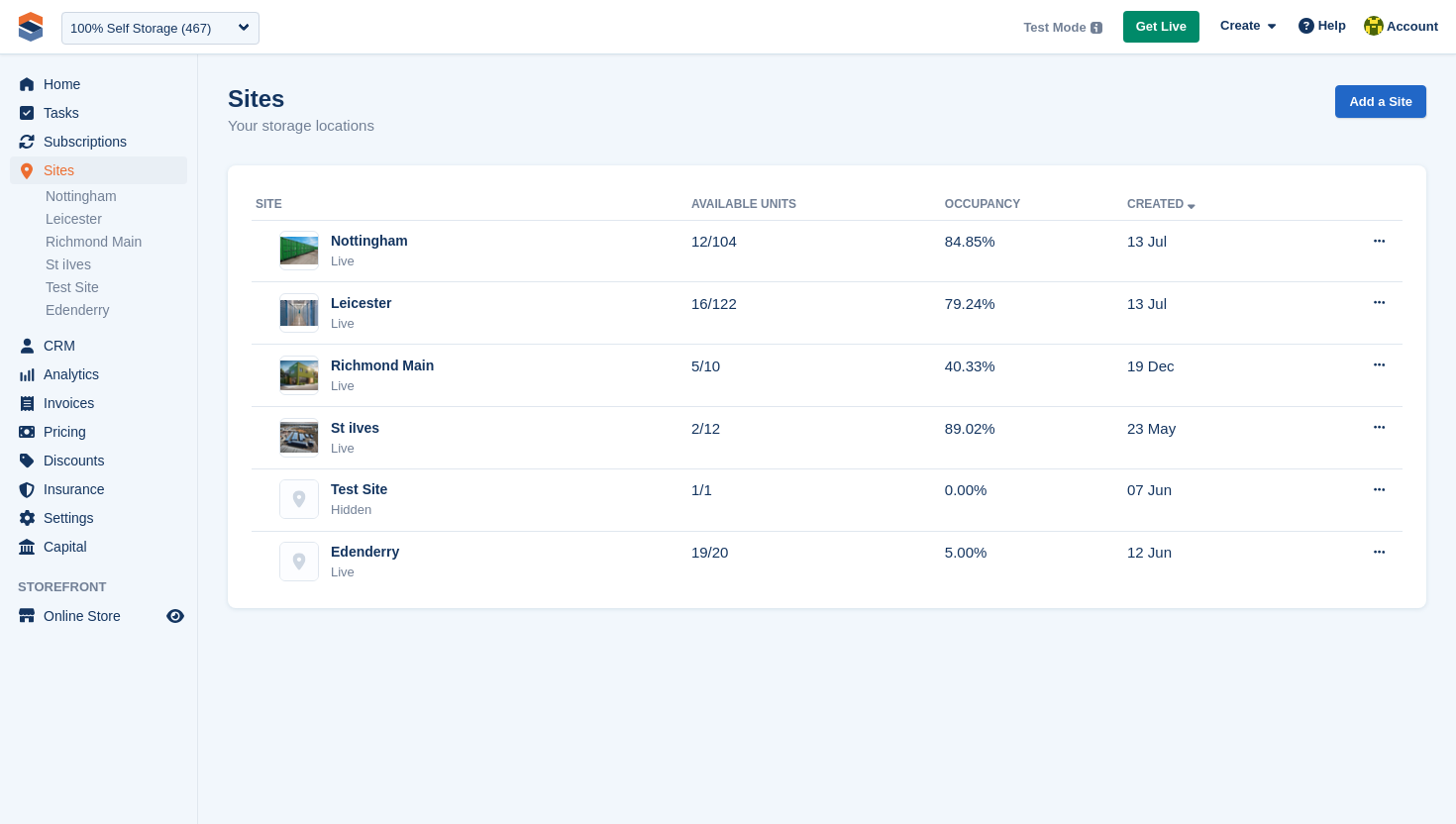 scroll, scrollTop: 0, scrollLeft: 0, axis: both 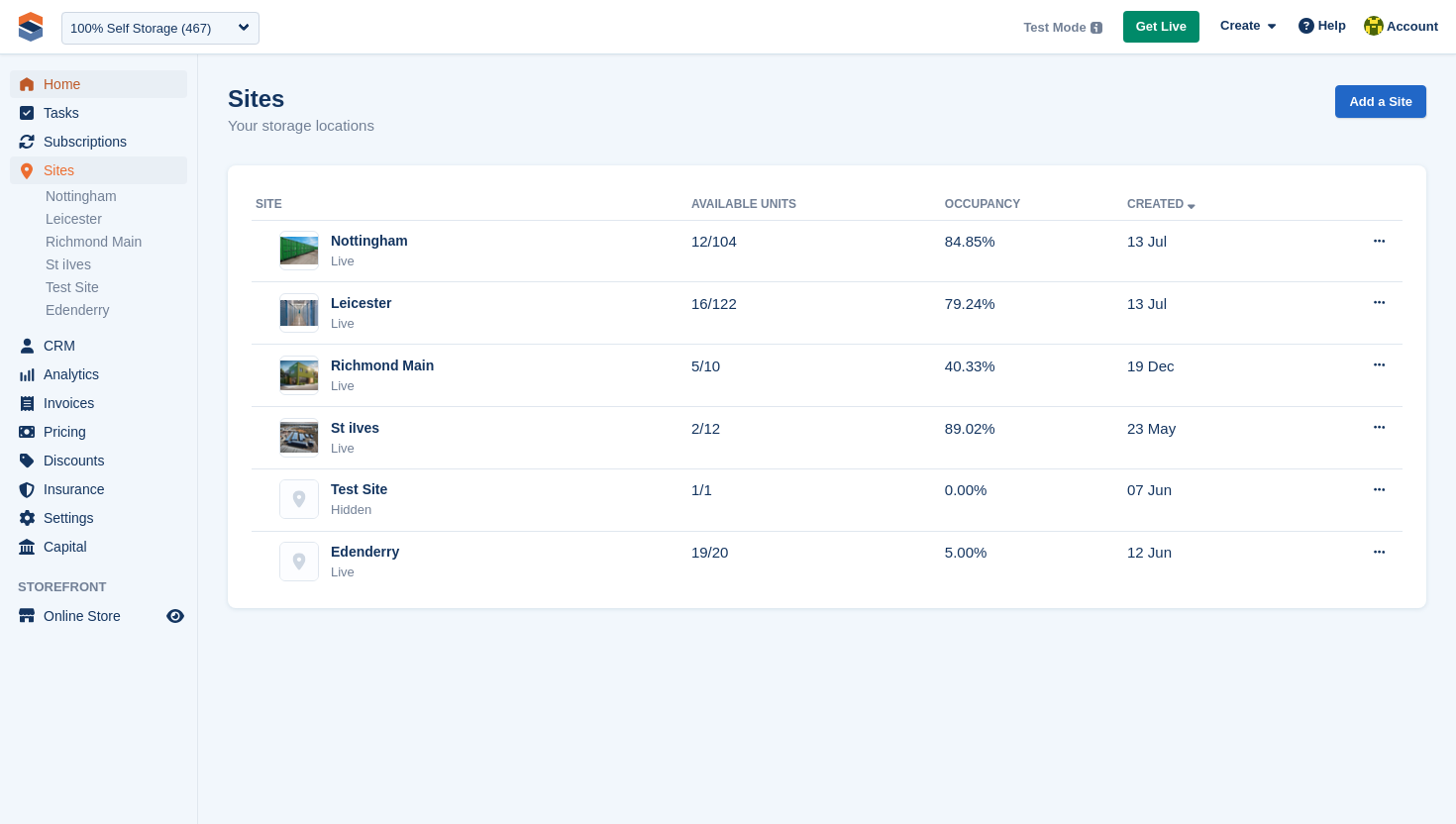 click on "Home" at bounding box center [103, 84] 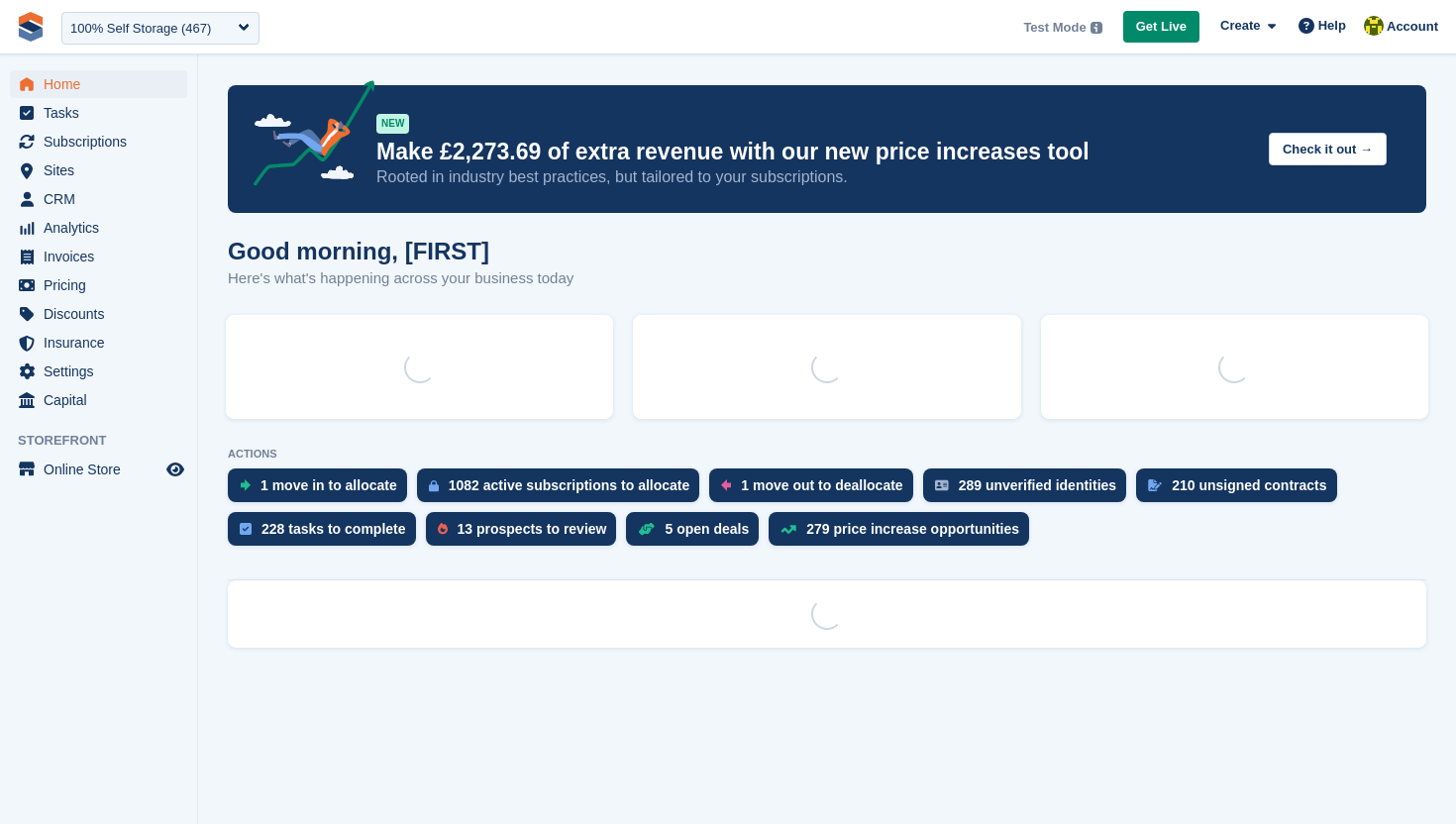 scroll, scrollTop: 0, scrollLeft: 0, axis: both 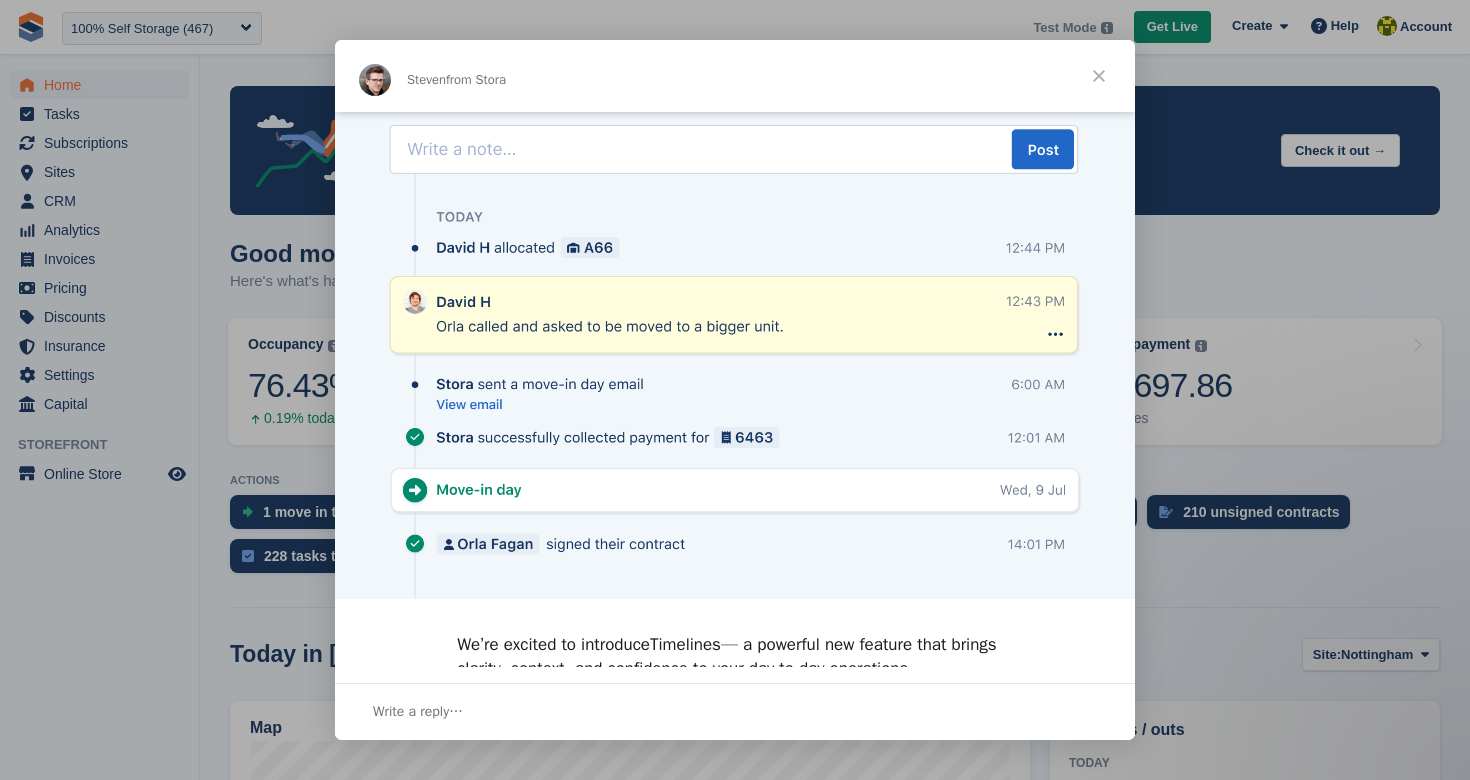 click at bounding box center [1099, 76] 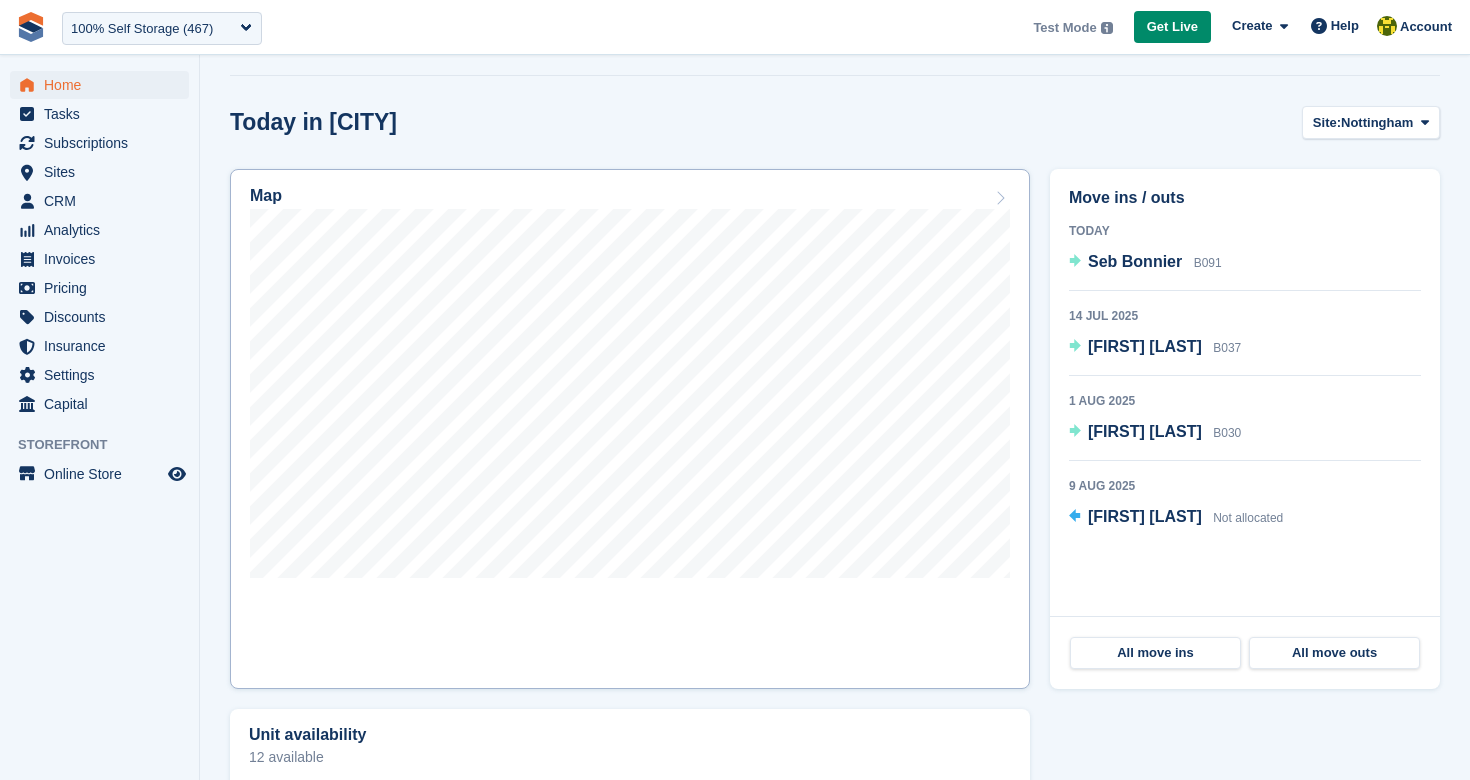 scroll, scrollTop: 540, scrollLeft: 0, axis: vertical 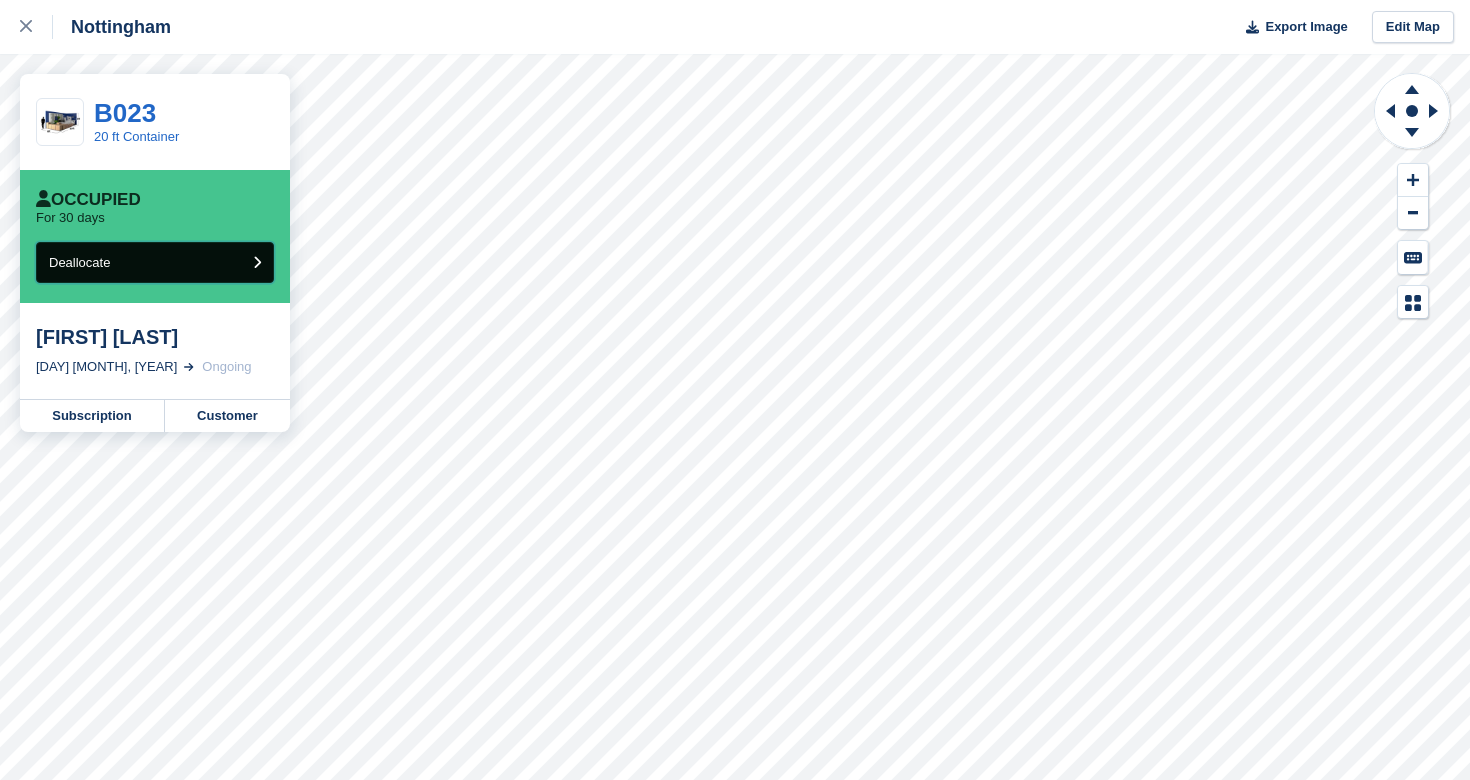click on "Deallocate" at bounding box center [155, 262] 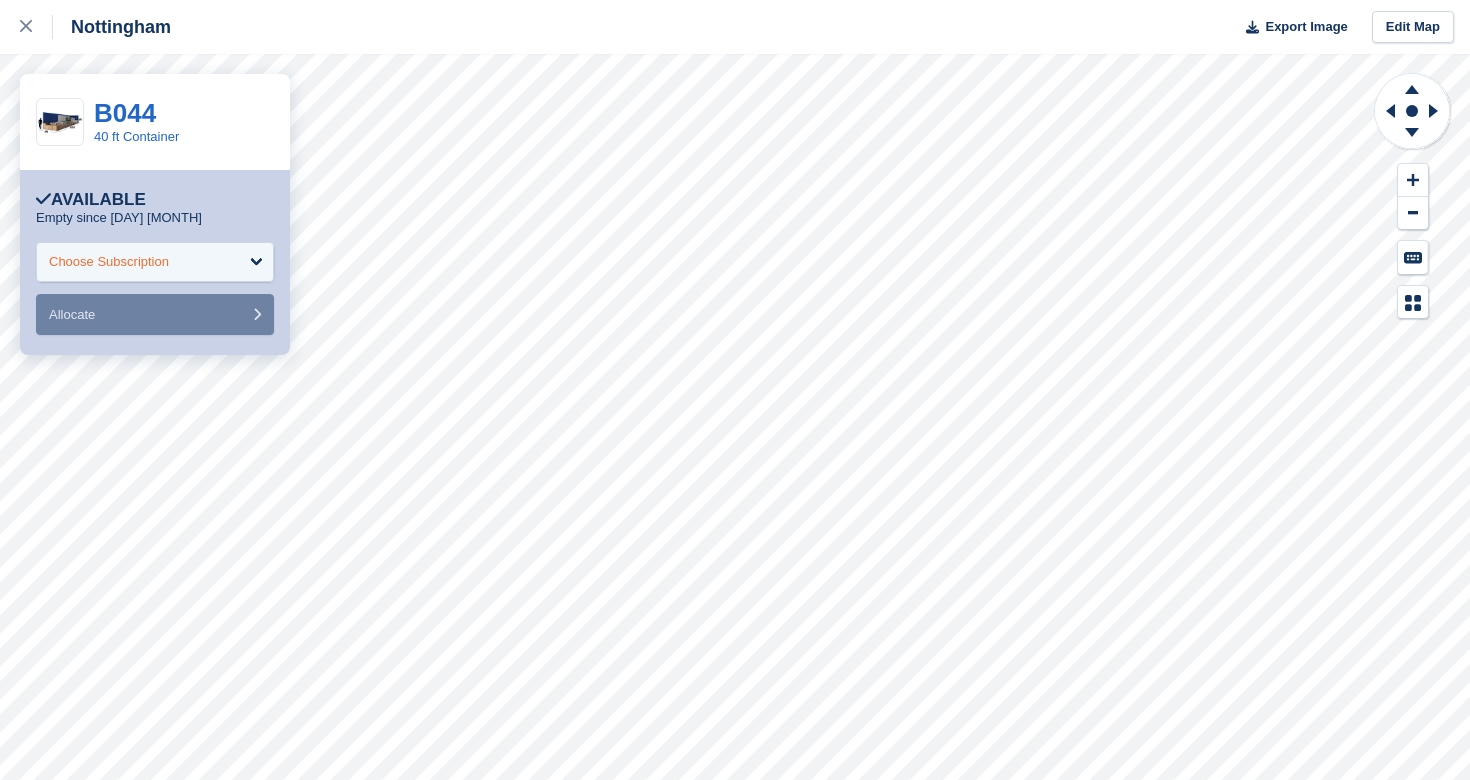 click on "Choose Subscription" at bounding box center [109, 262] 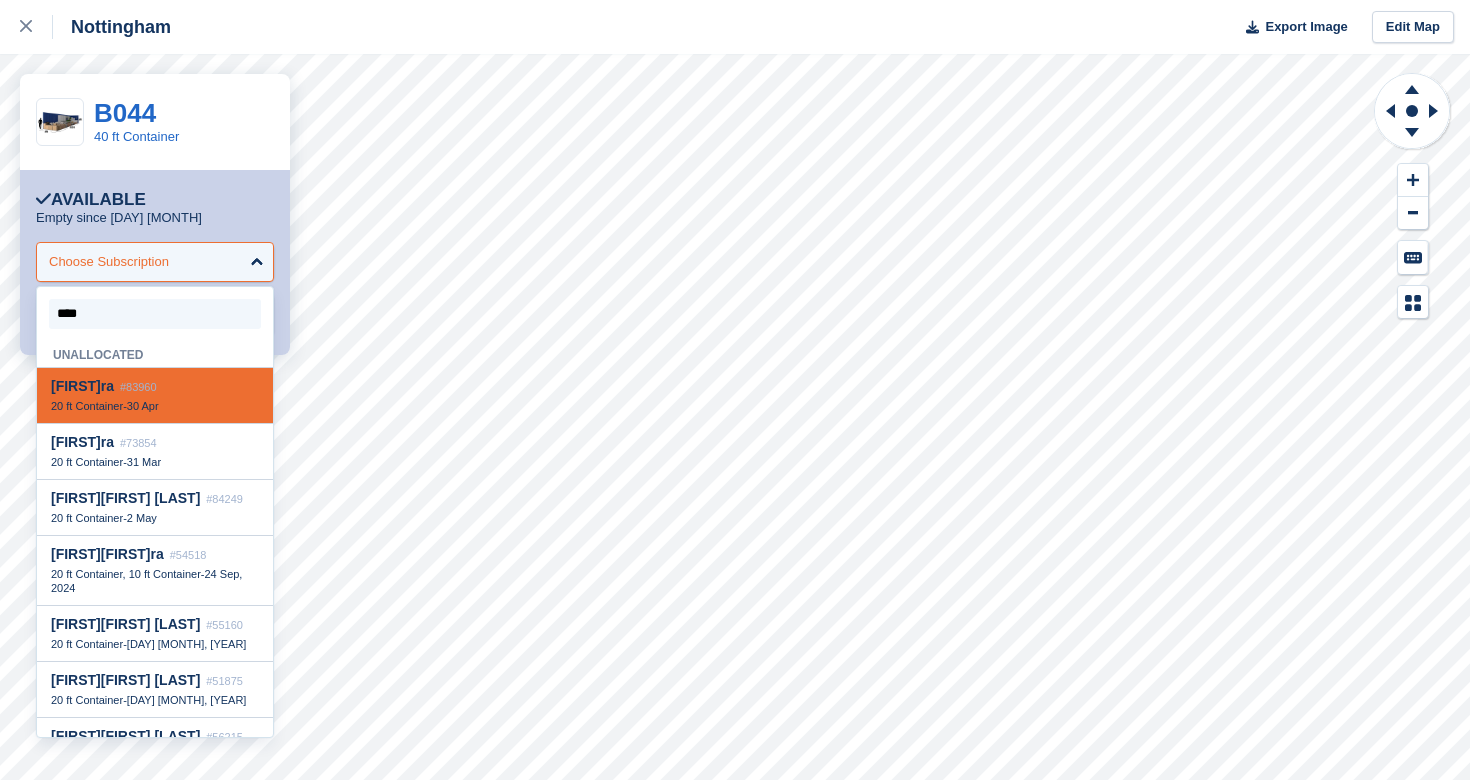 type on "*****" 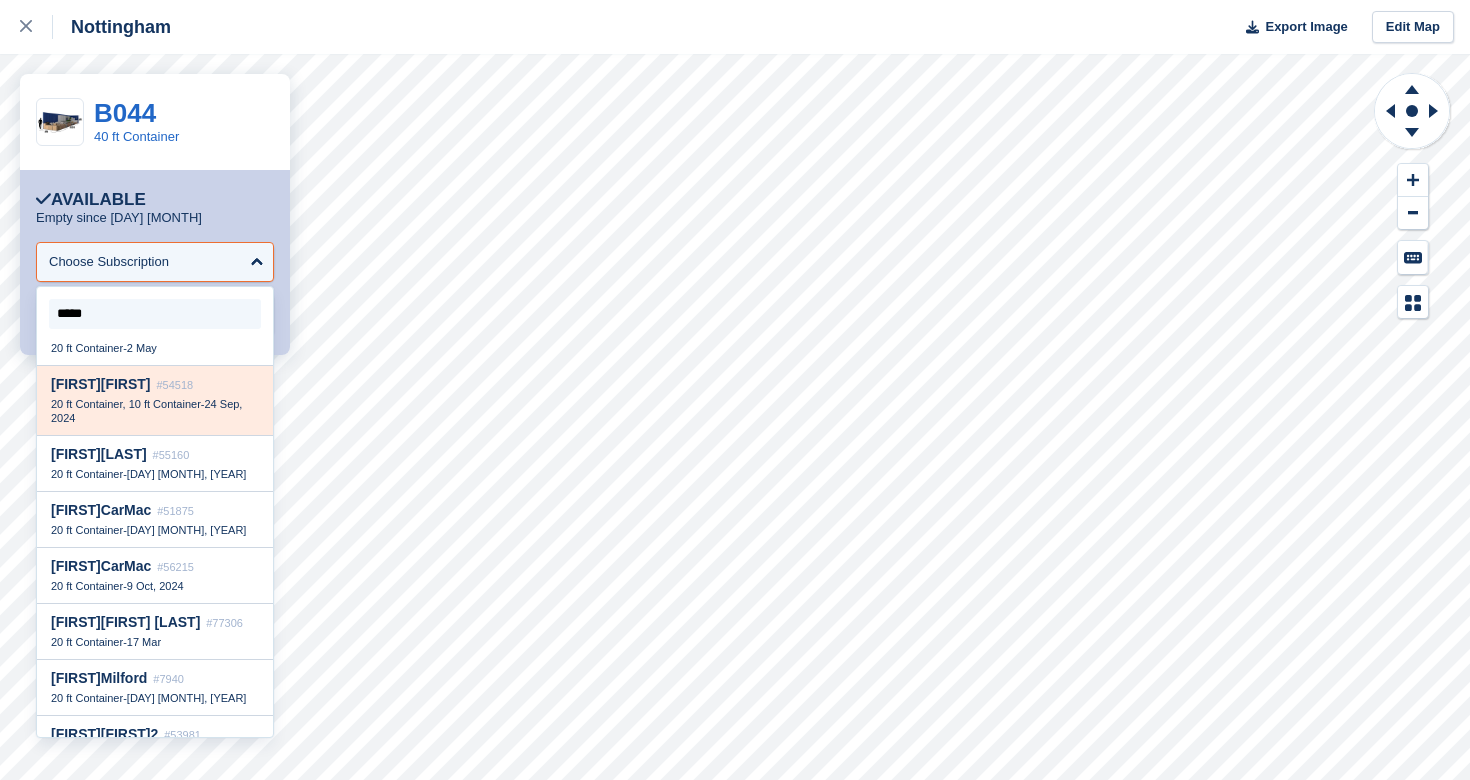 scroll, scrollTop: 225, scrollLeft: 0, axis: vertical 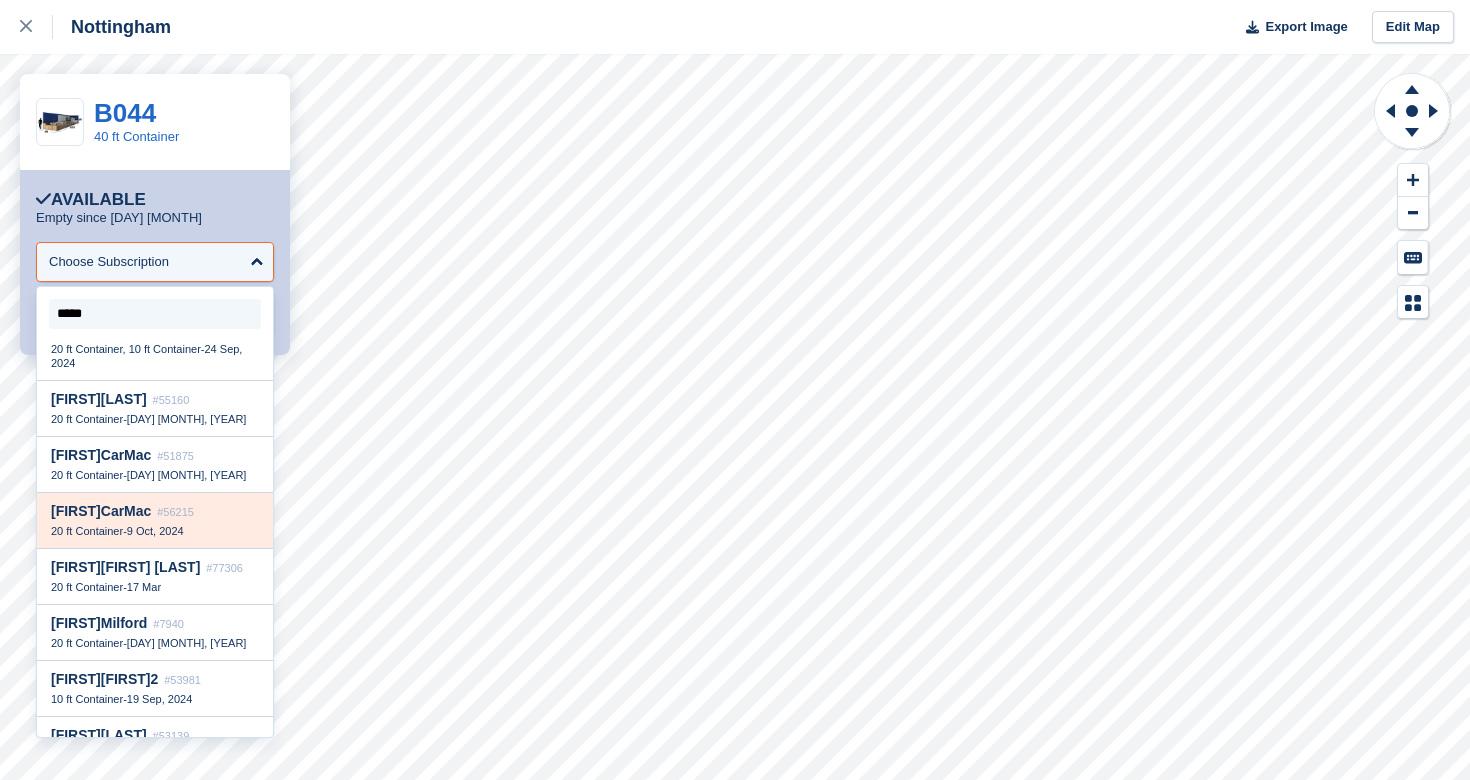 click on "[FIRST] [LAST]" at bounding box center [101, 511] 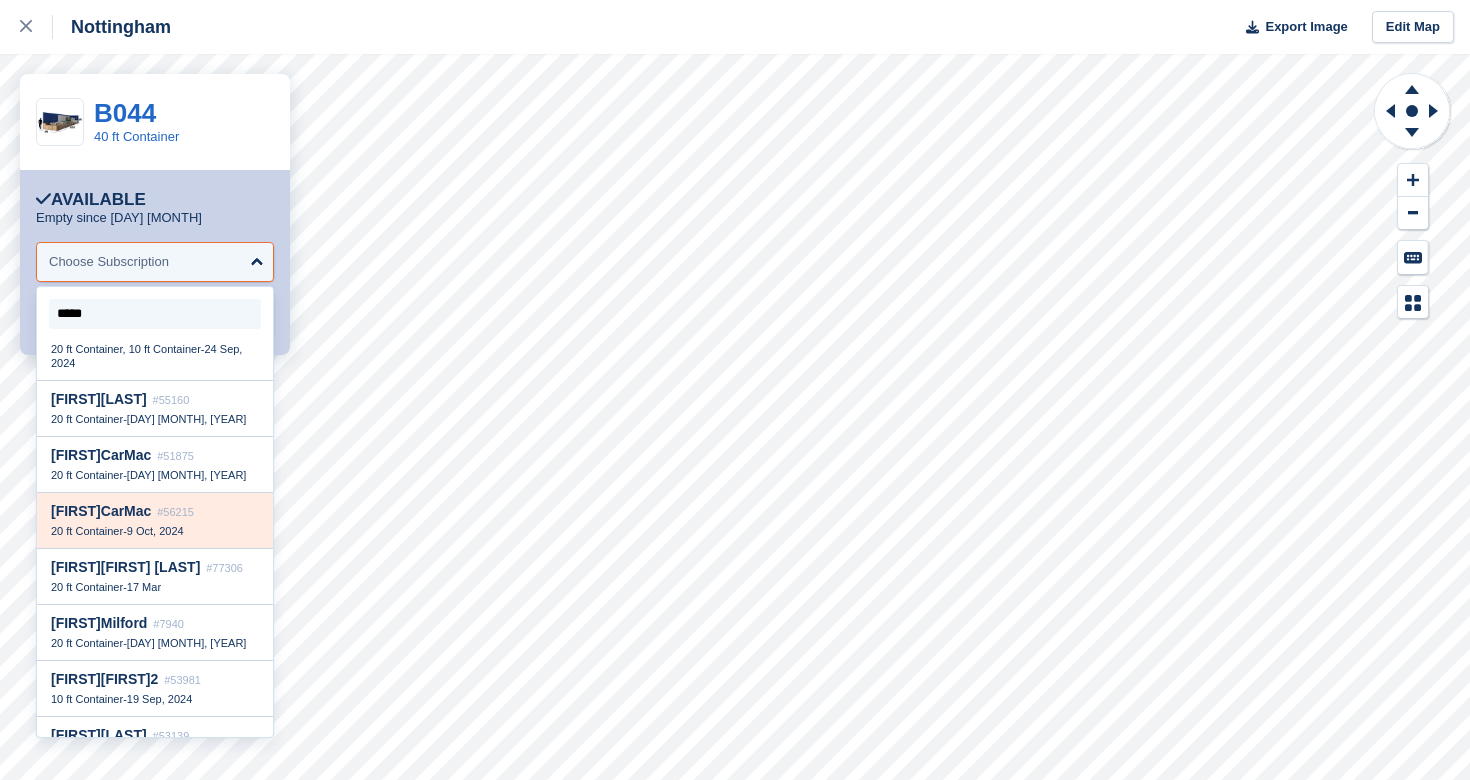 select on "*****" 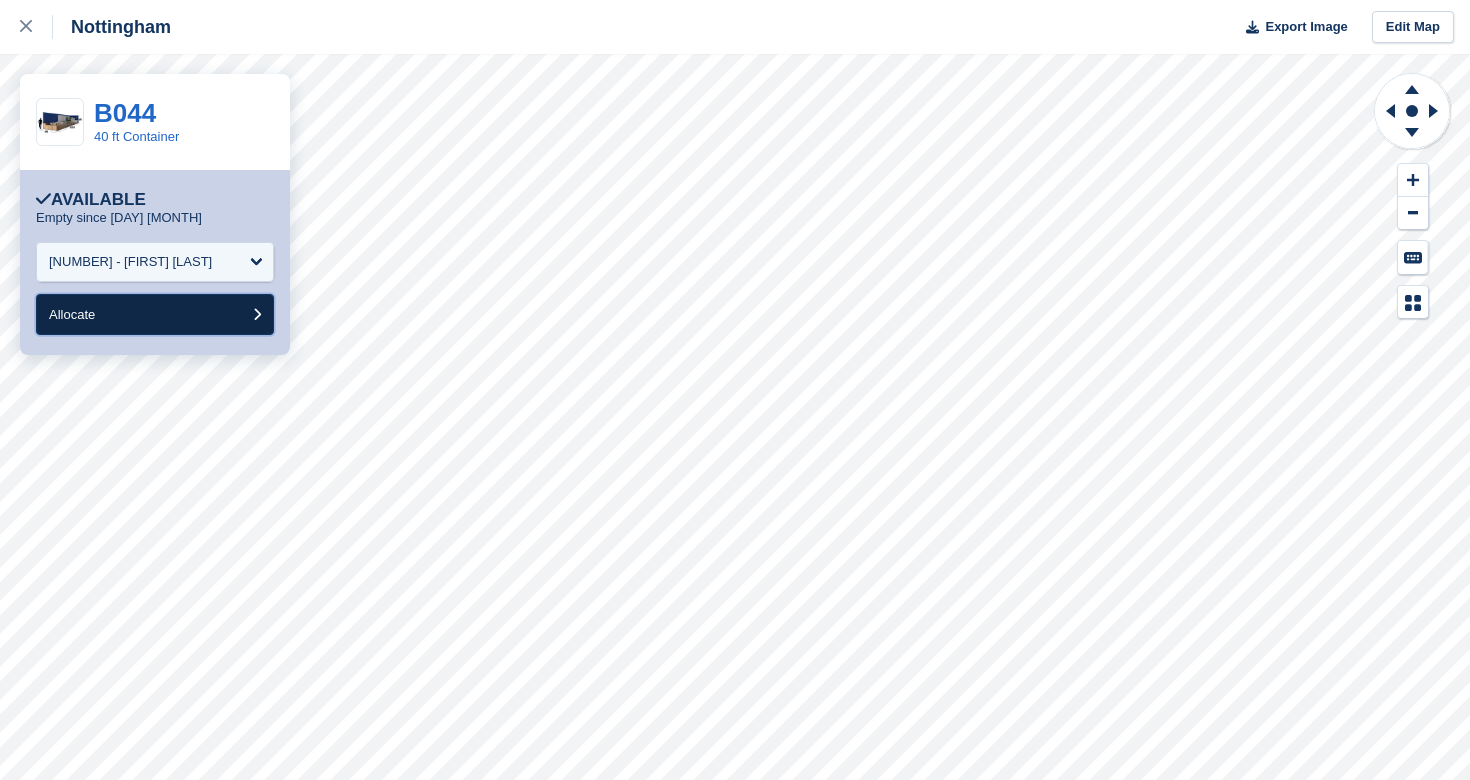 click on "Allocate" at bounding box center [155, 314] 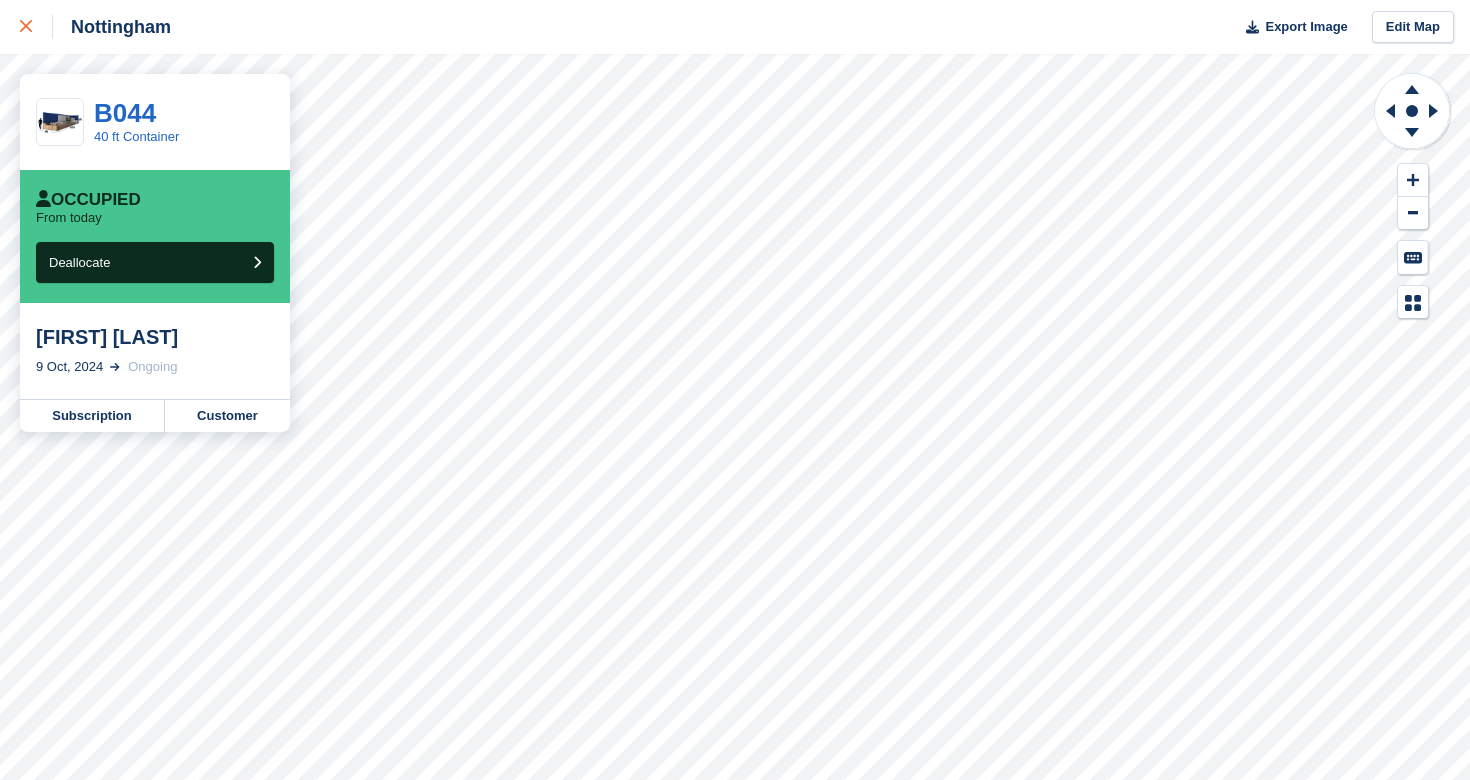 click 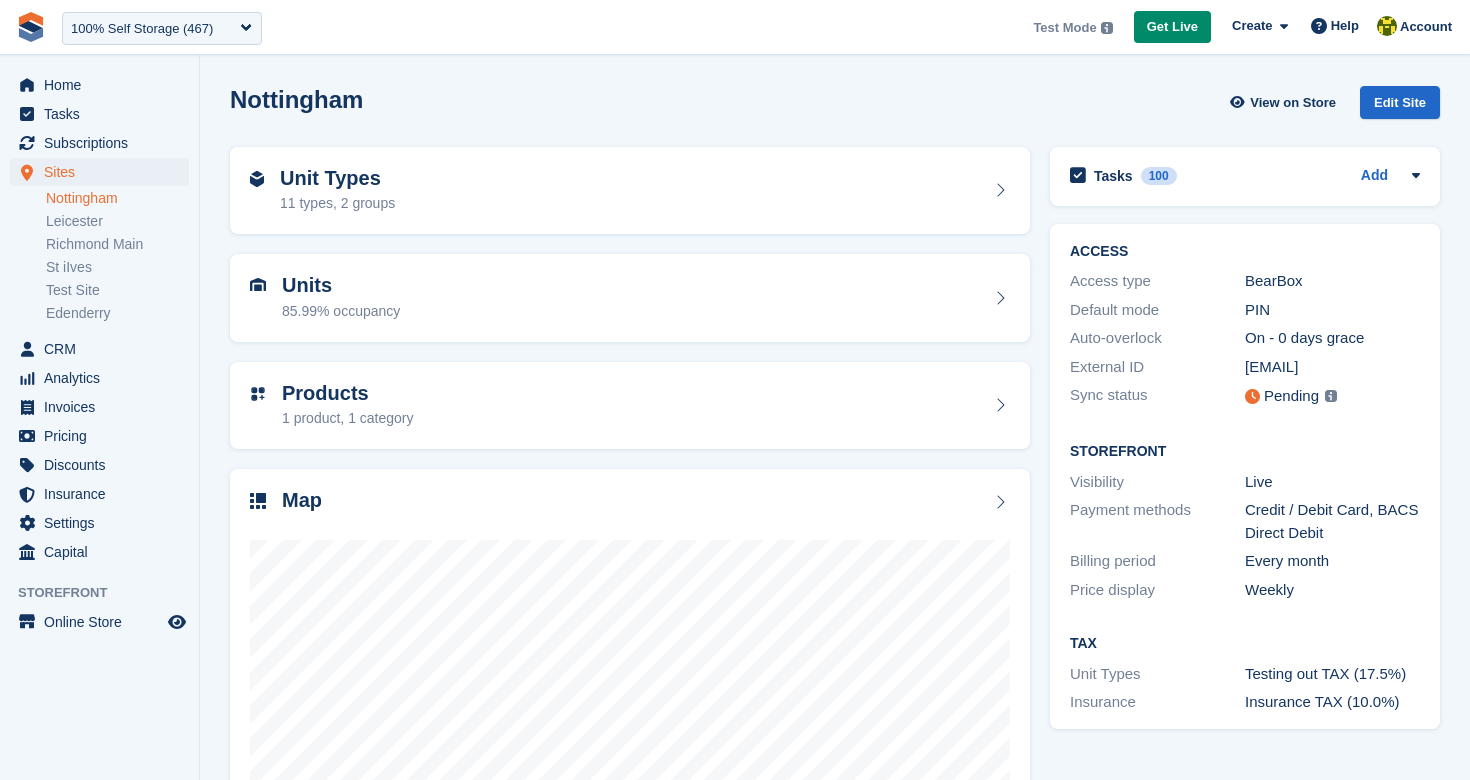 scroll, scrollTop: 0, scrollLeft: 0, axis: both 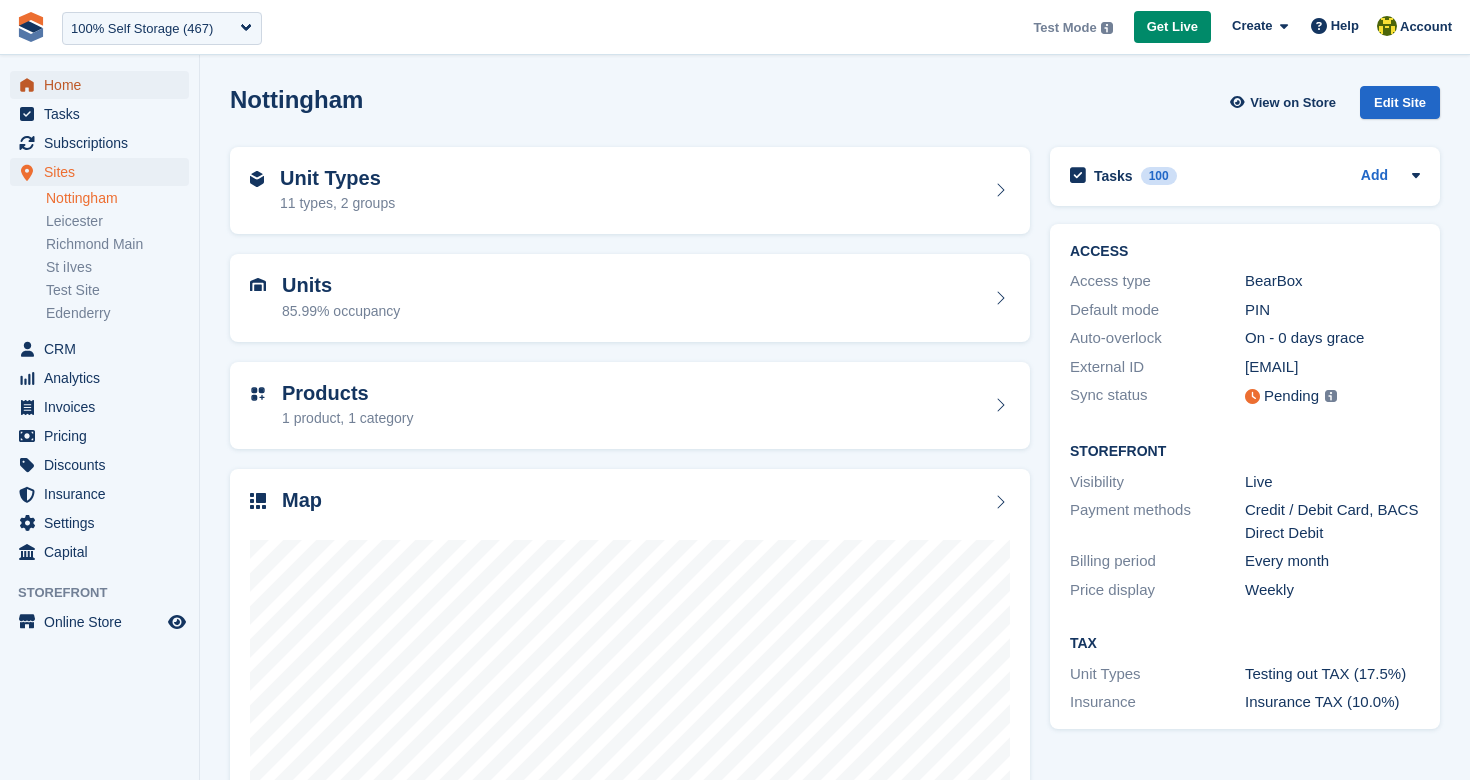 click on "Home" at bounding box center (104, 85) 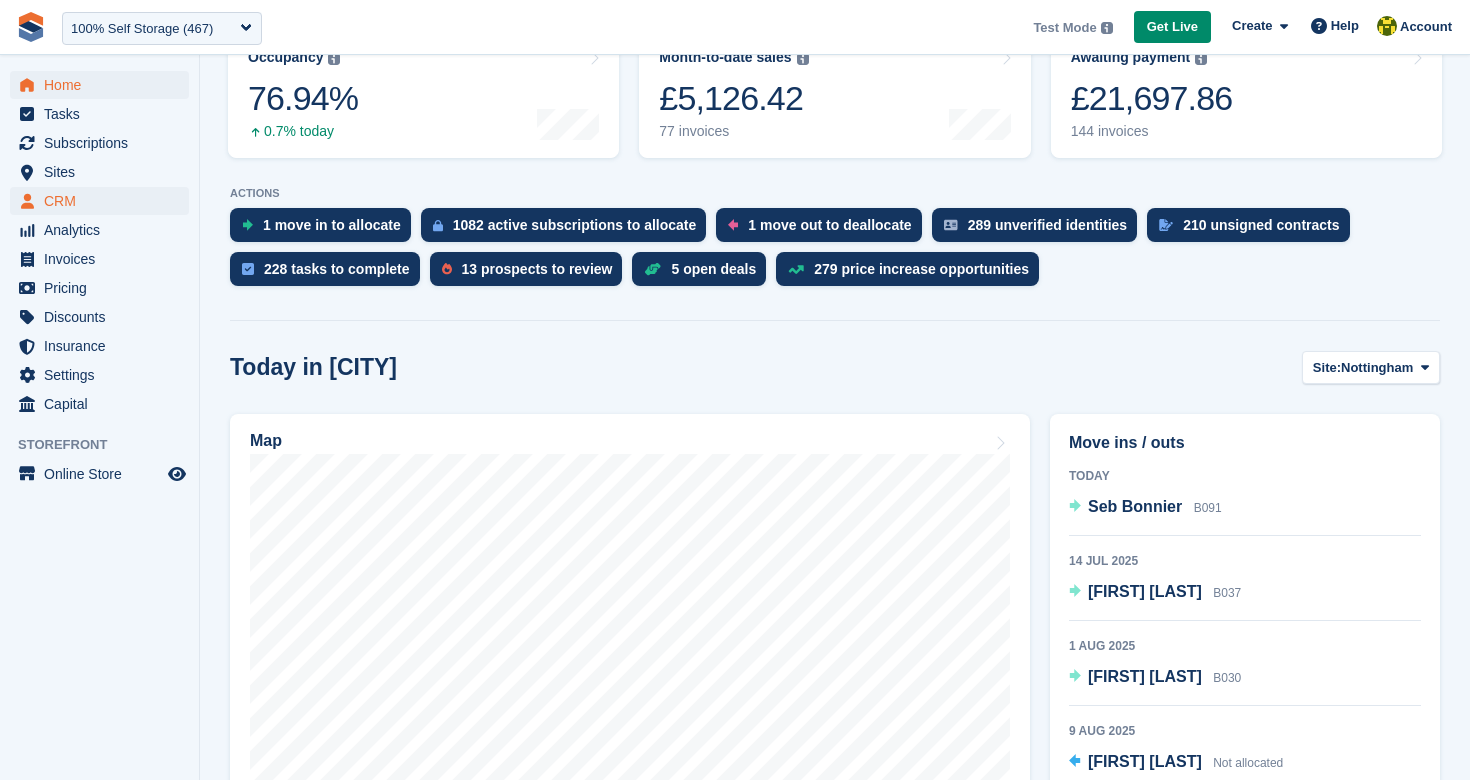 scroll, scrollTop: 270, scrollLeft: 0, axis: vertical 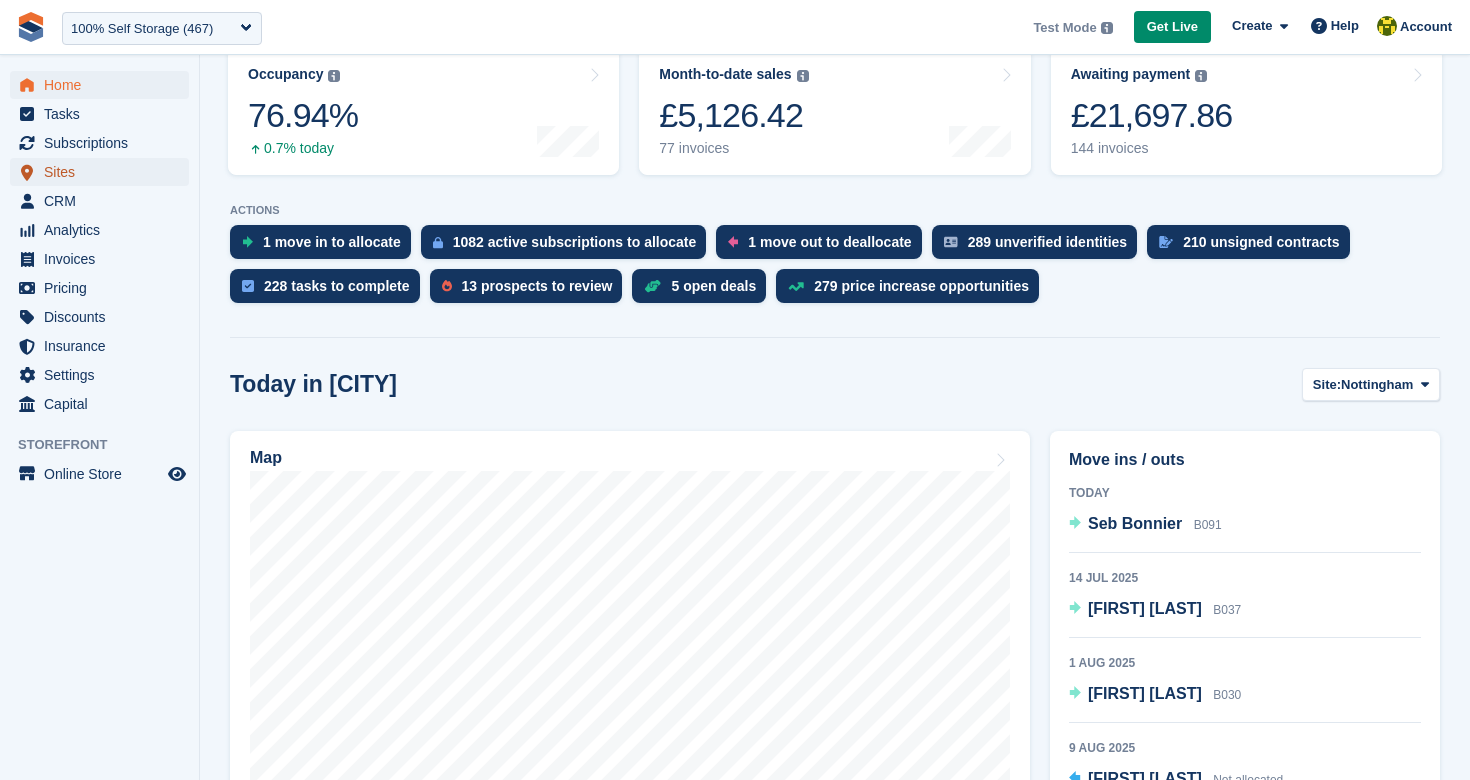 click on "Sites" at bounding box center (104, 172) 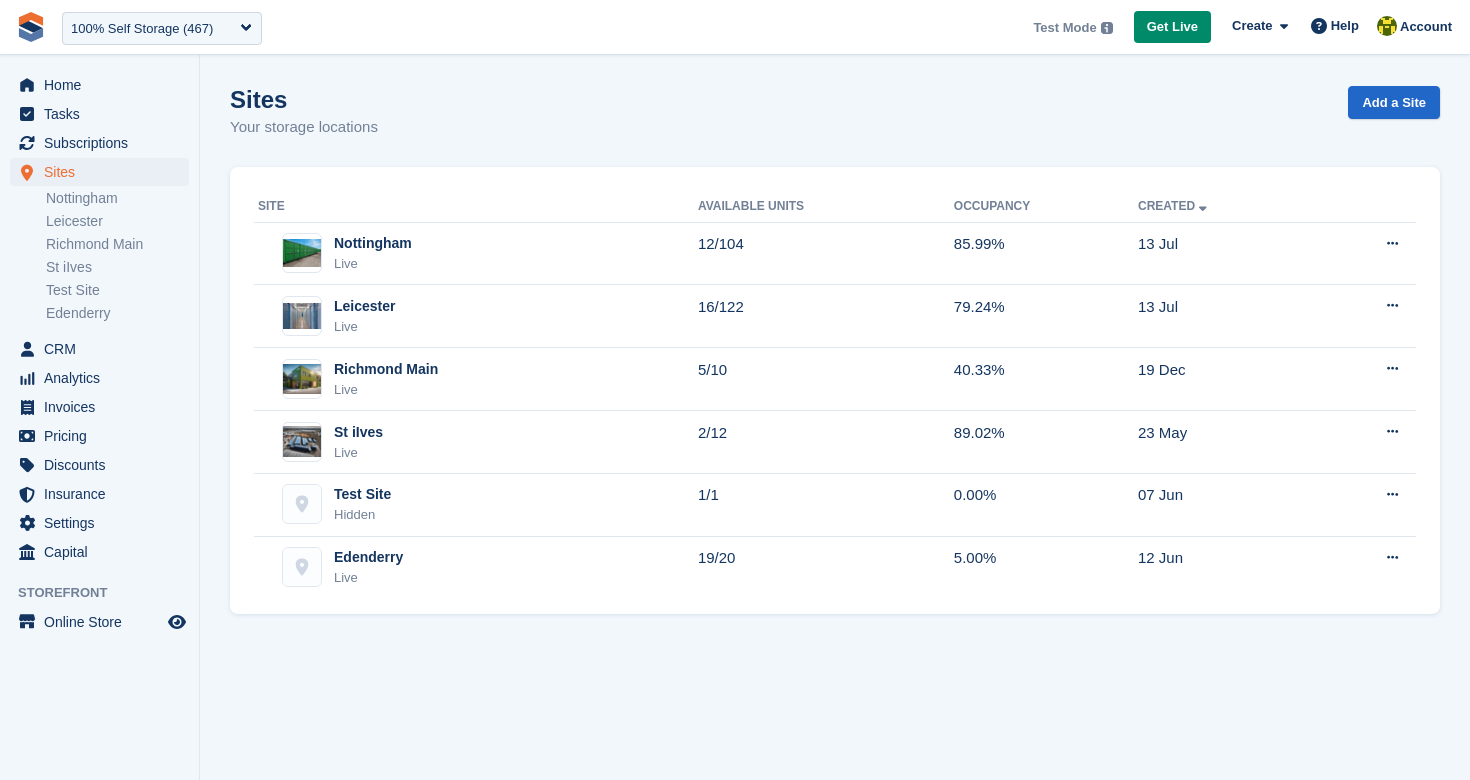 scroll, scrollTop: 0, scrollLeft: 0, axis: both 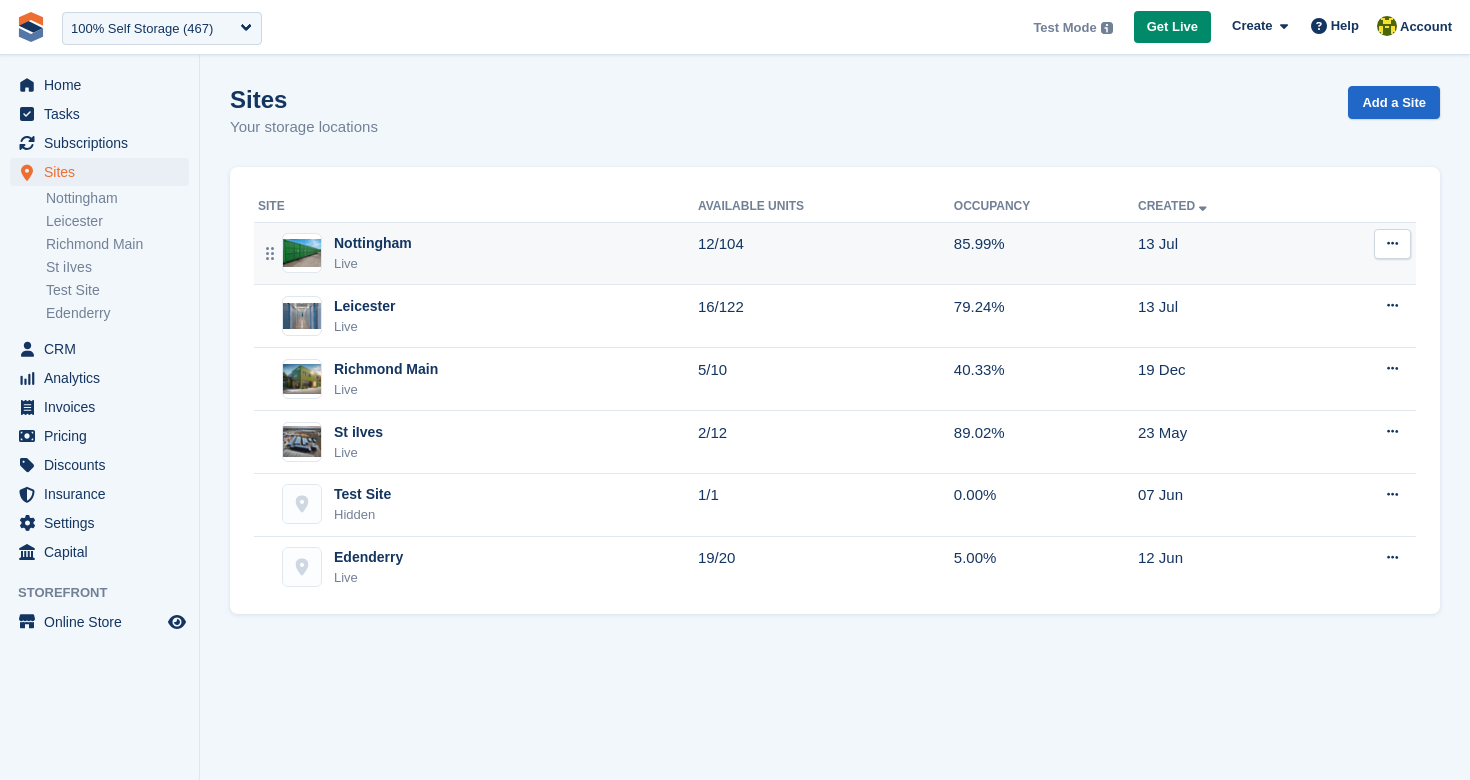 click at bounding box center (1392, 243) 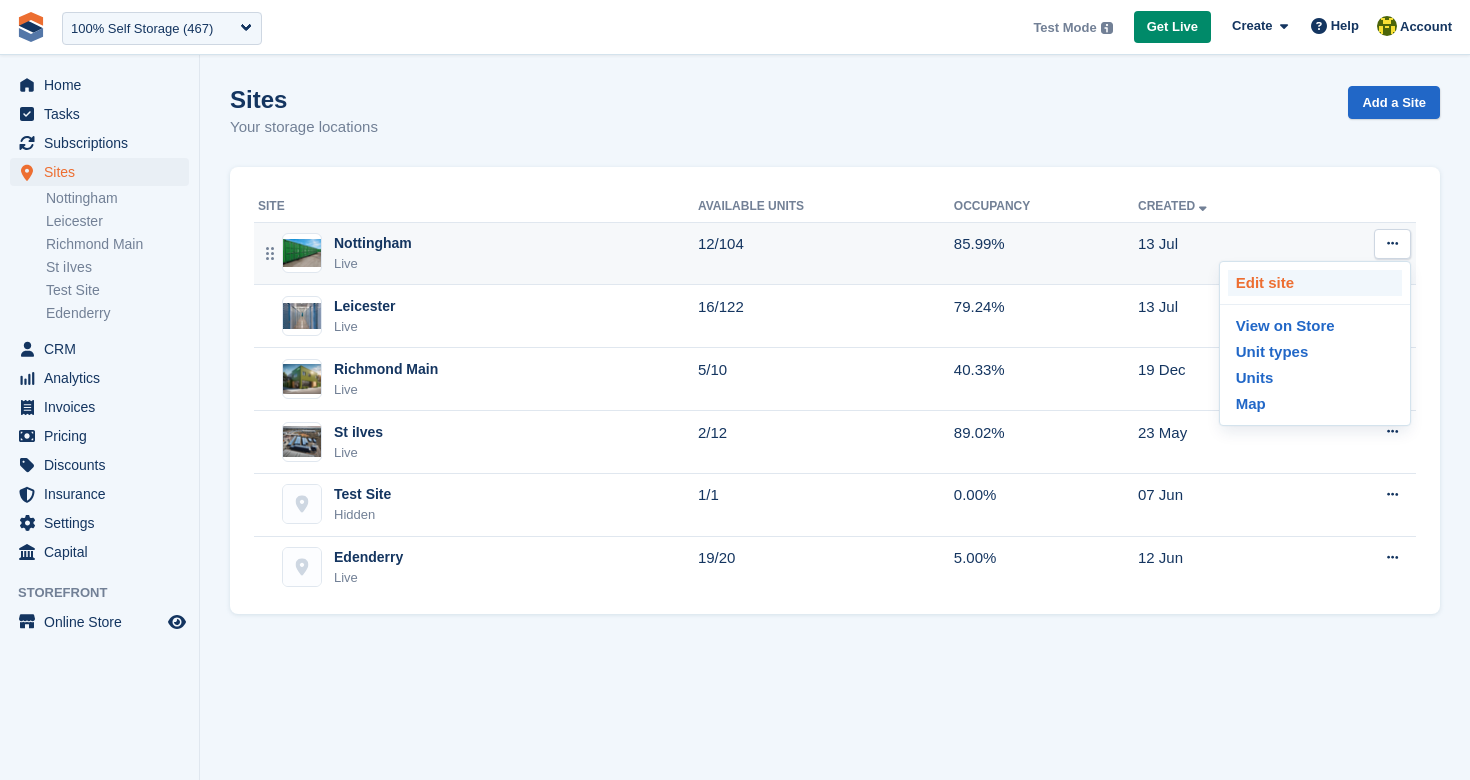 click on "Edit site" at bounding box center [1315, 283] 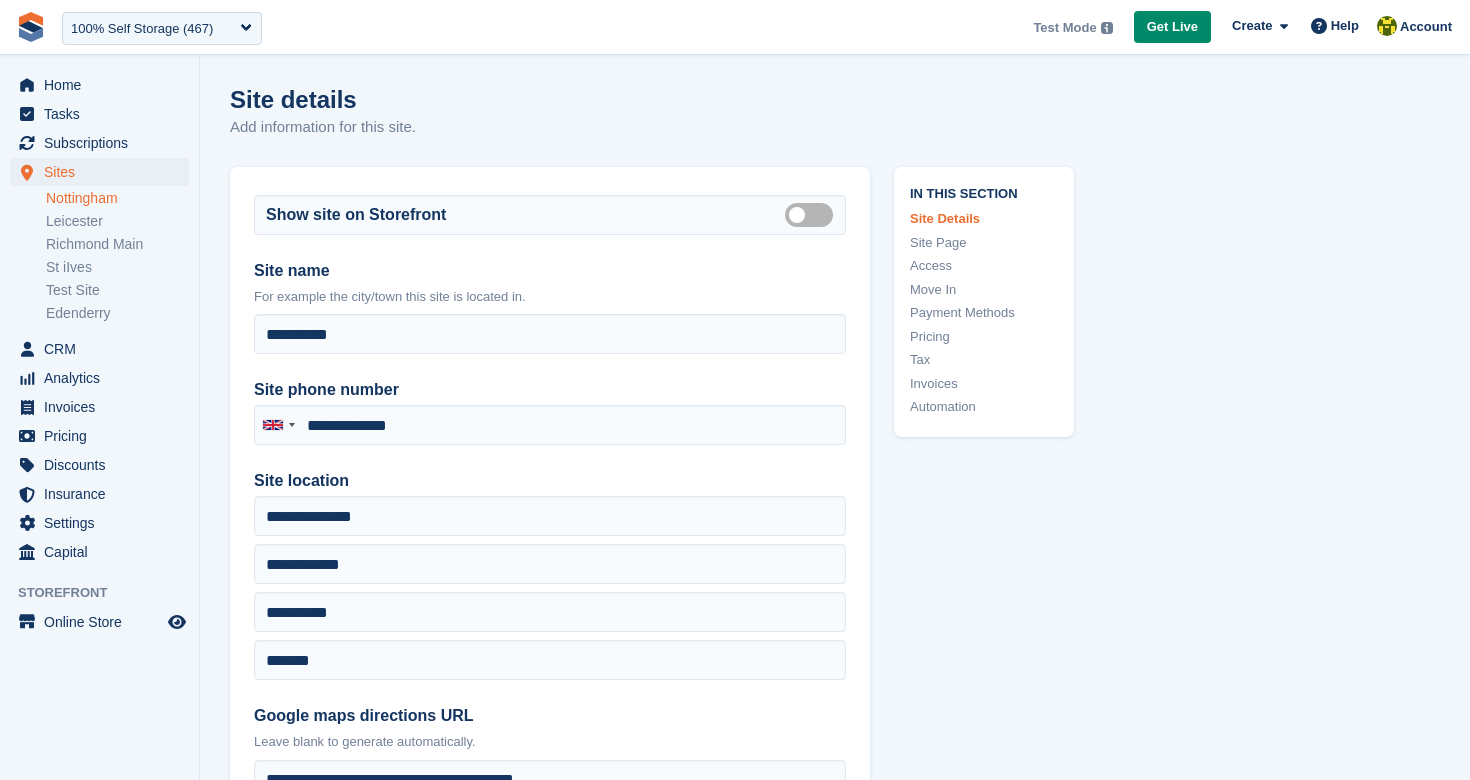 type on "**********" 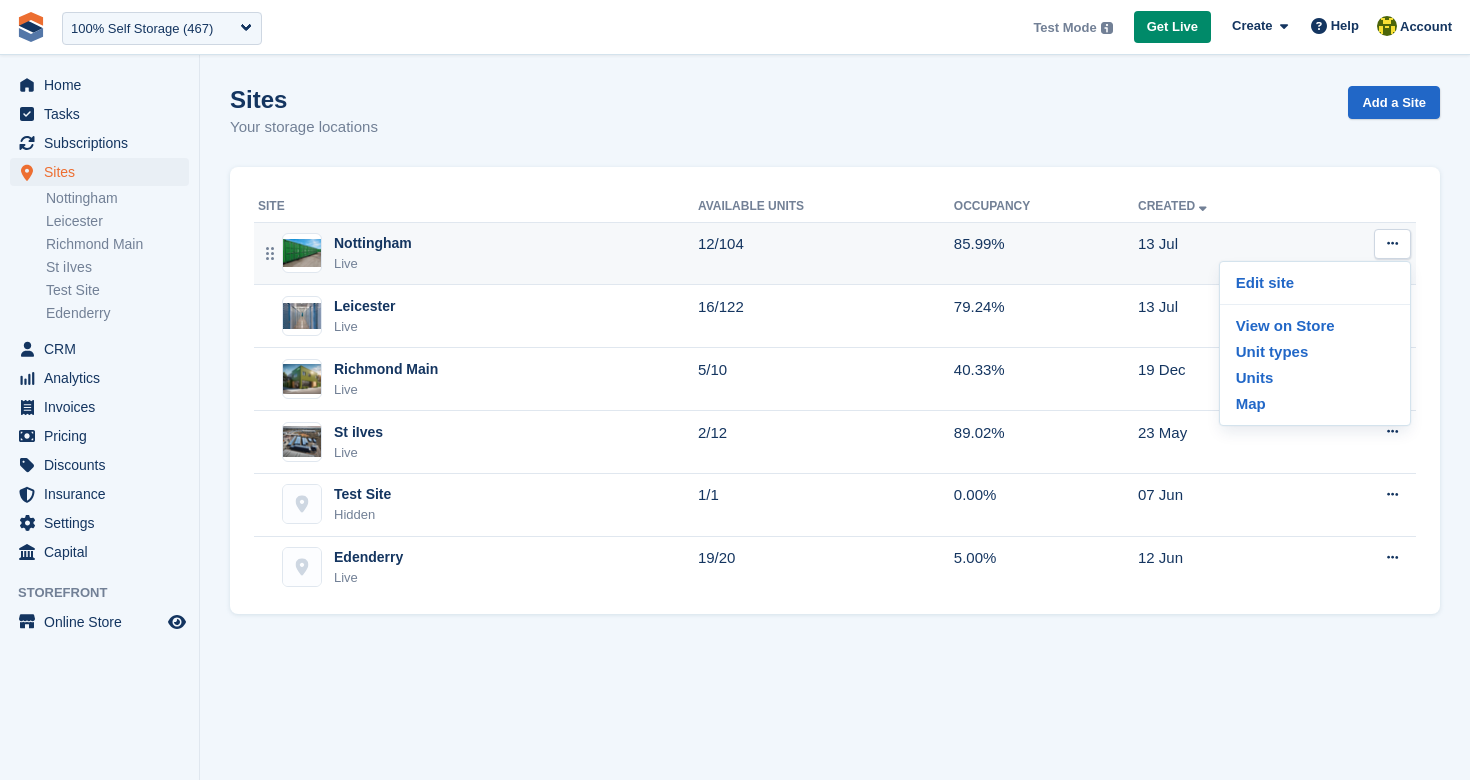 click on "Nottingham" at bounding box center (373, 243) 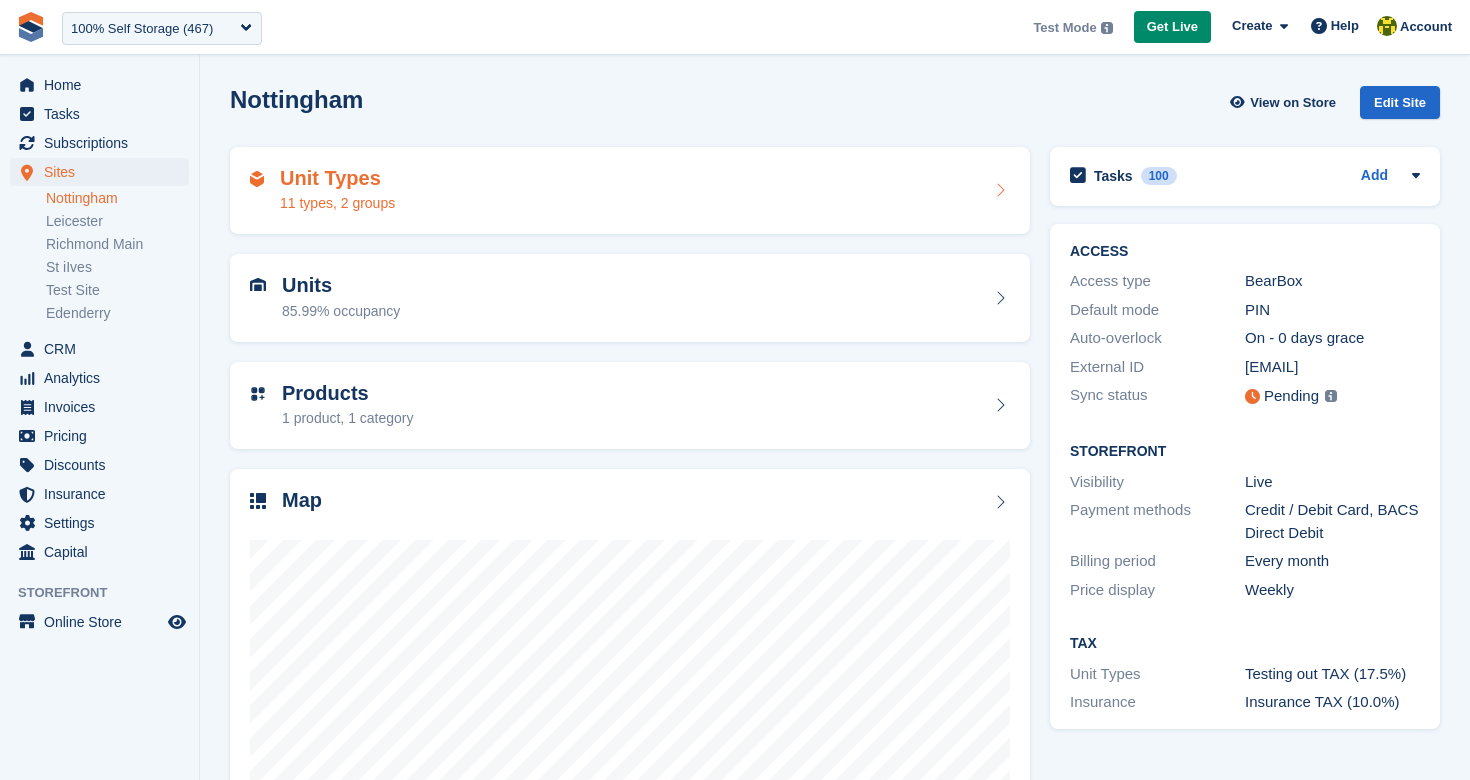 scroll, scrollTop: 0, scrollLeft: 0, axis: both 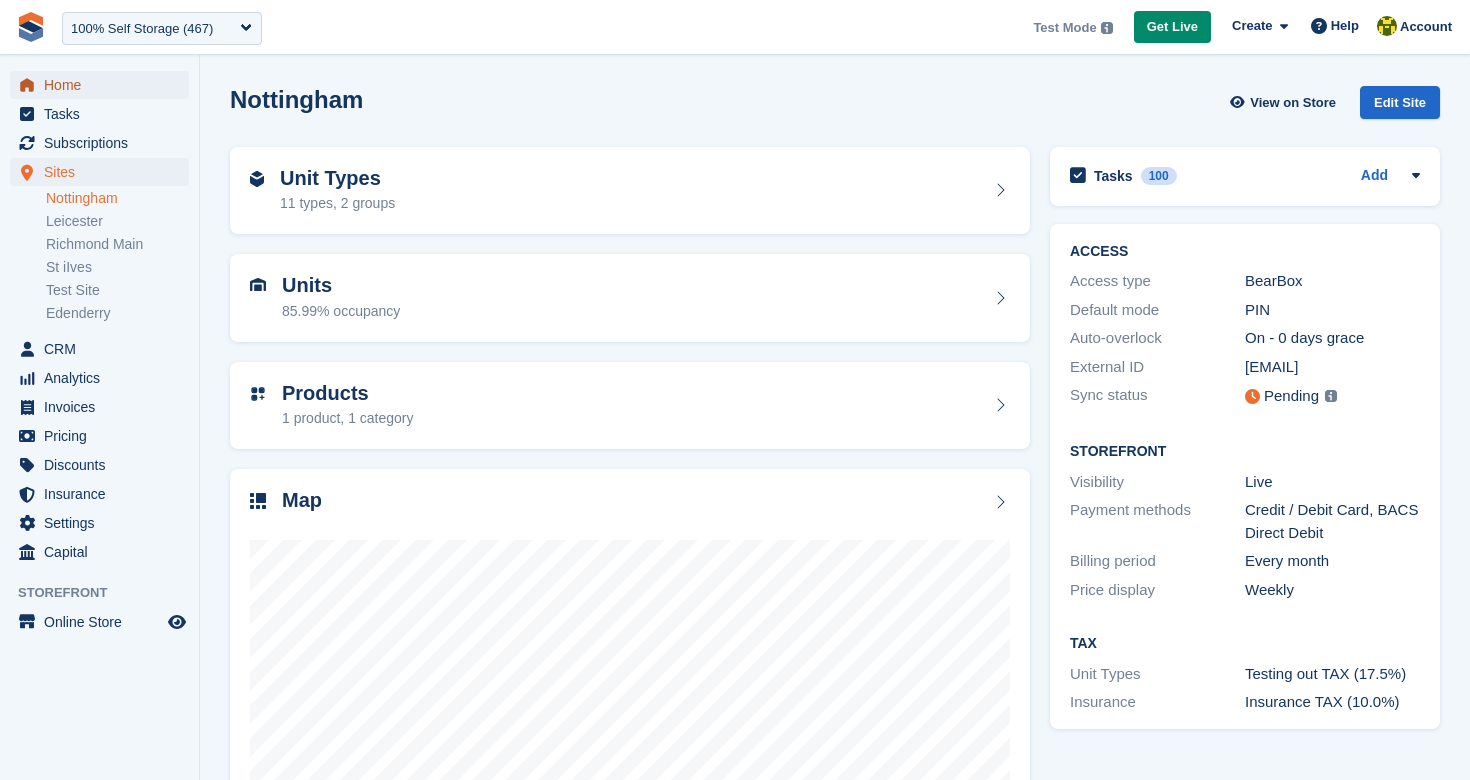 click on "Home" at bounding box center (104, 85) 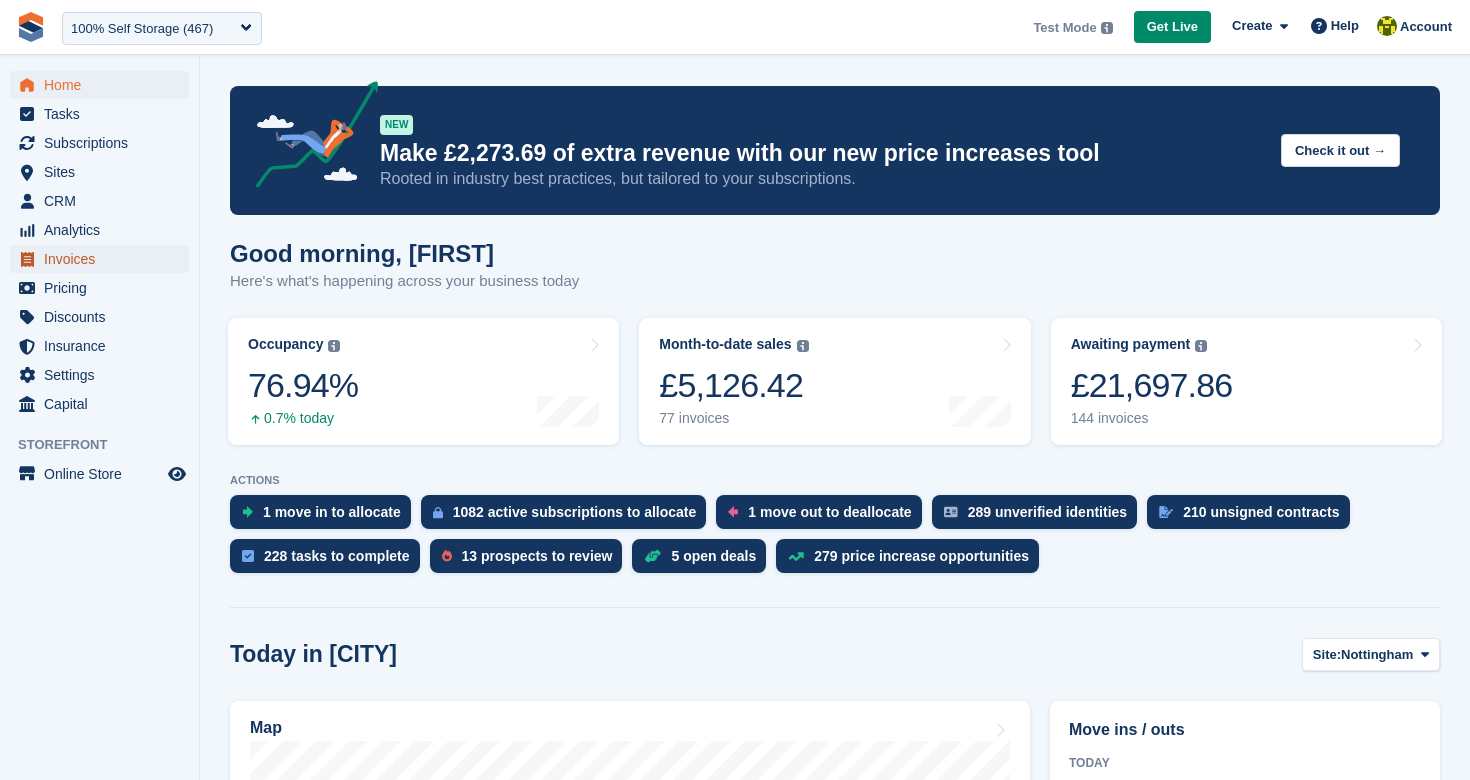 click on "Invoices" at bounding box center (104, 259) 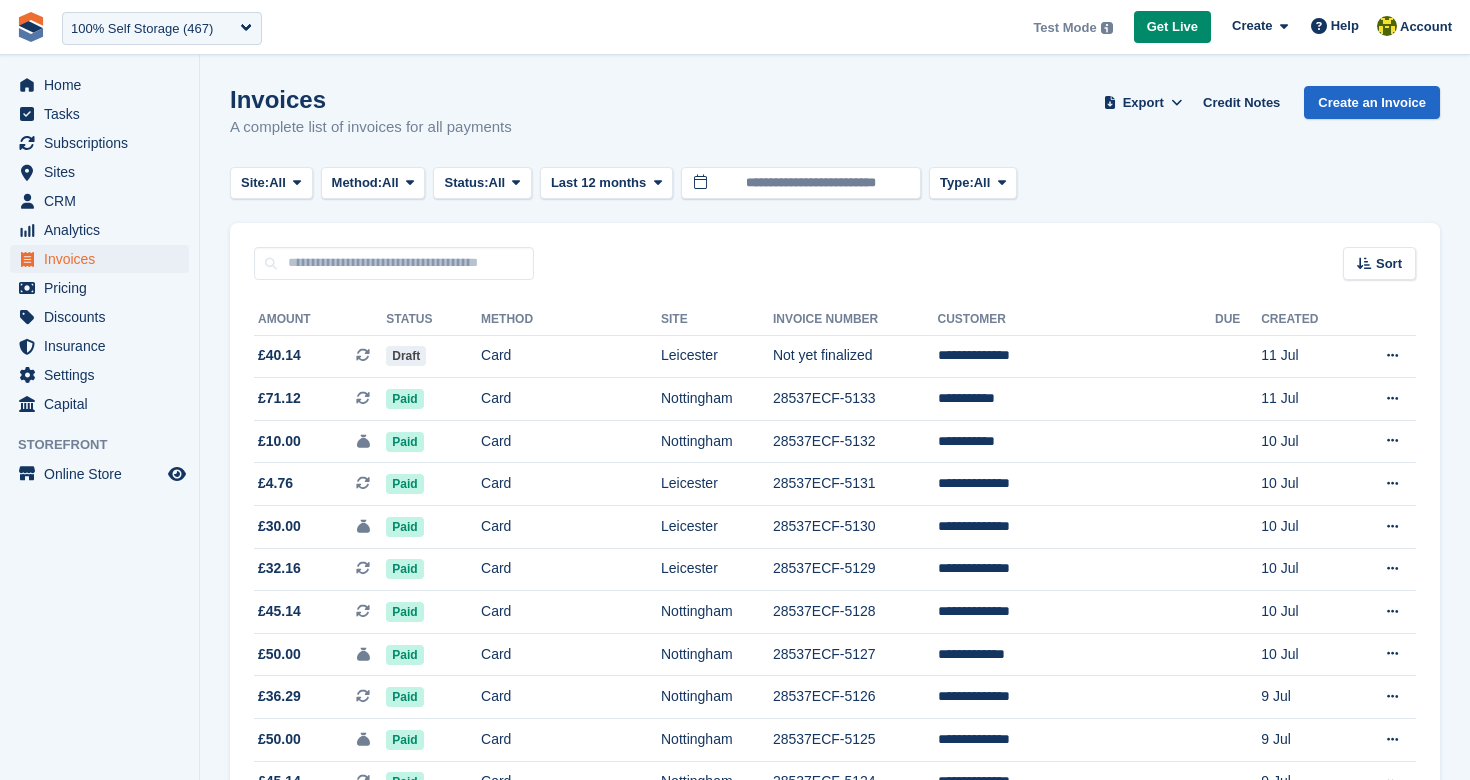 scroll, scrollTop: 0, scrollLeft: 0, axis: both 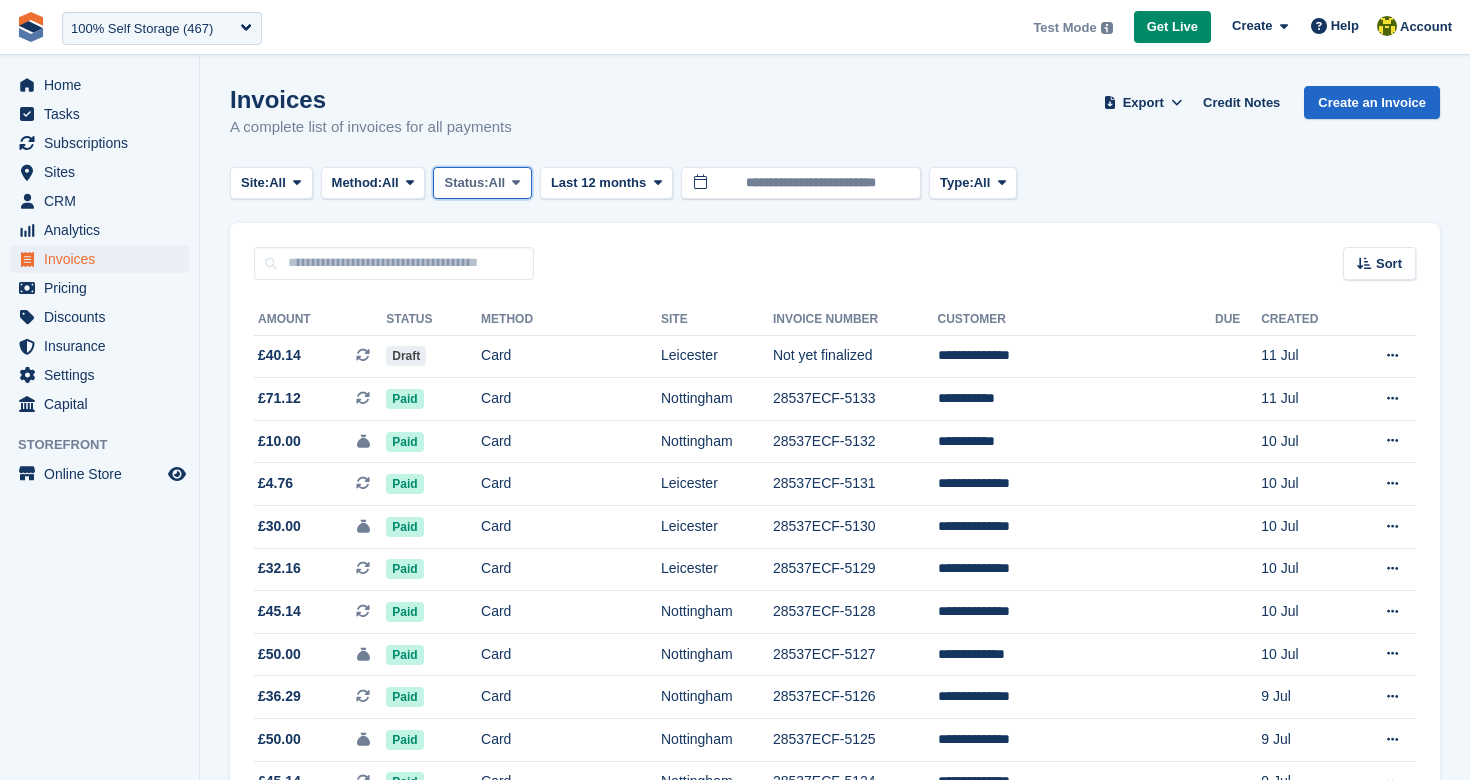 click on "Status:" at bounding box center (466, 183) 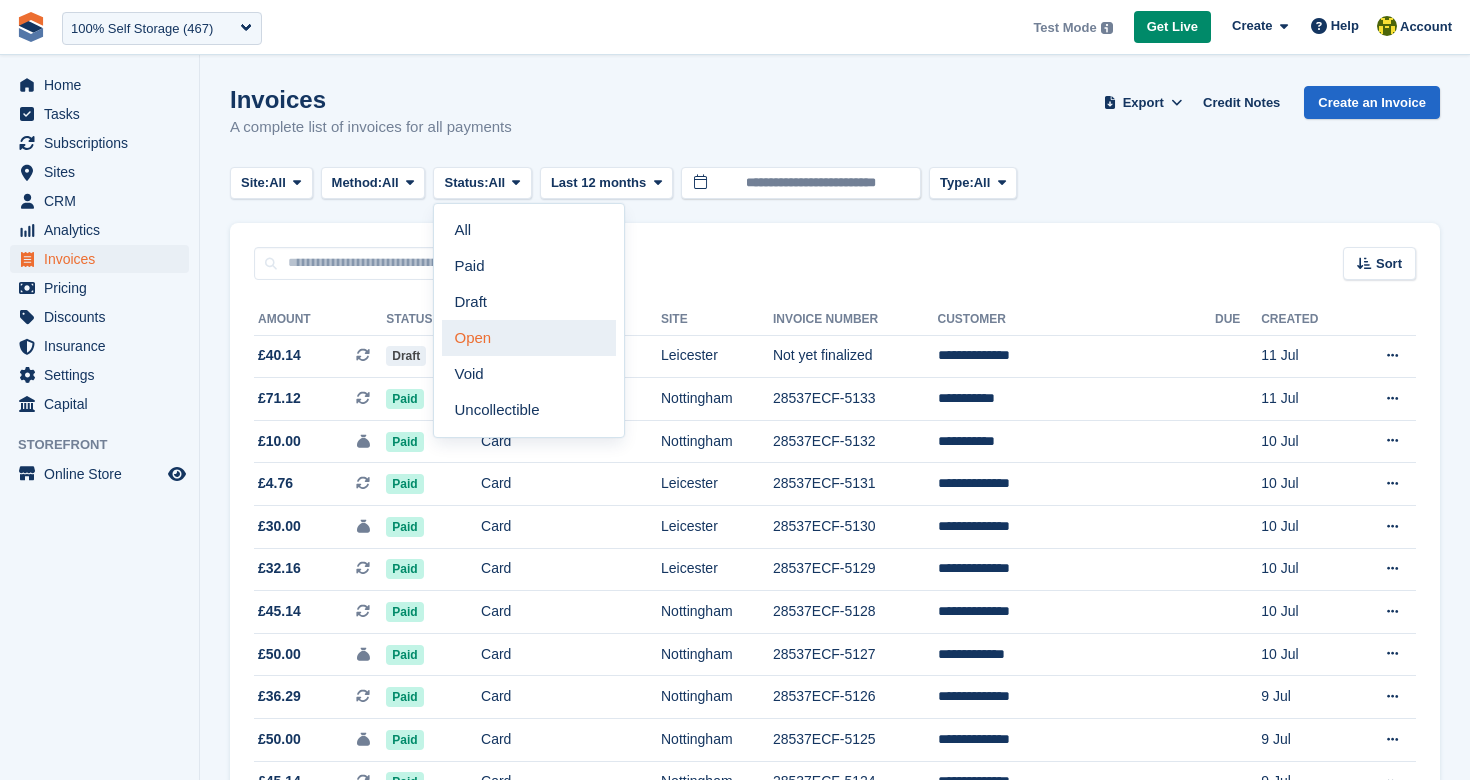 click on "Open" at bounding box center (529, 338) 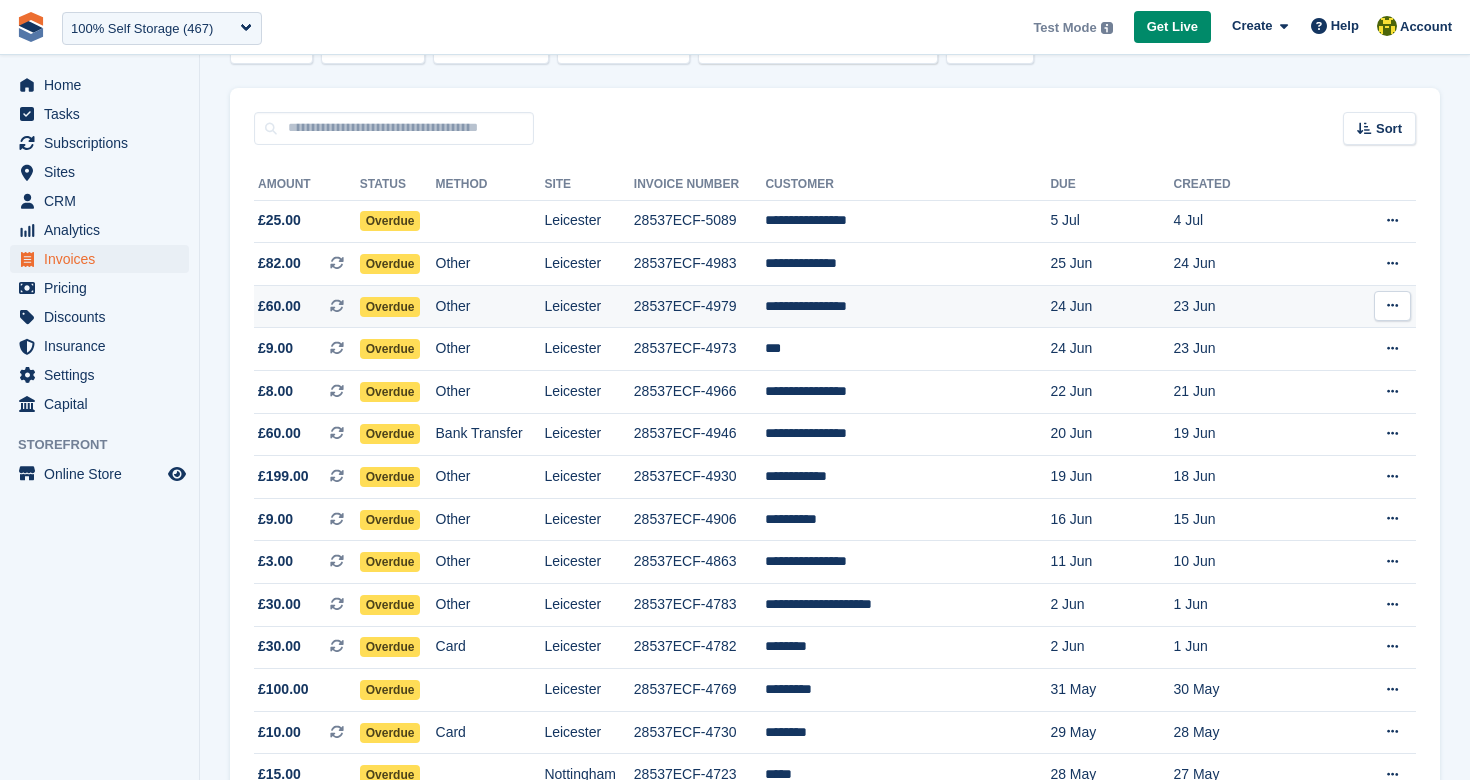 scroll, scrollTop: 0, scrollLeft: 0, axis: both 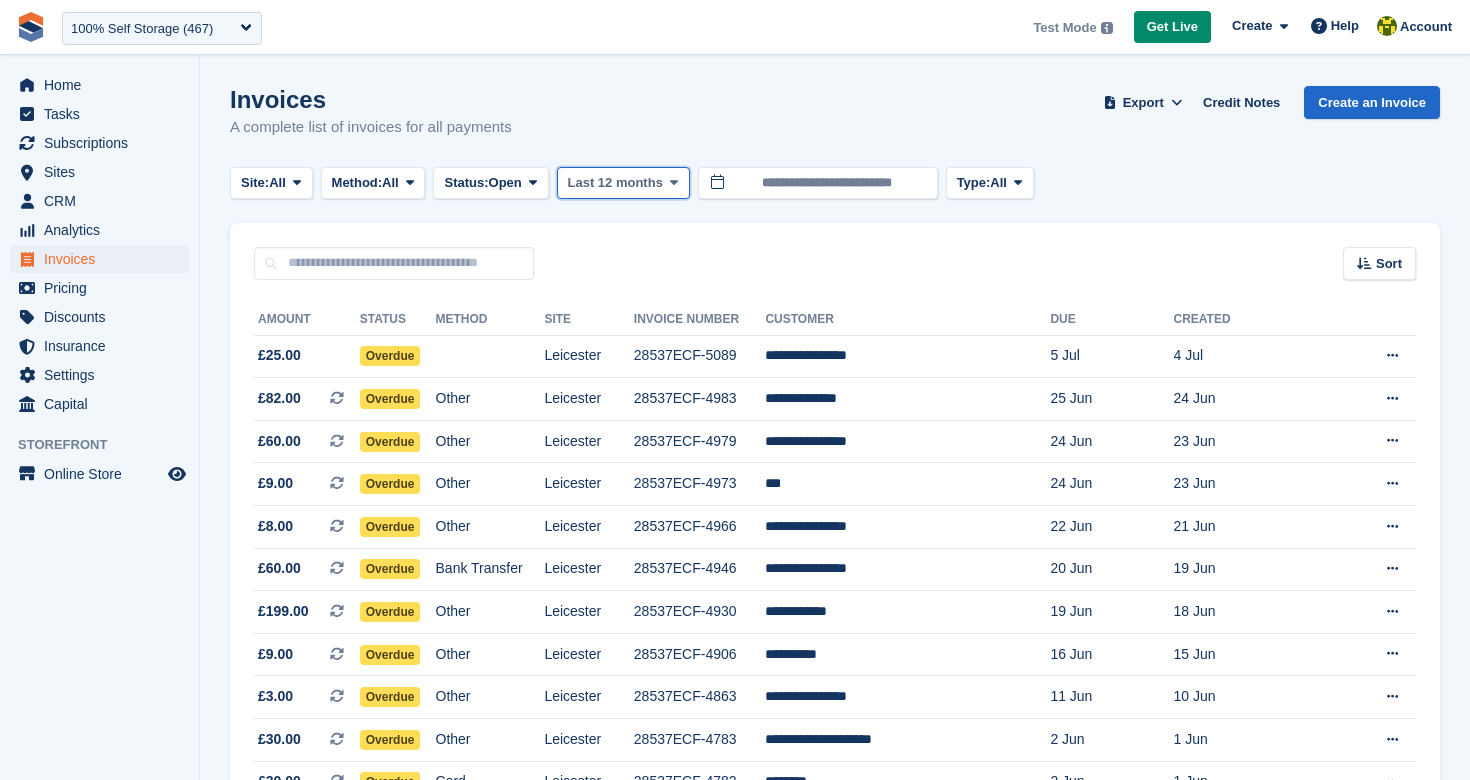 click on "Last 12 months" at bounding box center [615, 183] 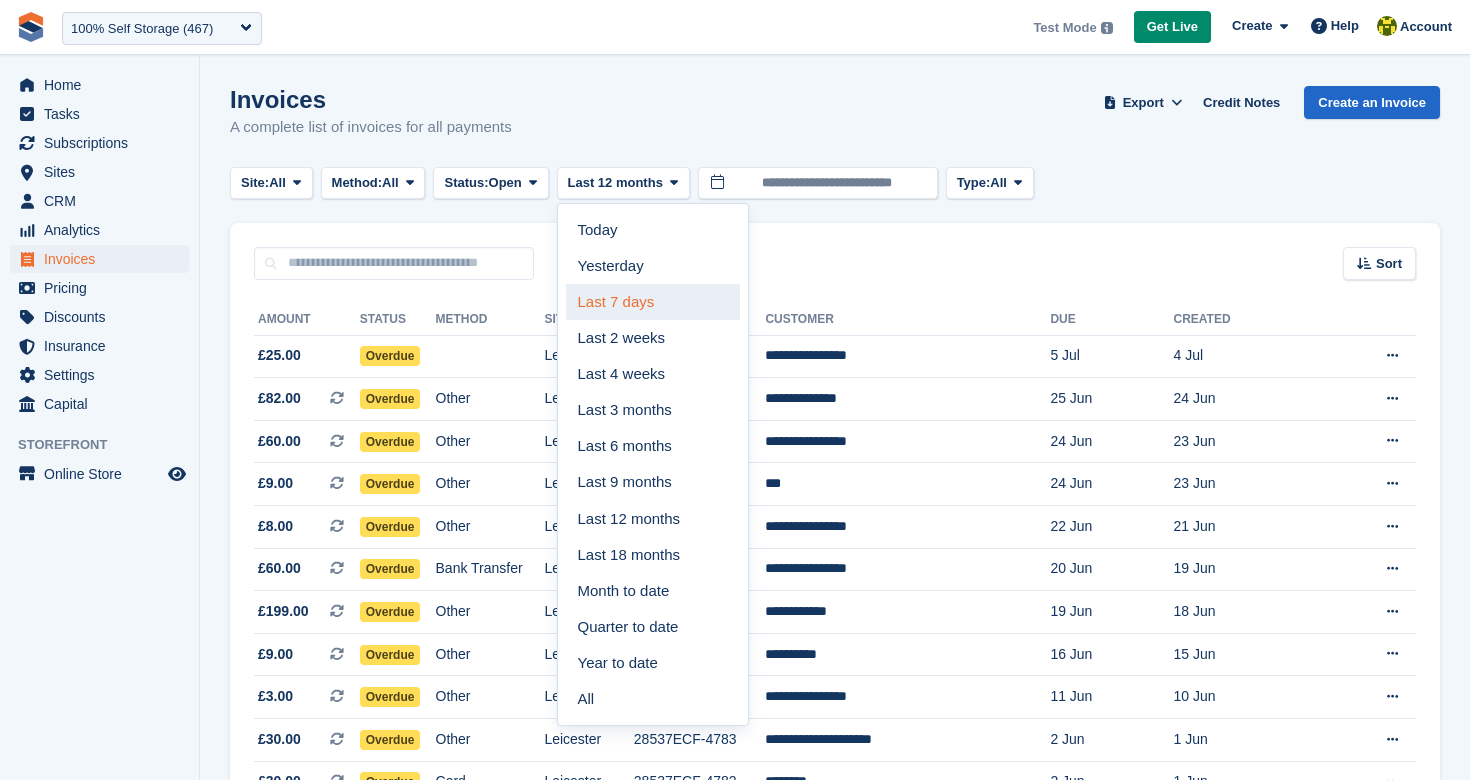 click on "Last 7 days" at bounding box center (653, 302) 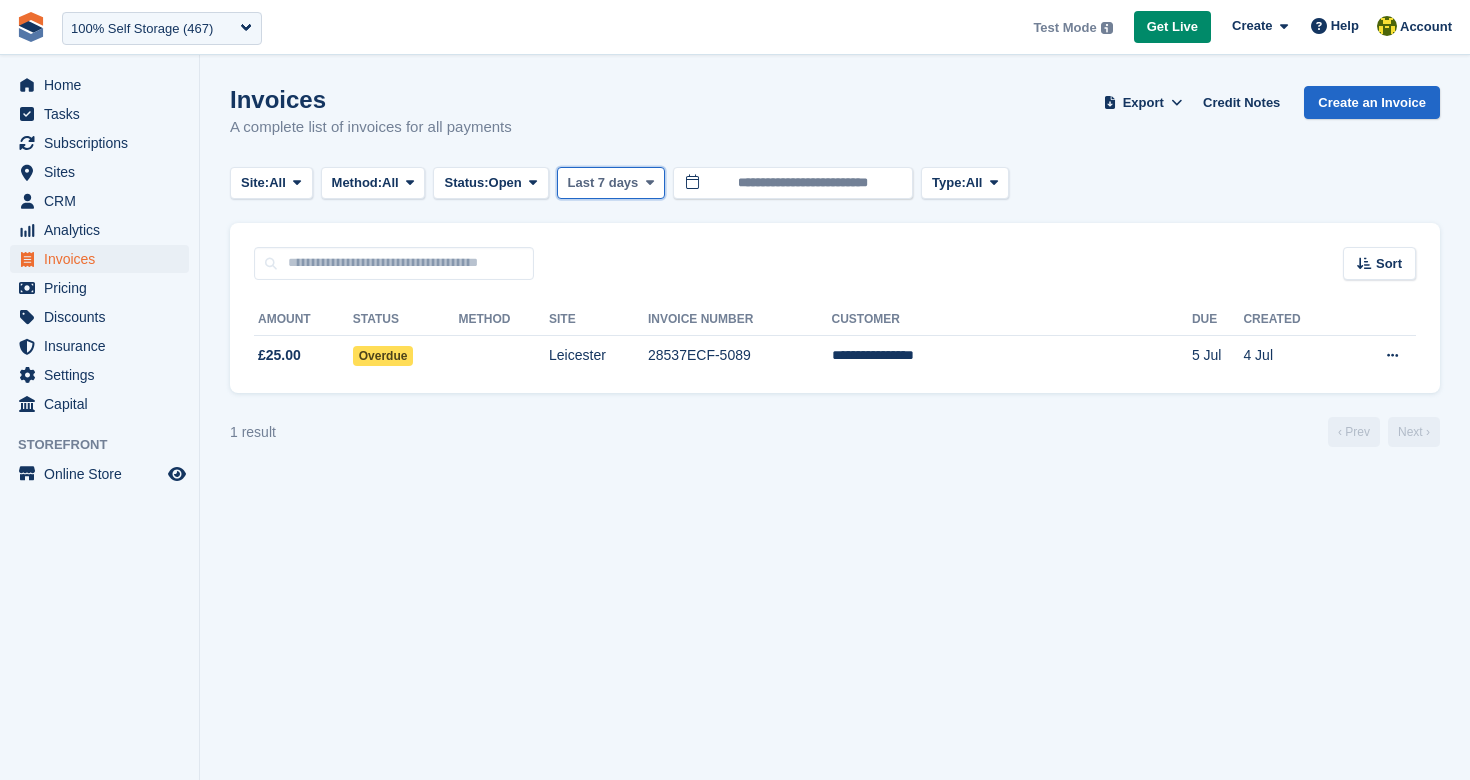 click at bounding box center [650, 183] 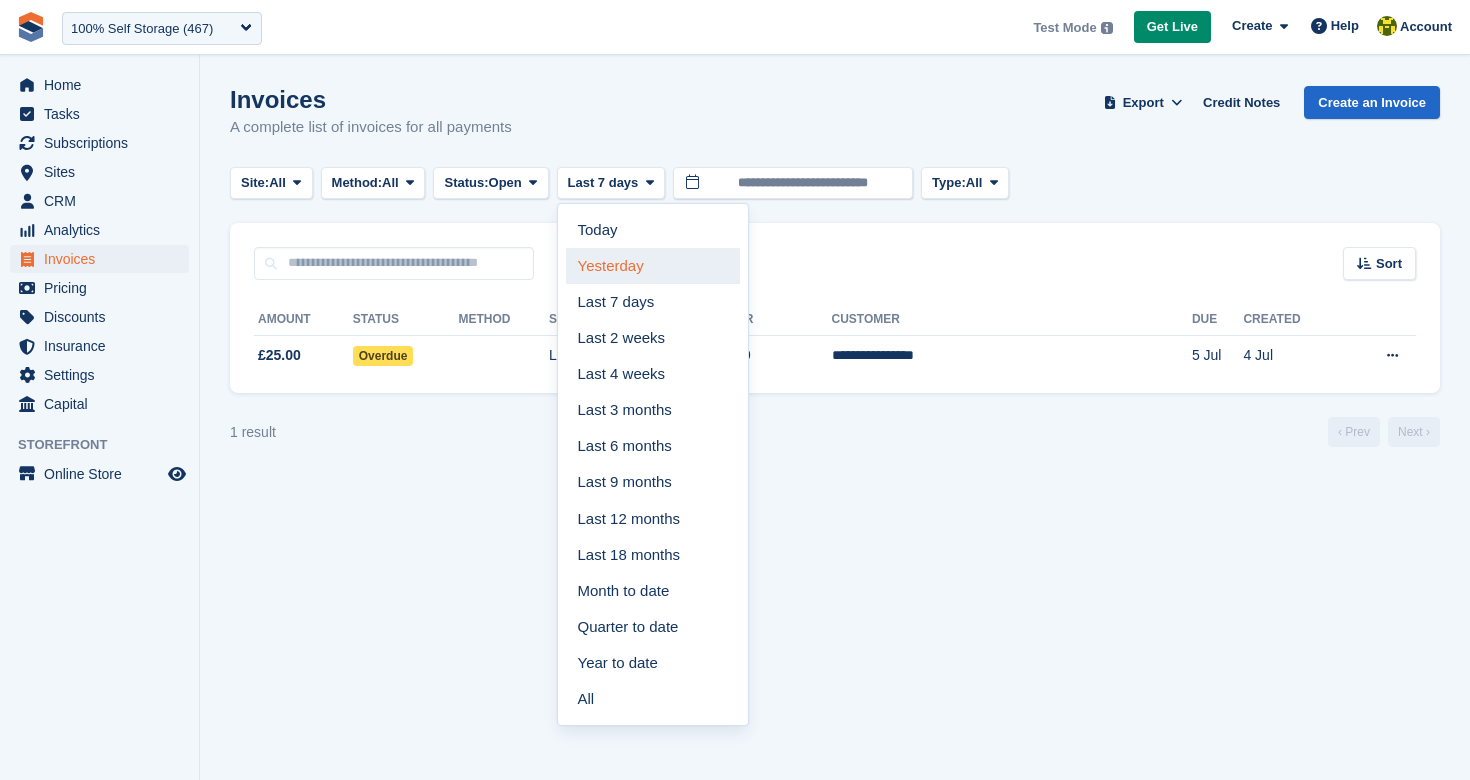 click on "Yesterday" at bounding box center [653, 266] 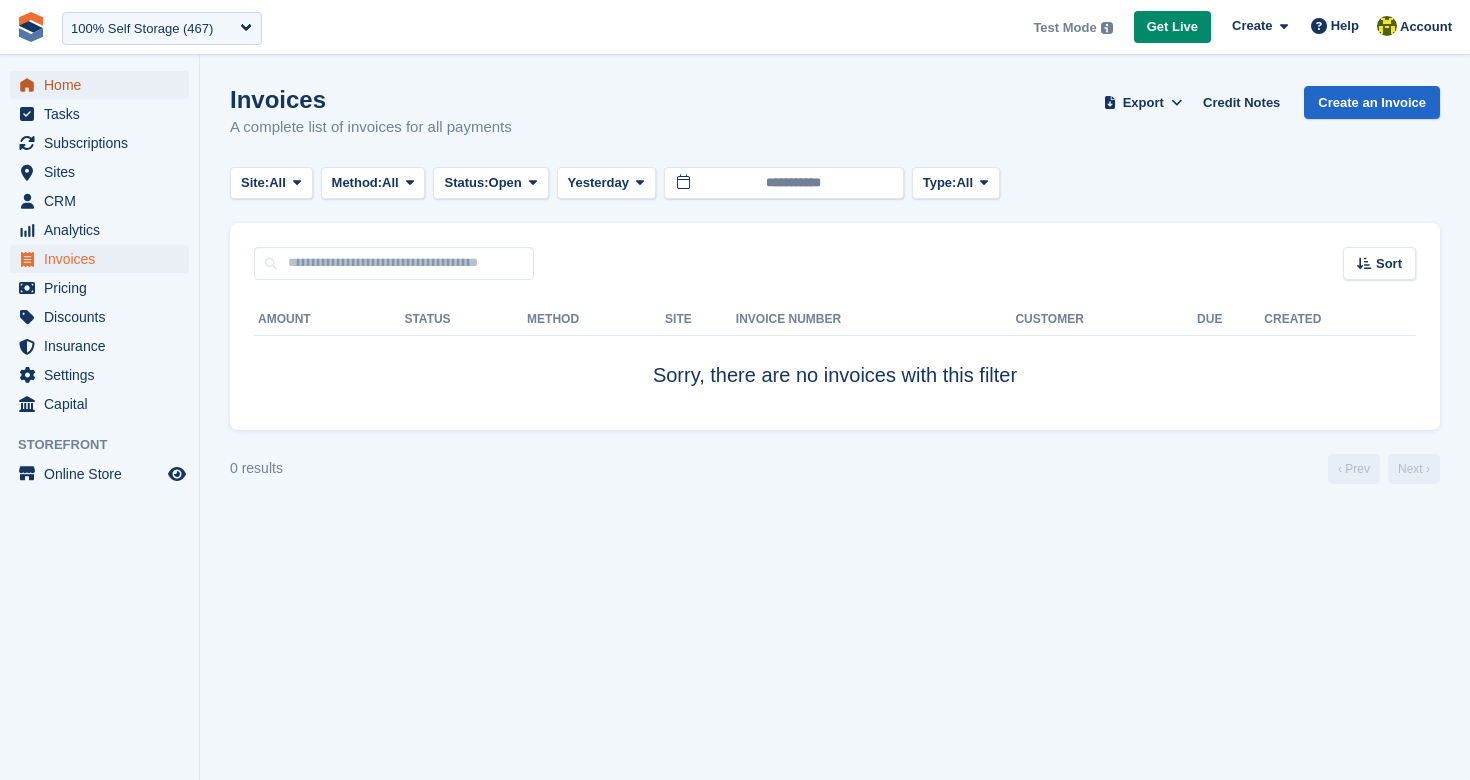 click on "Home" at bounding box center (104, 85) 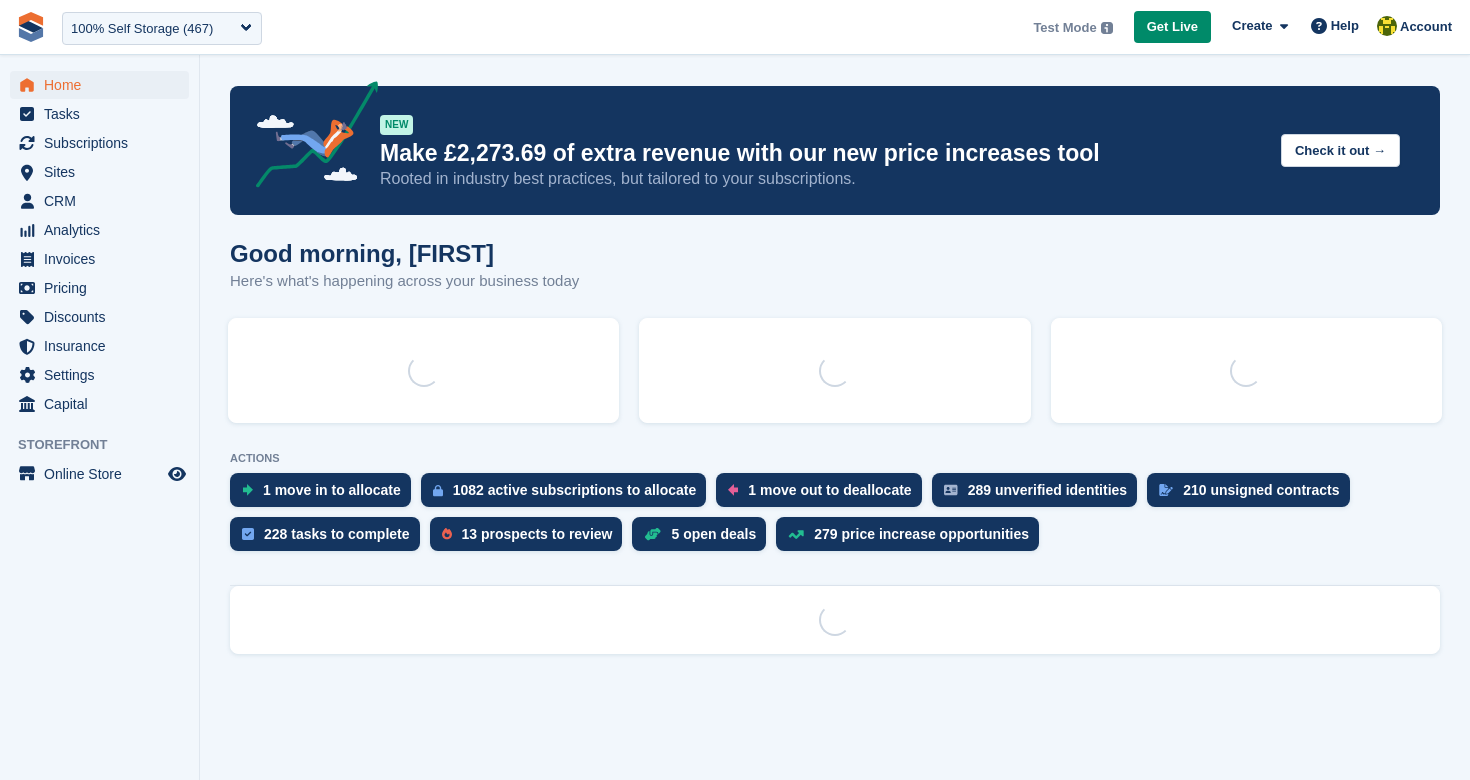 scroll, scrollTop: 0, scrollLeft: 0, axis: both 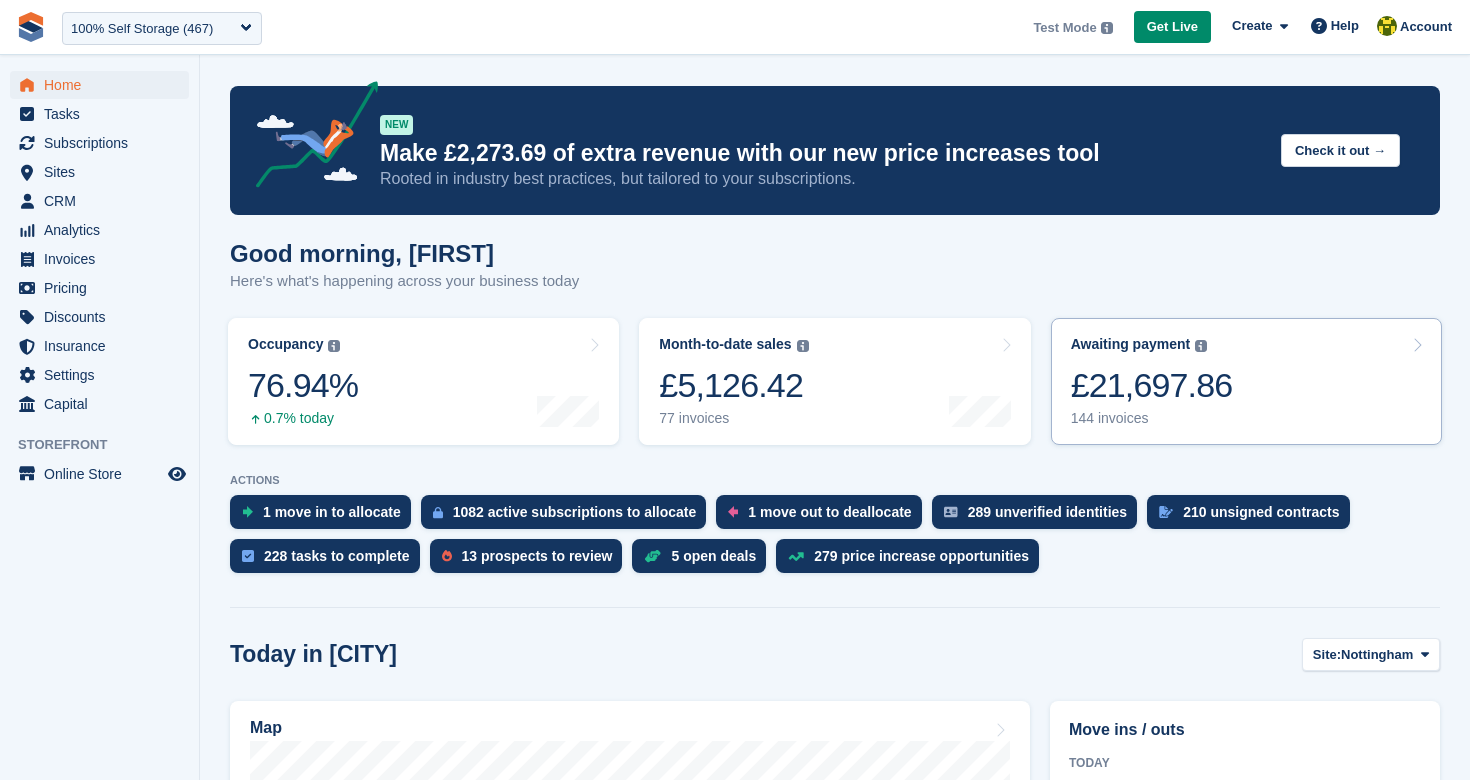 click on "£21,697.86" at bounding box center (1152, 385) 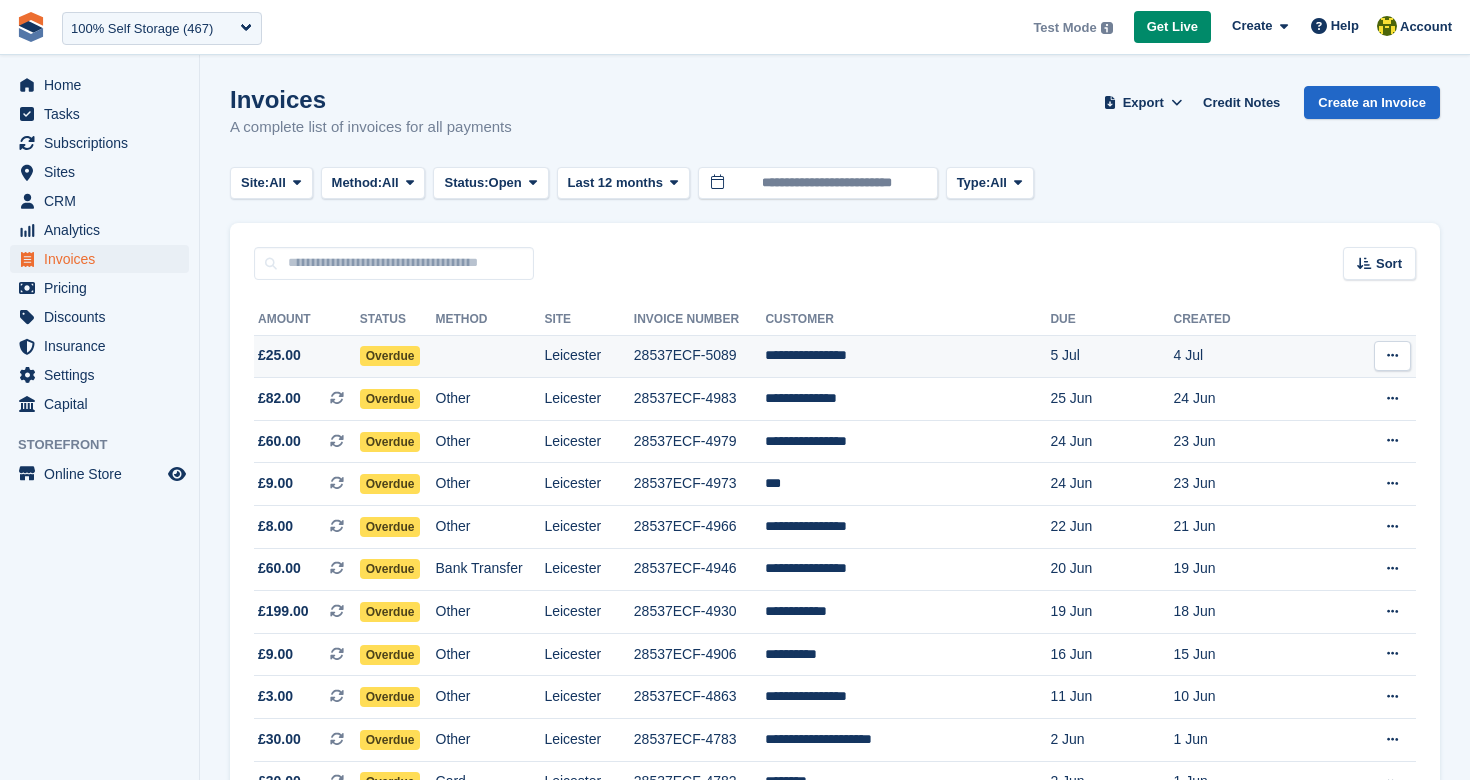 scroll, scrollTop: 0, scrollLeft: 0, axis: both 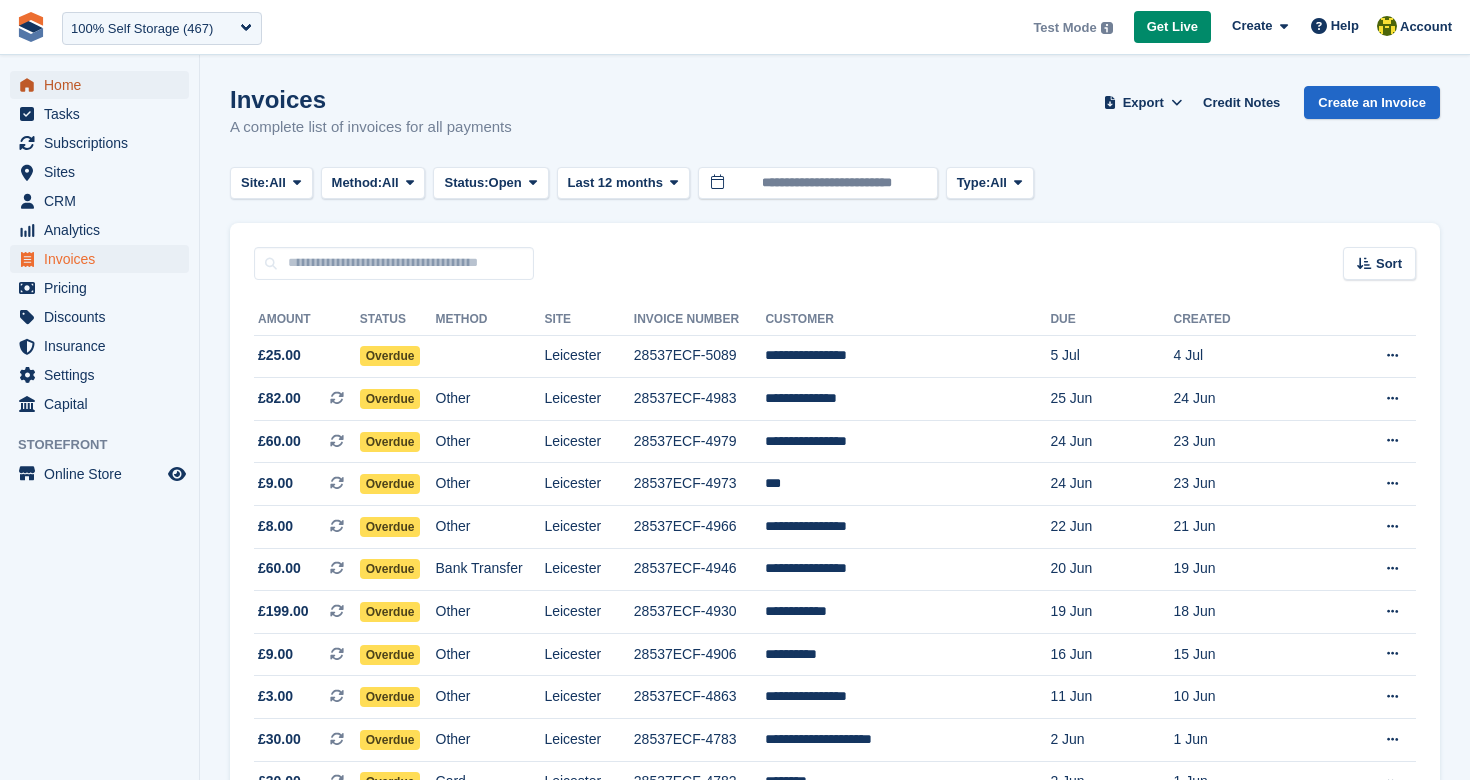 click on "Home" at bounding box center [104, 85] 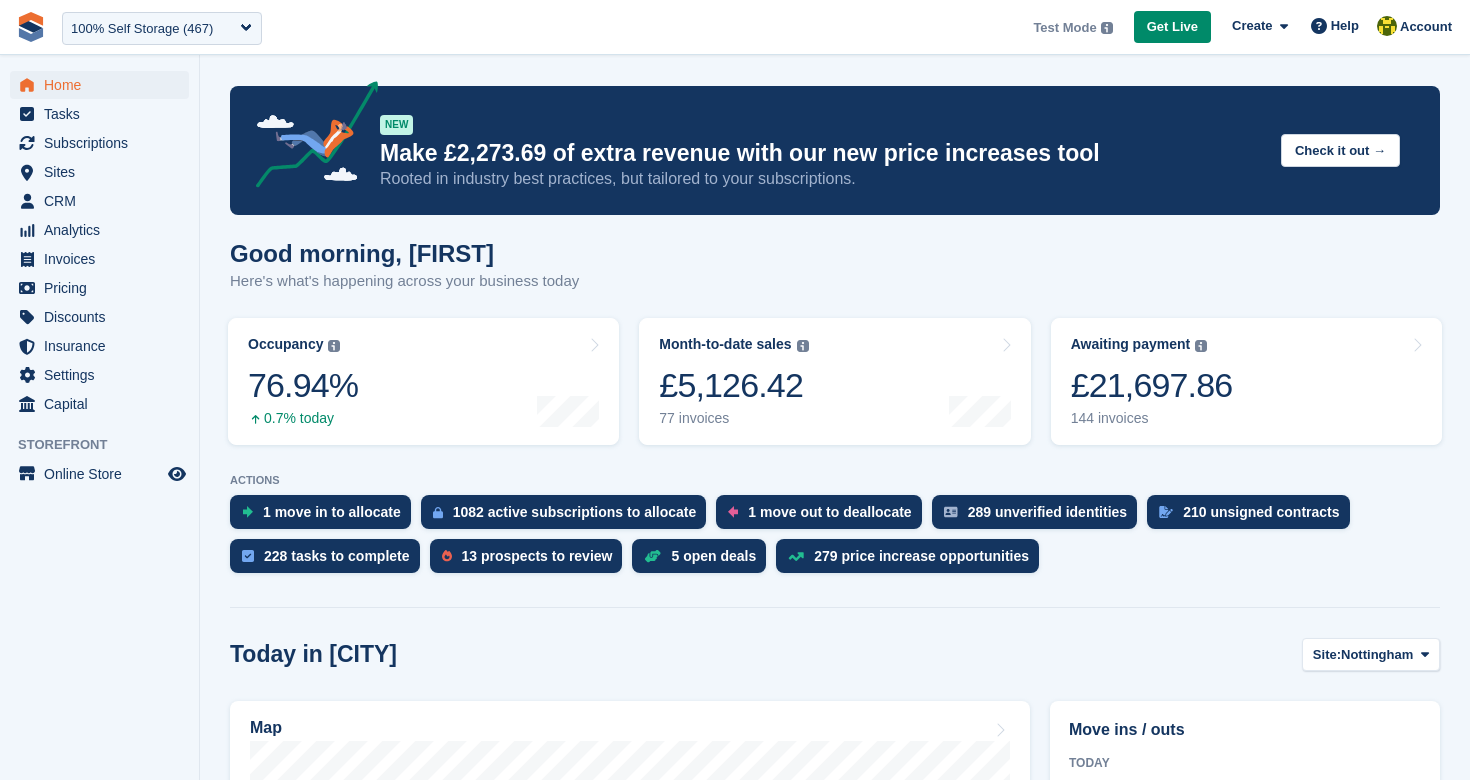 scroll, scrollTop: 0, scrollLeft: 0, axis: both 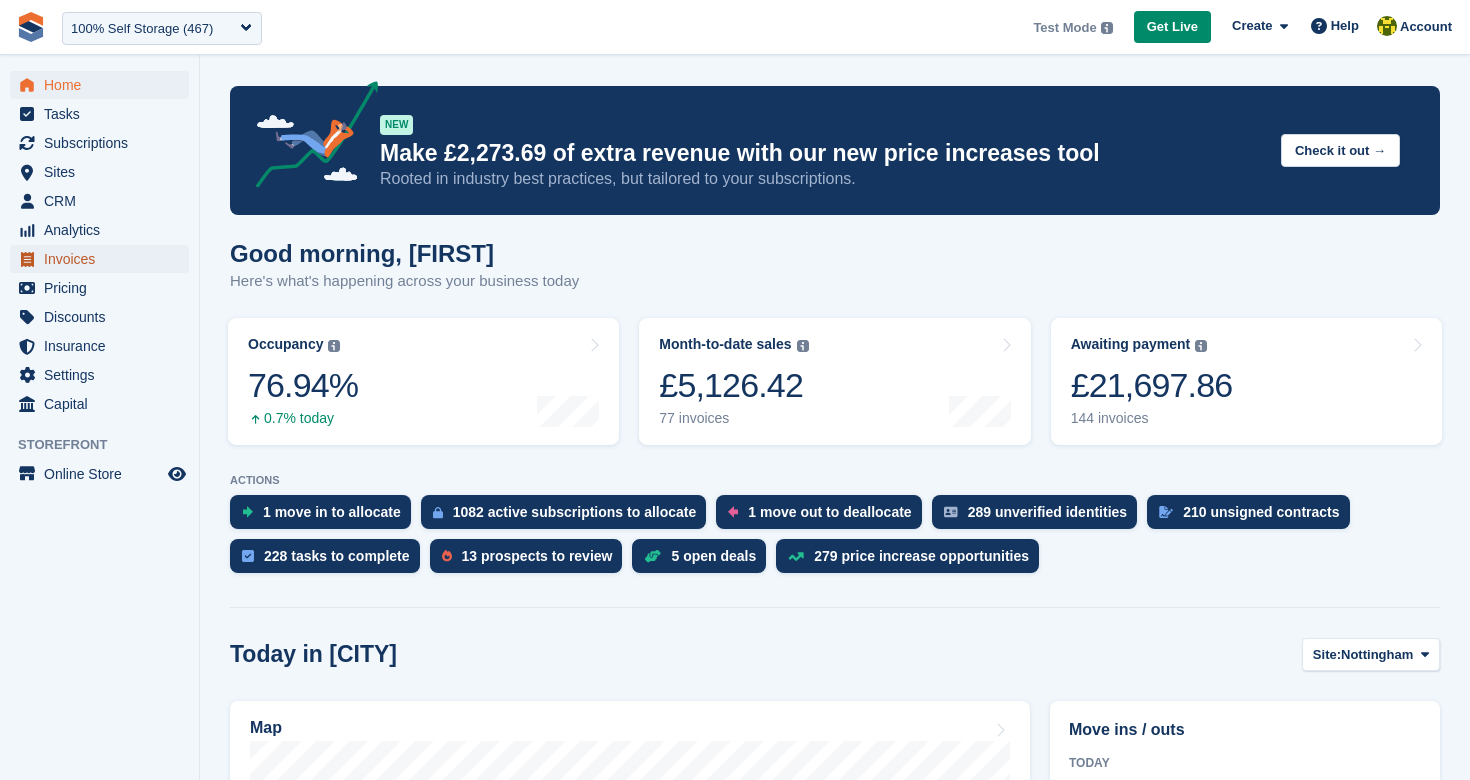 click on "Invoices" at bounding box center (104, 259) 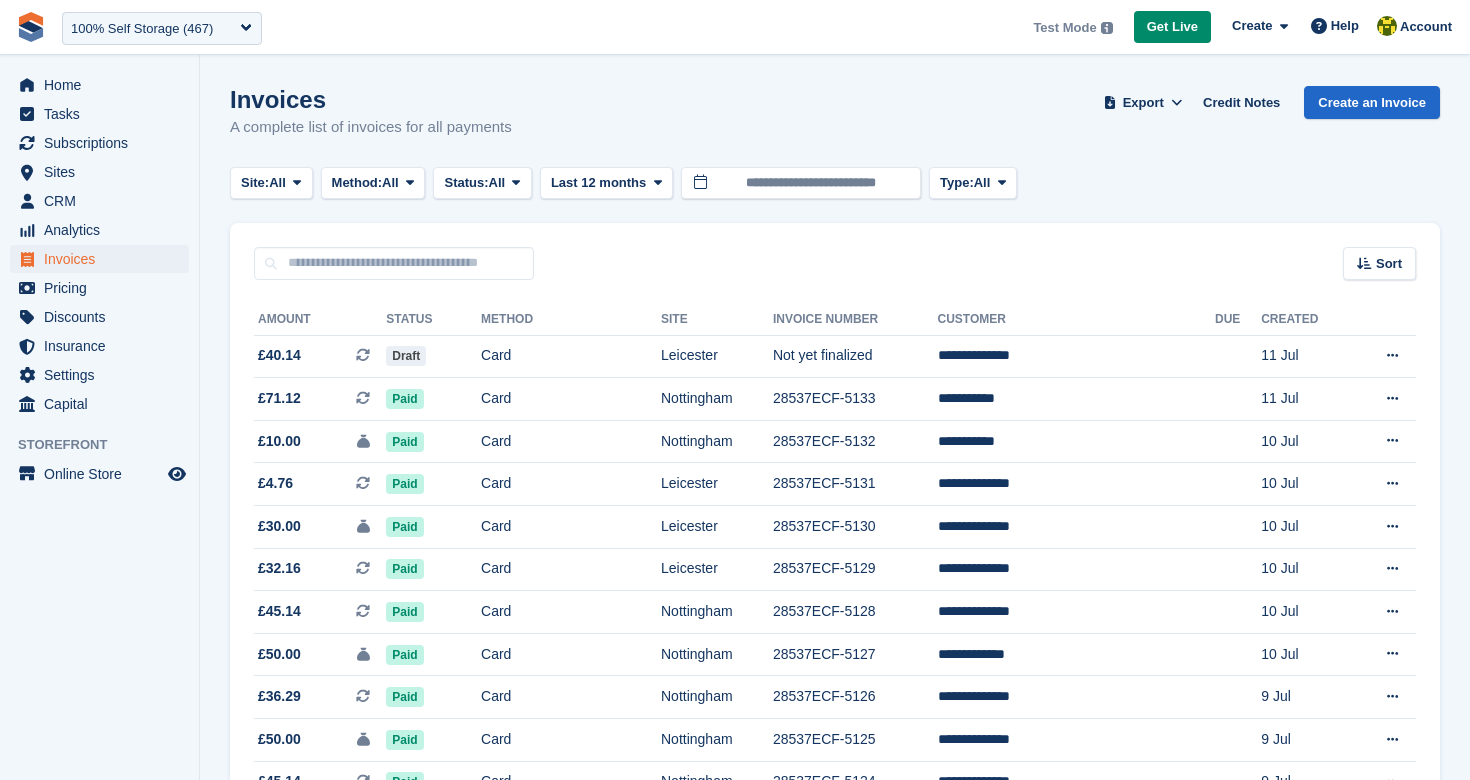 scroll, scrollTop: 0, scrollLeft: 0, axis: both 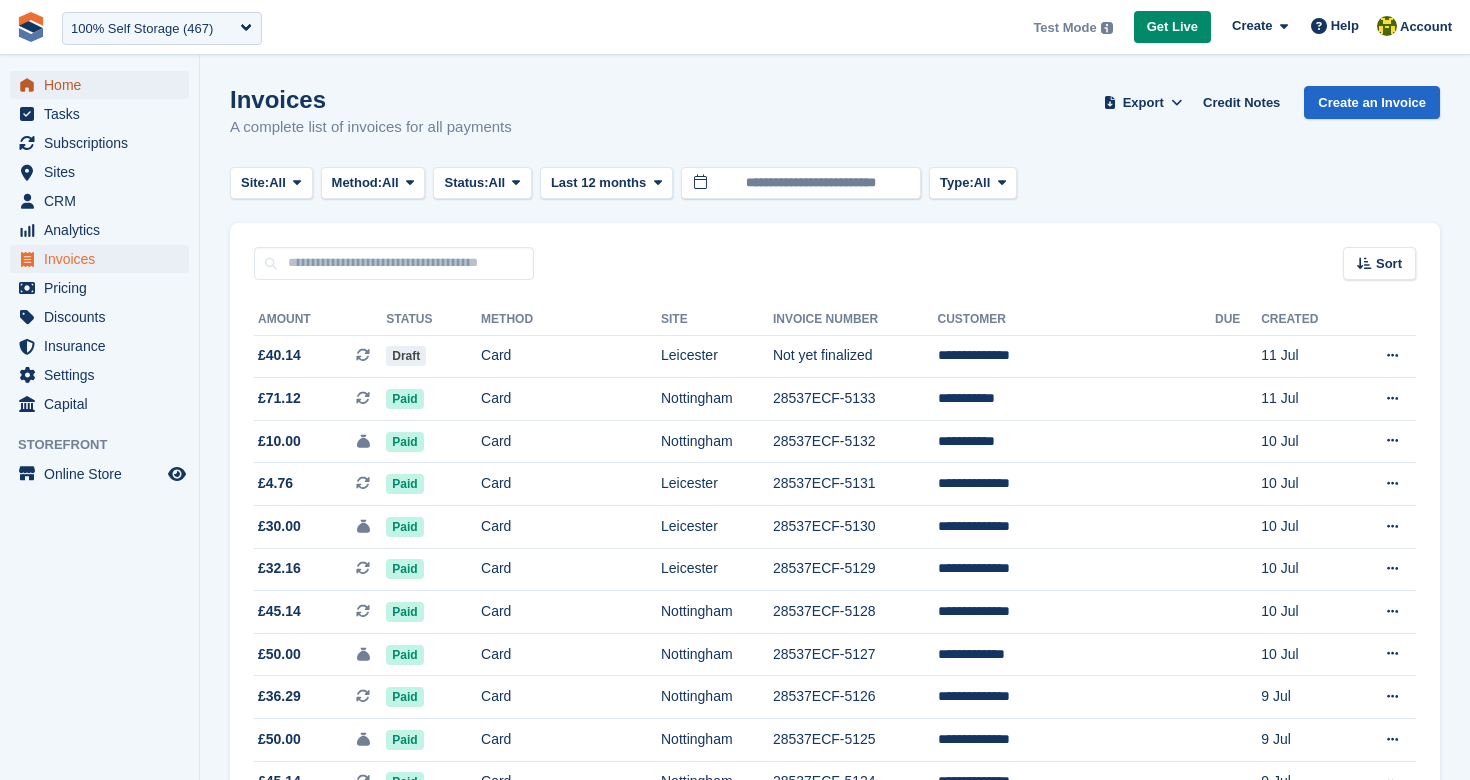 click on "Home" at bounding box center [104, 85] 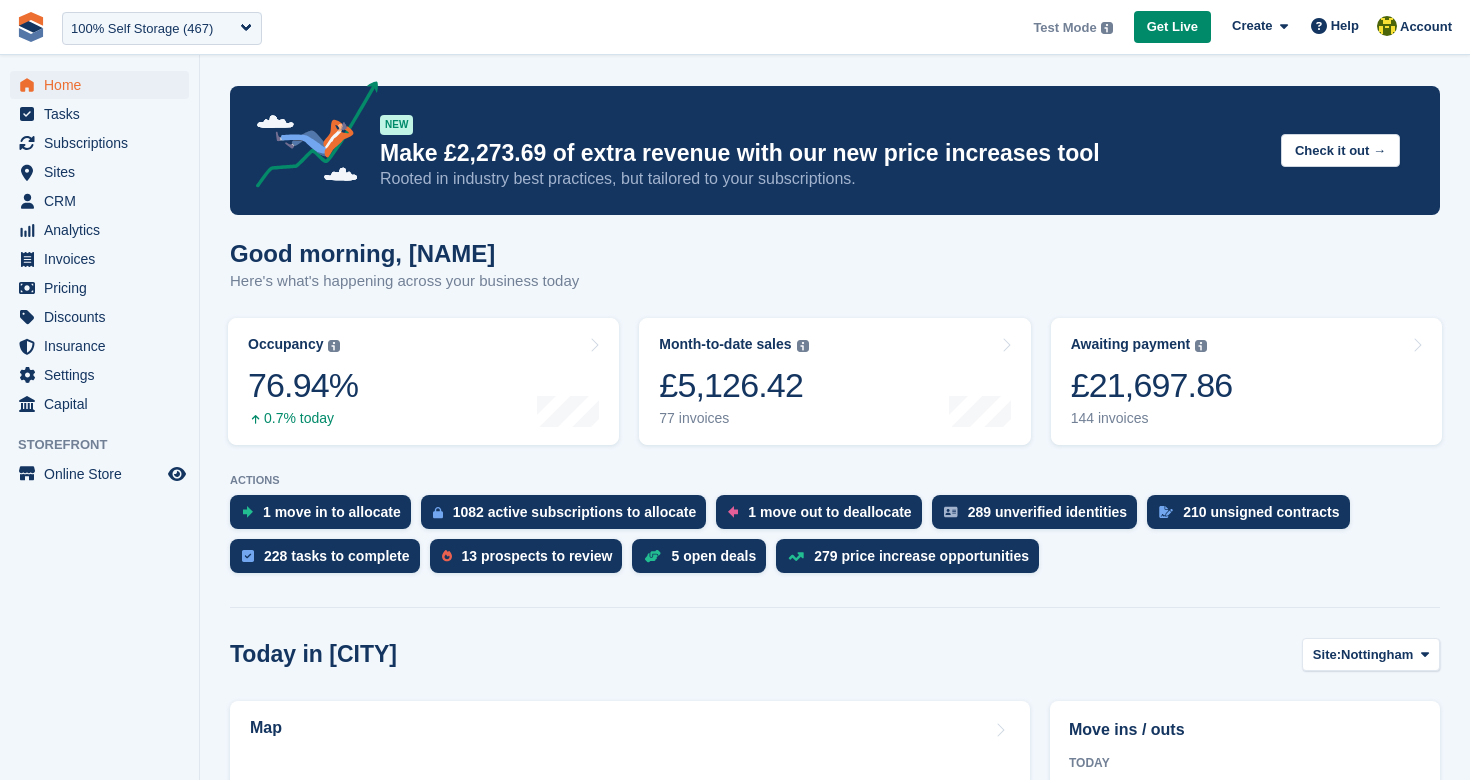 scroll, scrollTop: 0, scrollLeft: 0, axis: both 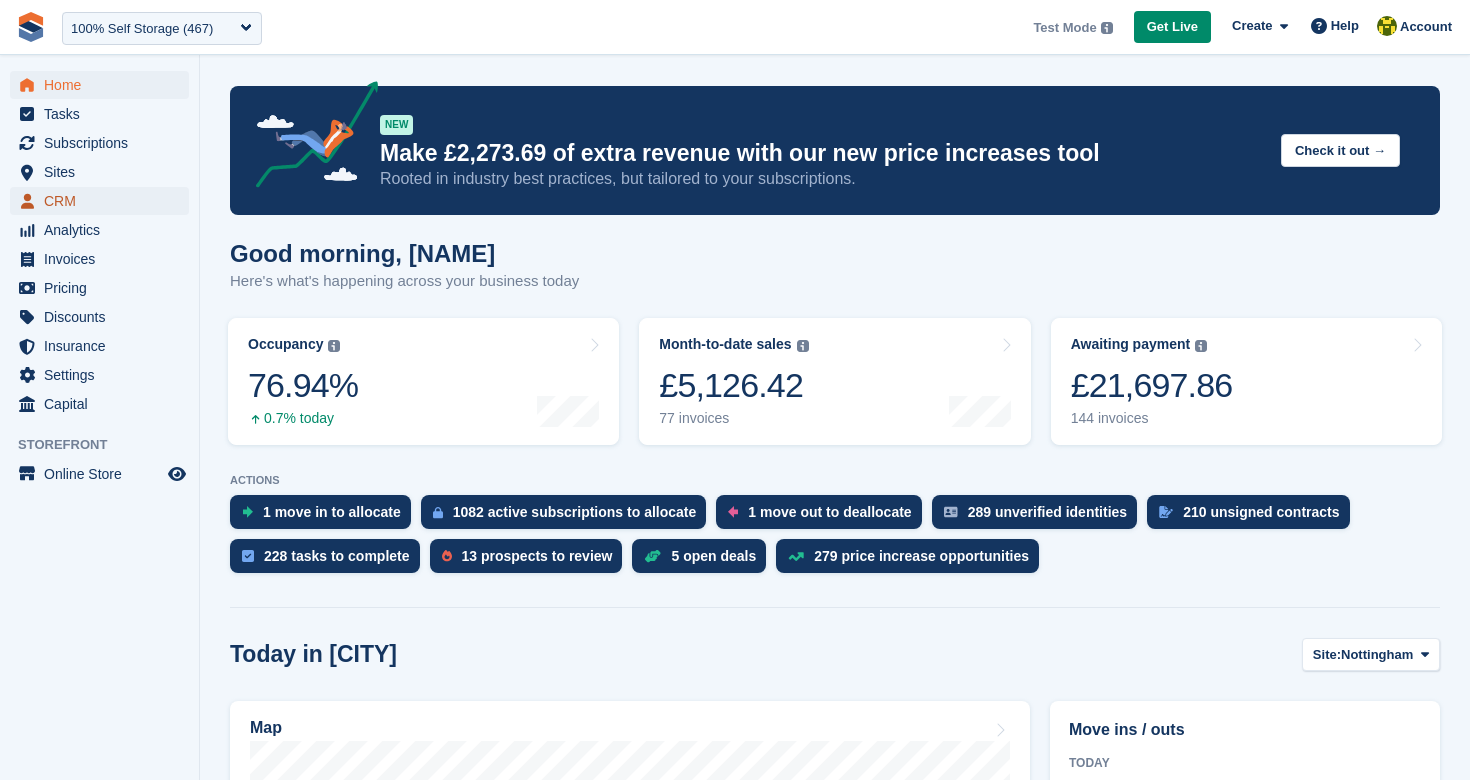 click on "CRM" at bounding box center (104, 201) 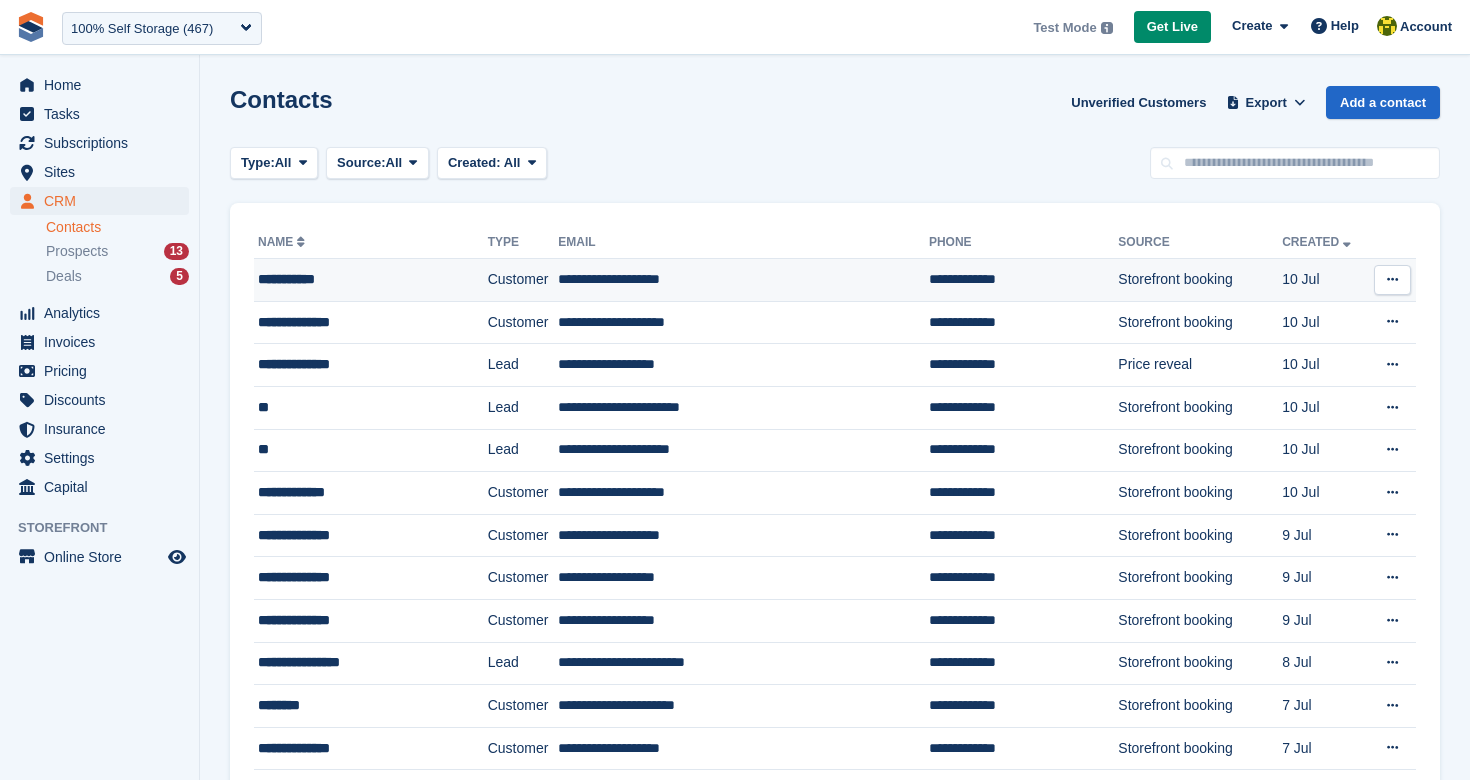 scroll, scrollTop: 0, scrollLeft: 0, axis: both 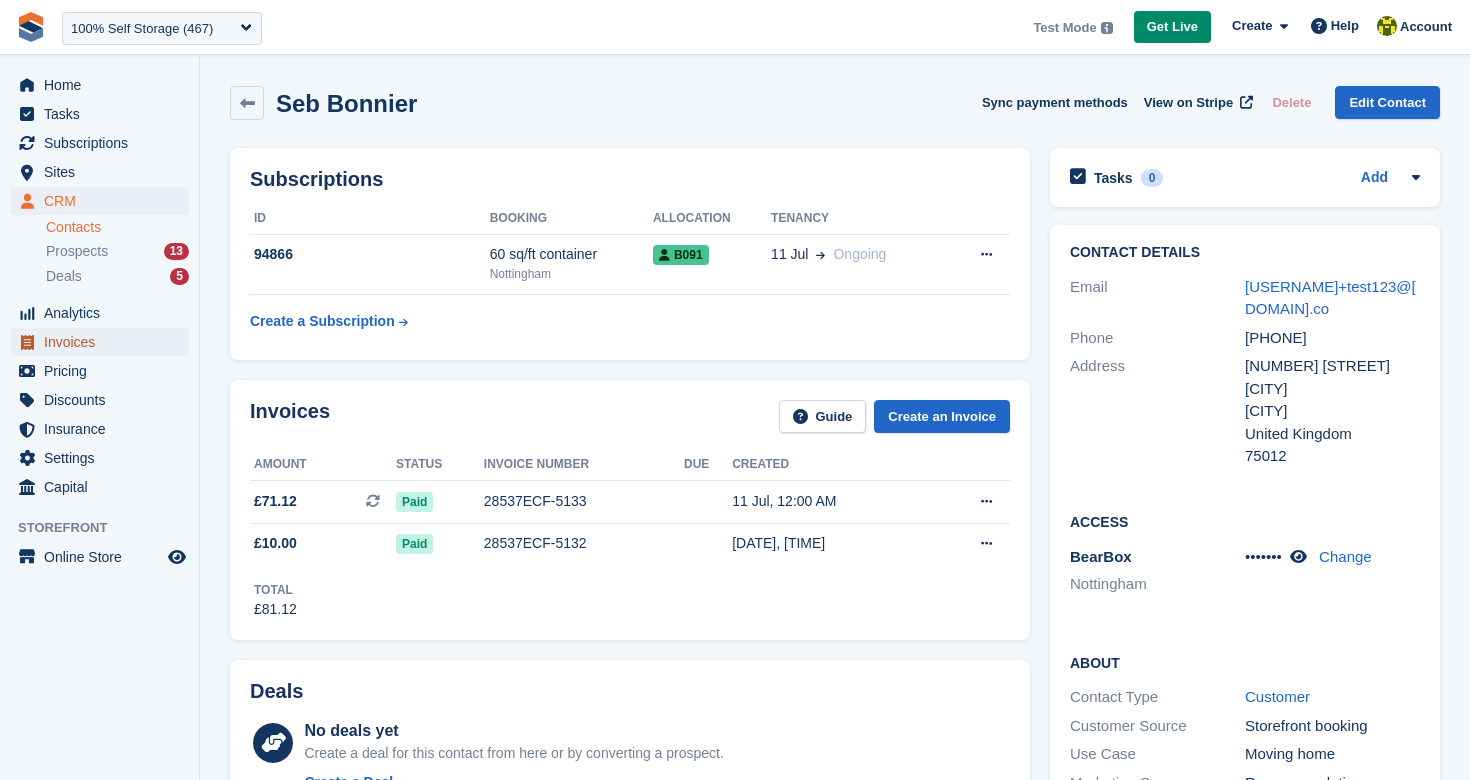 click on "Invoices" at bounding box center (104, 342) 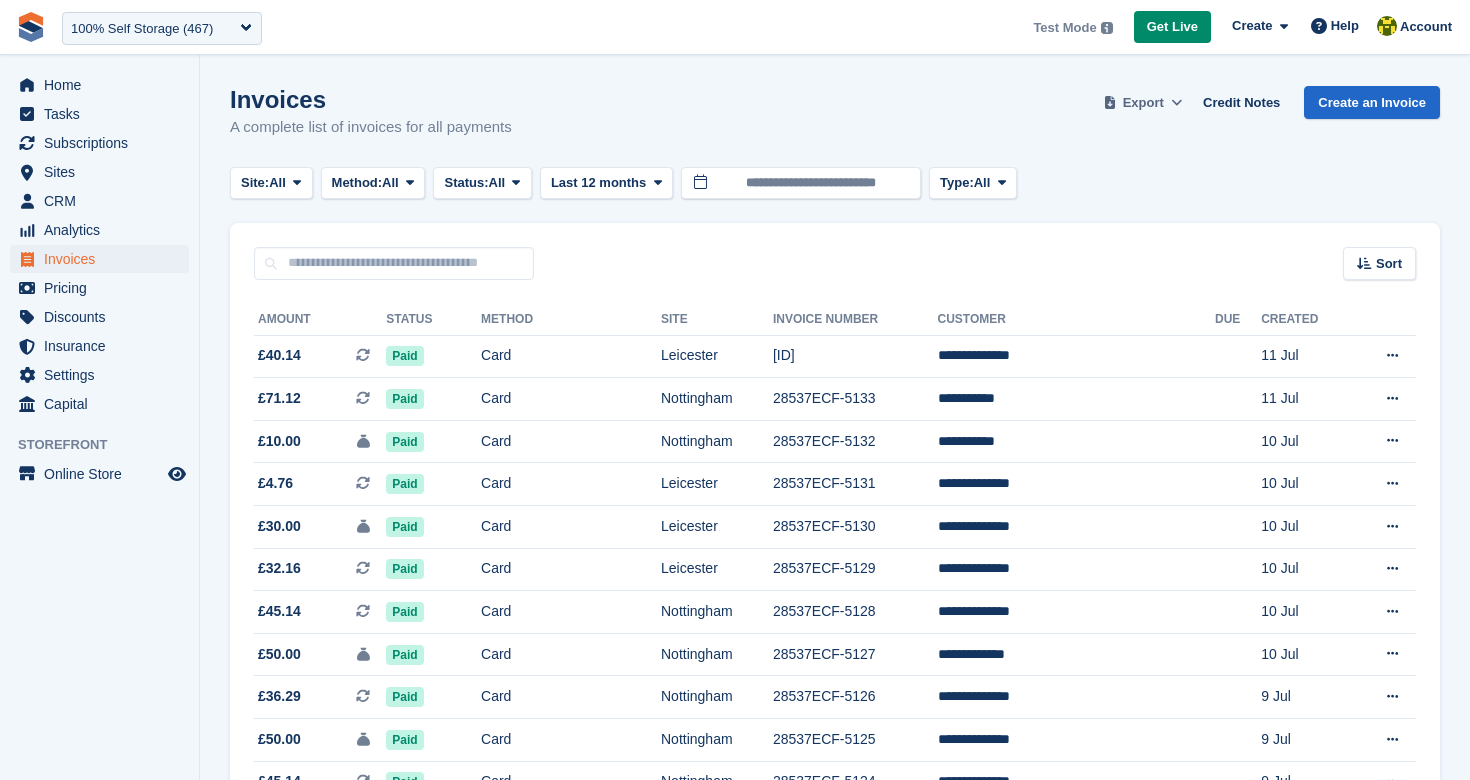 click on "Export" at bounding box center (1143, 103) 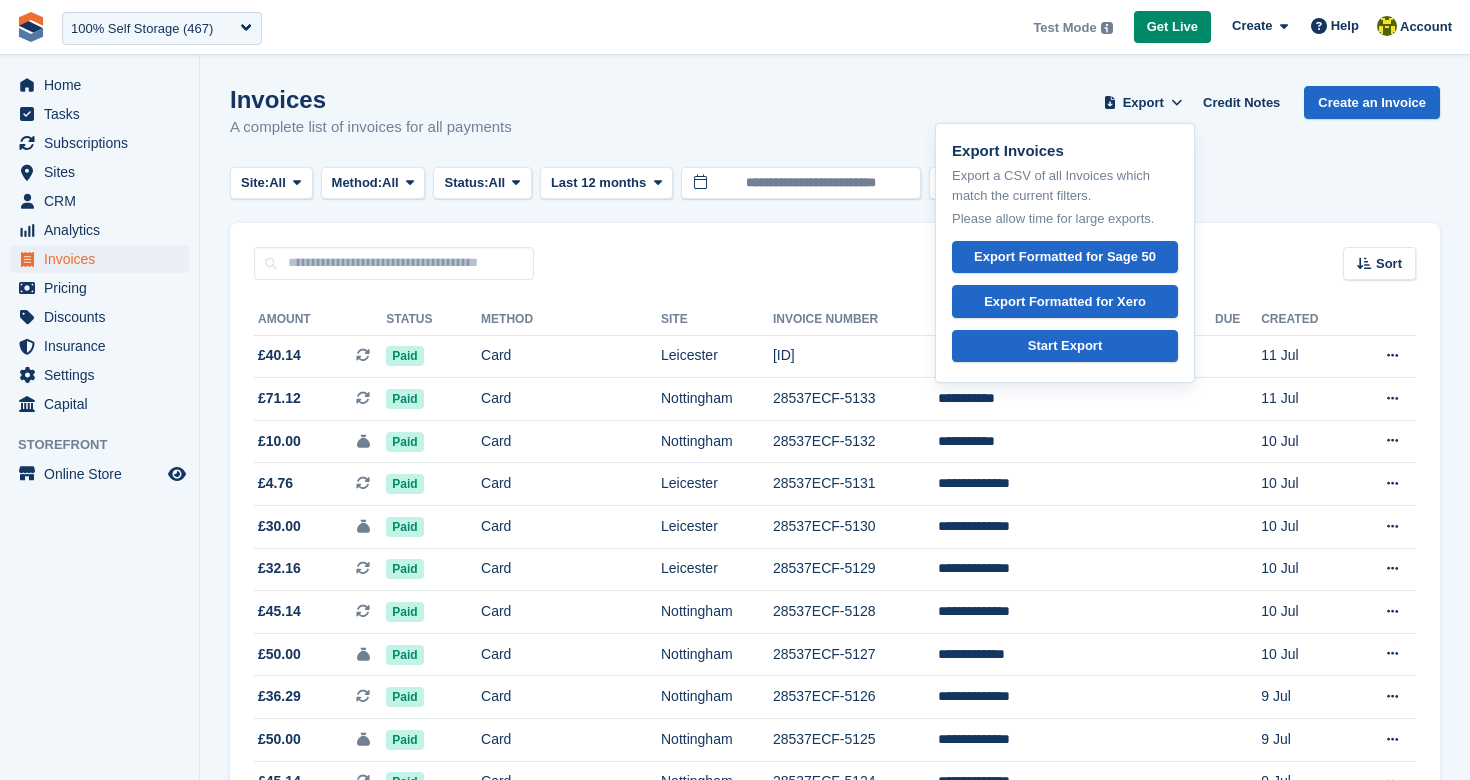 click on "Sort
Sort by
Date created
Created (oldest first)
Created (newest first)" at bounding box center [835, 251] 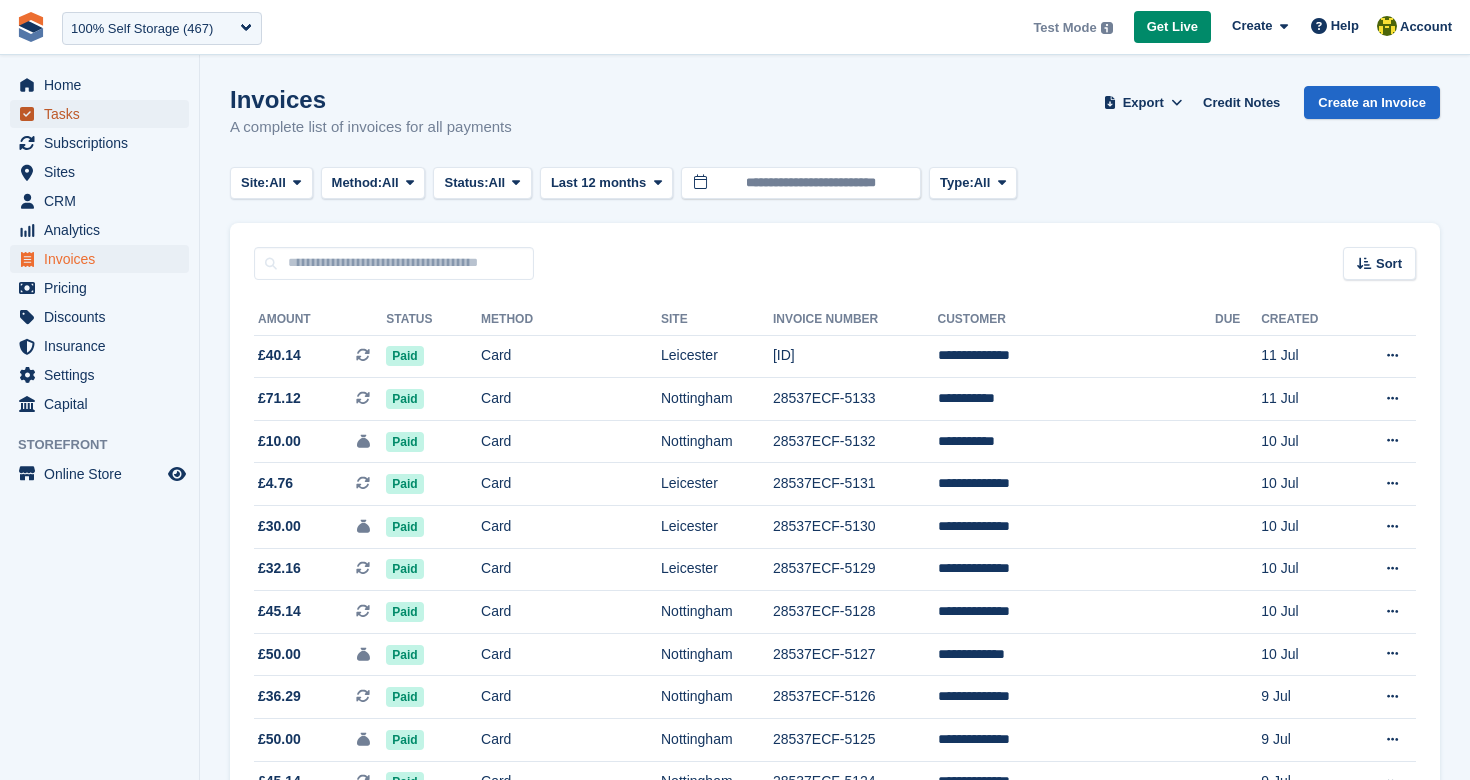 click on "Tasks" at bounding box center (104, 114) 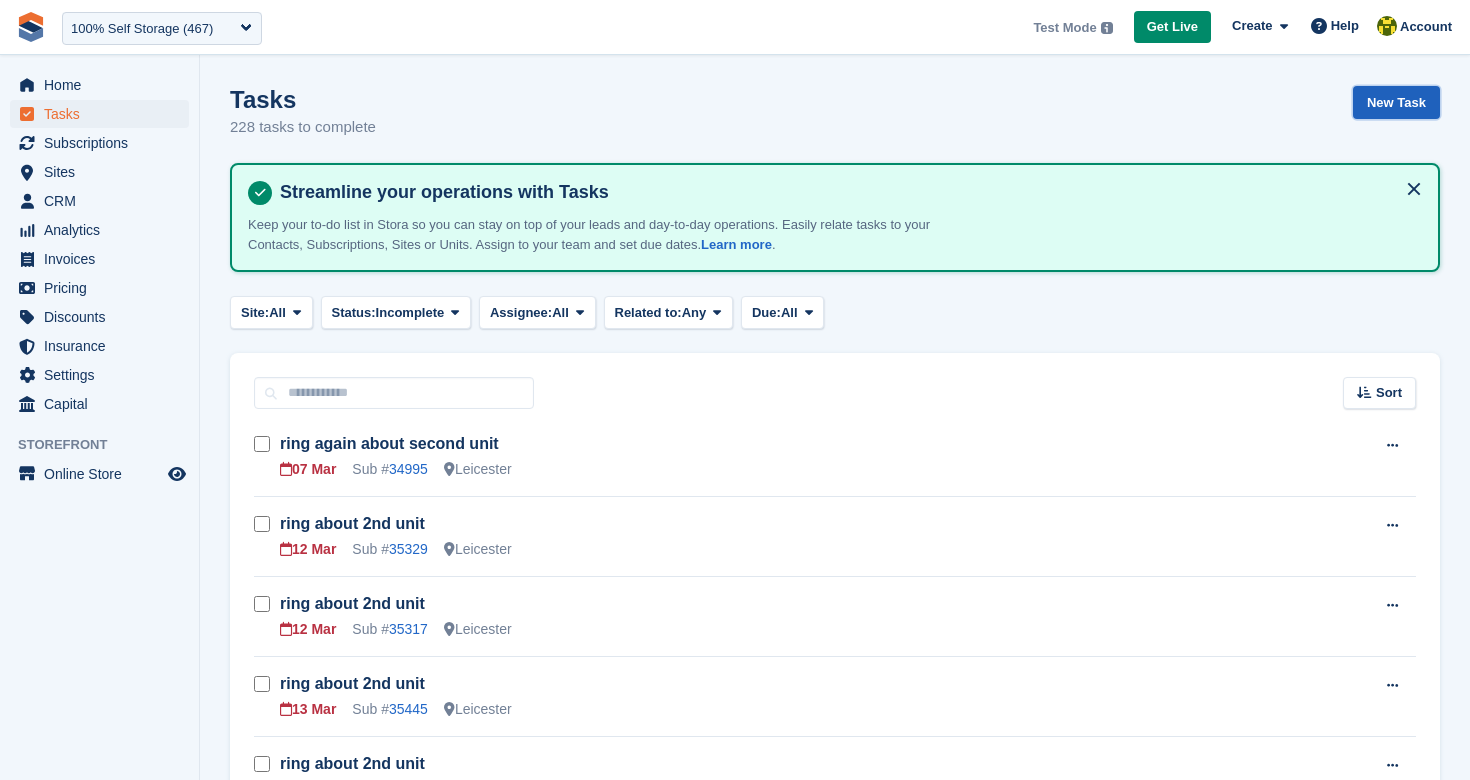 click on "New Task" at bounding box center (1396, 102) 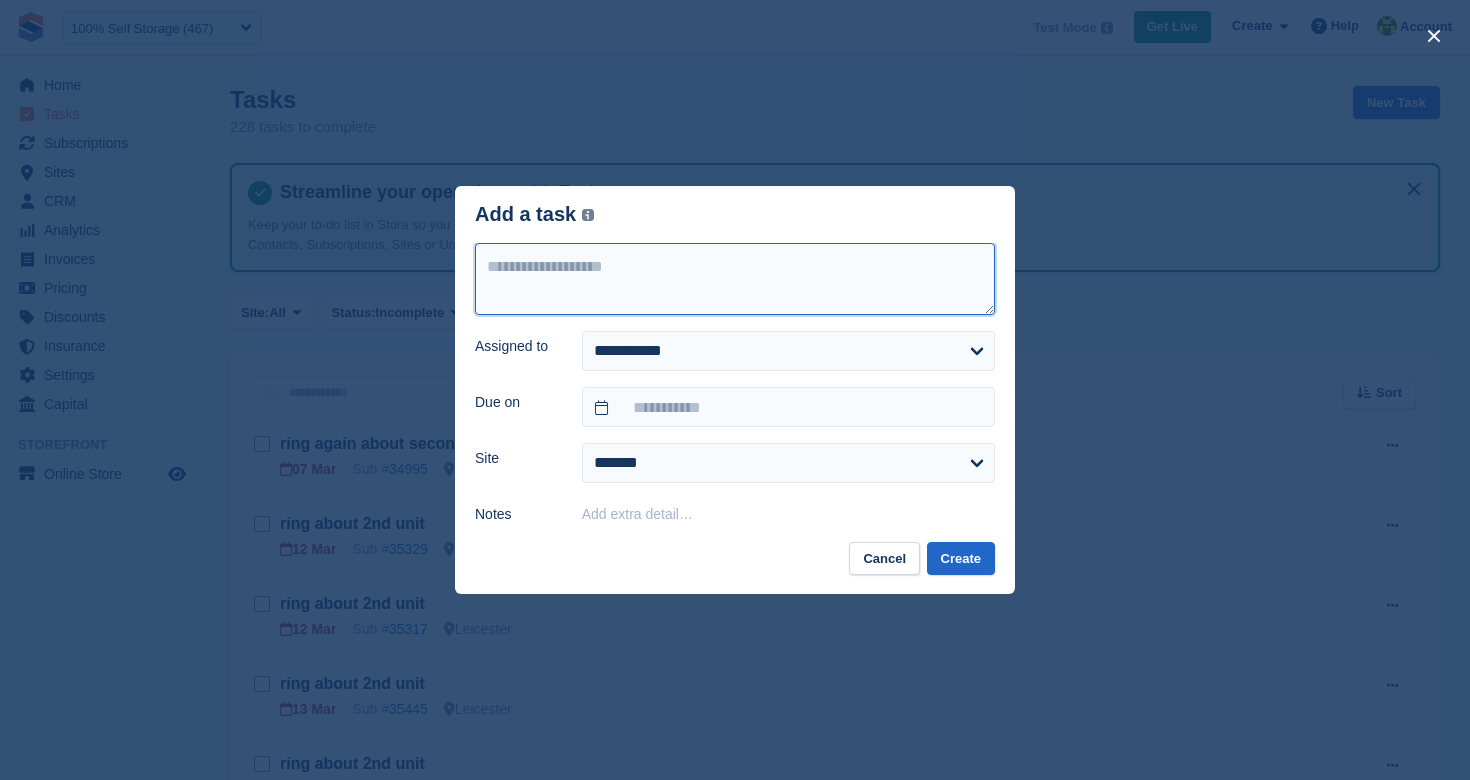 click at bounding box center (735, 279) 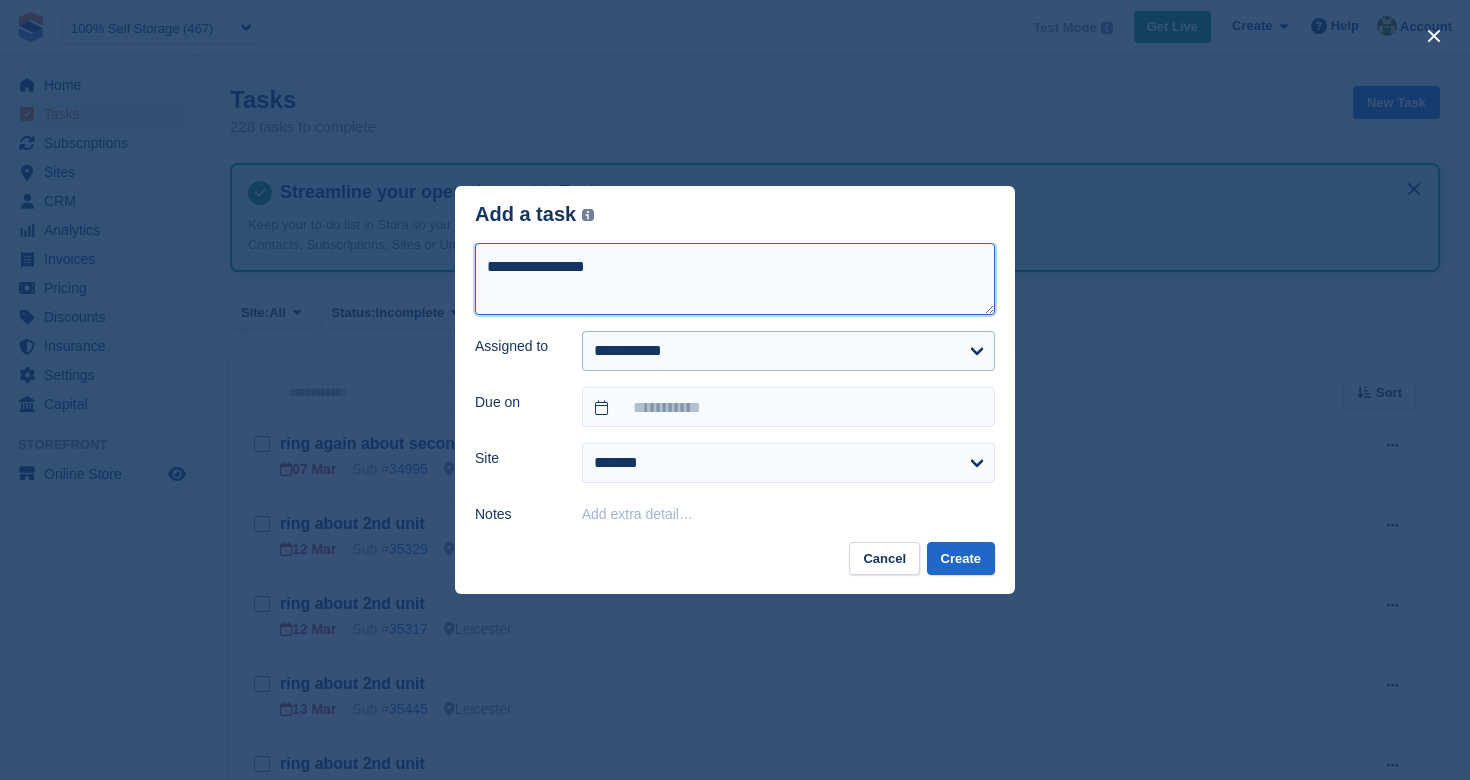 type on "**********" 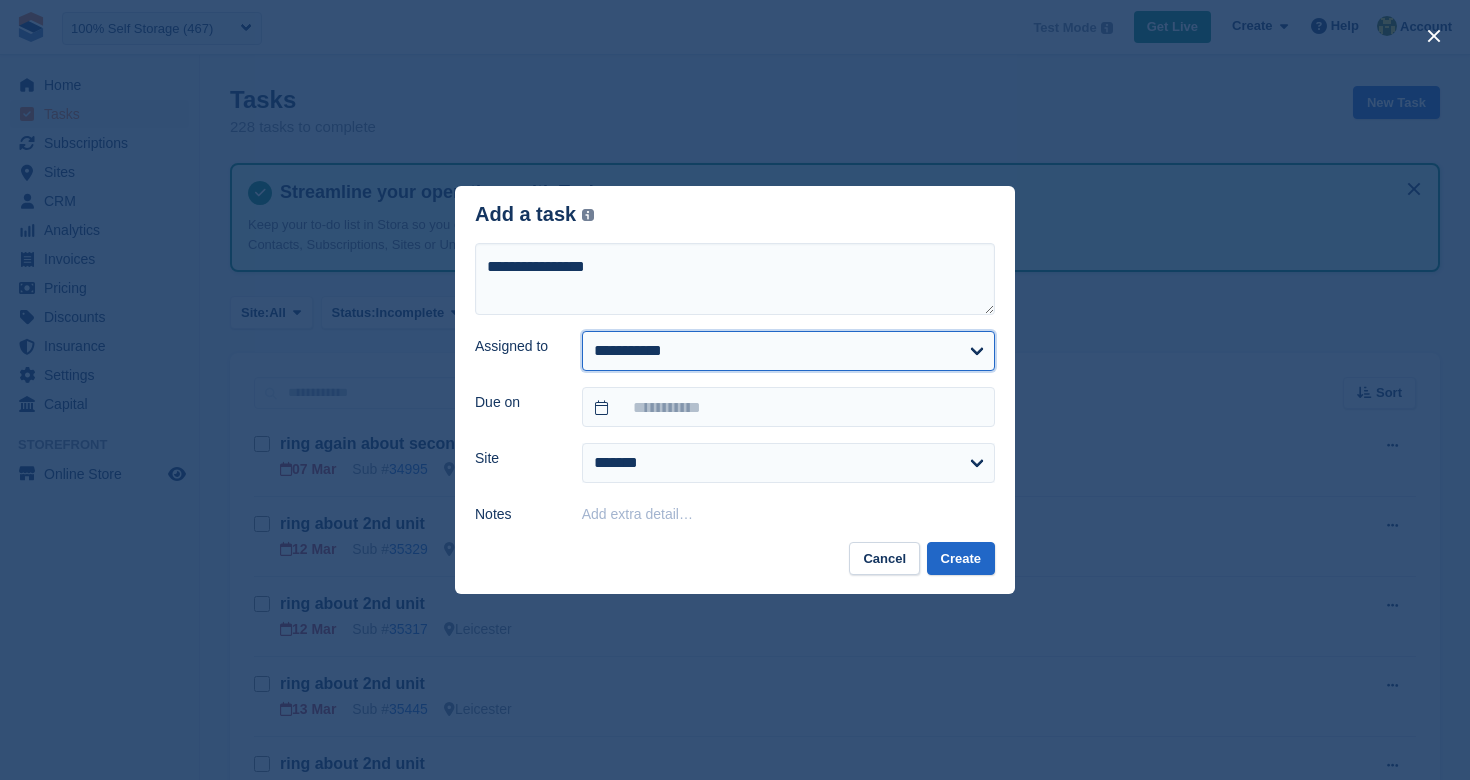 click on "**********" at bounding box center [788, 351] 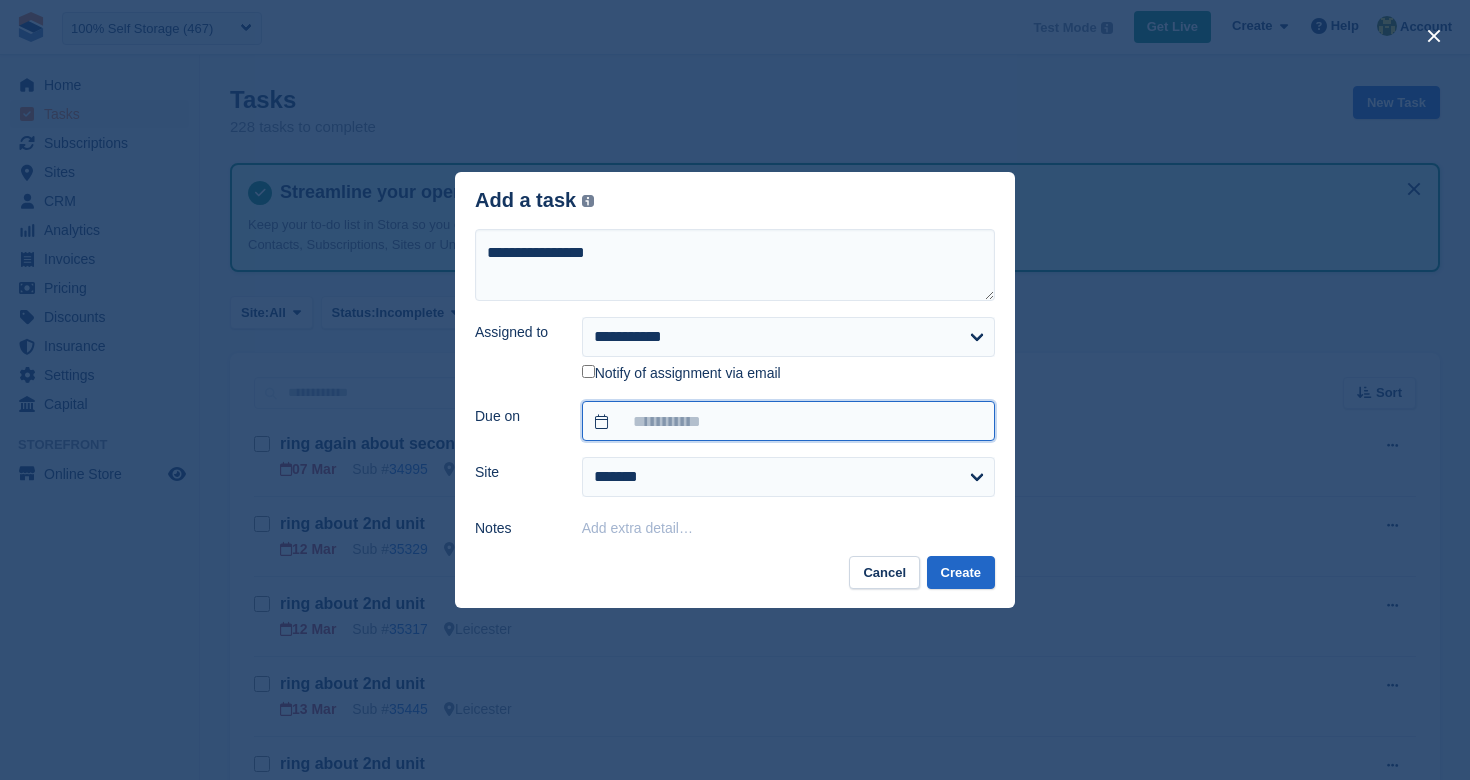 click at bounding box center (788, 421) 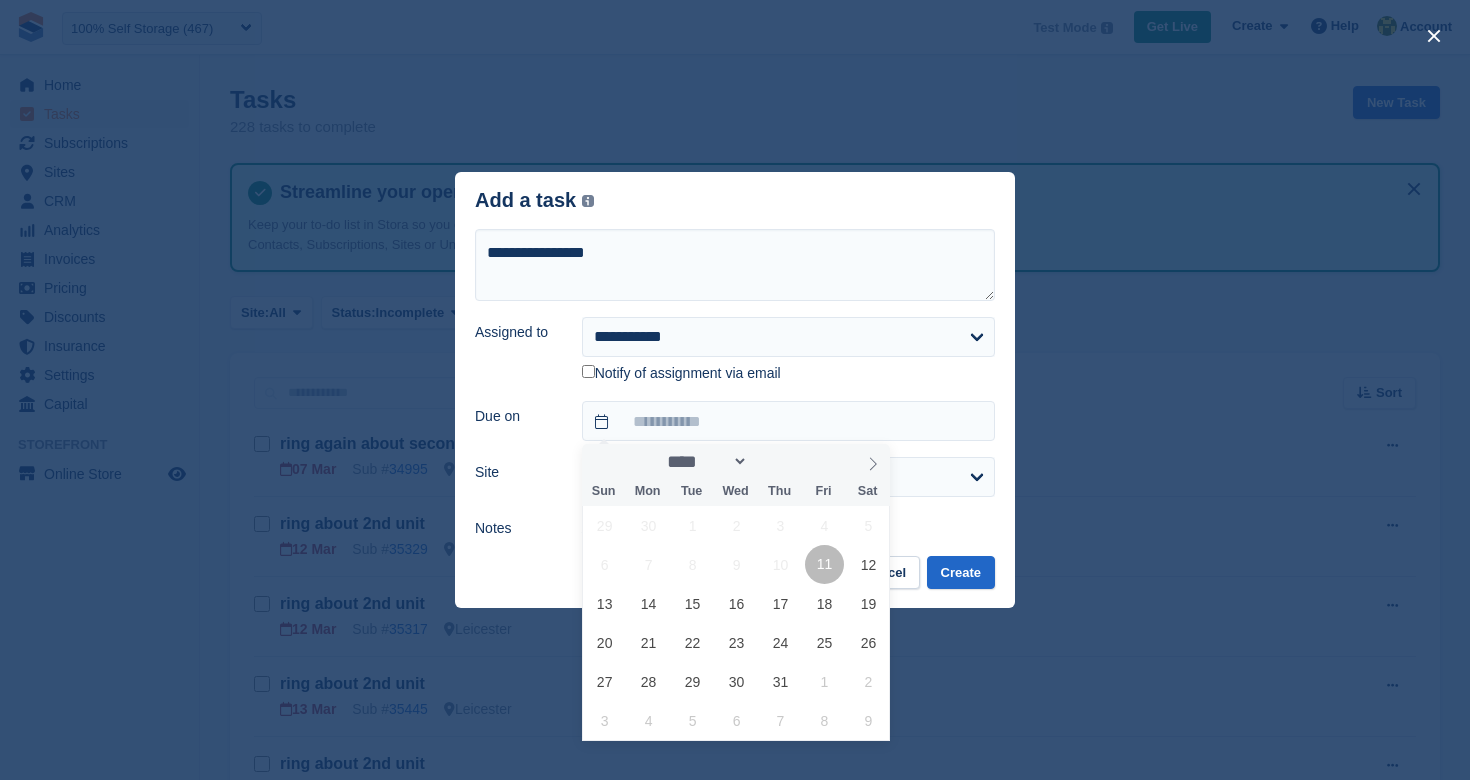 click on "11" at bounding box center (824, 564) 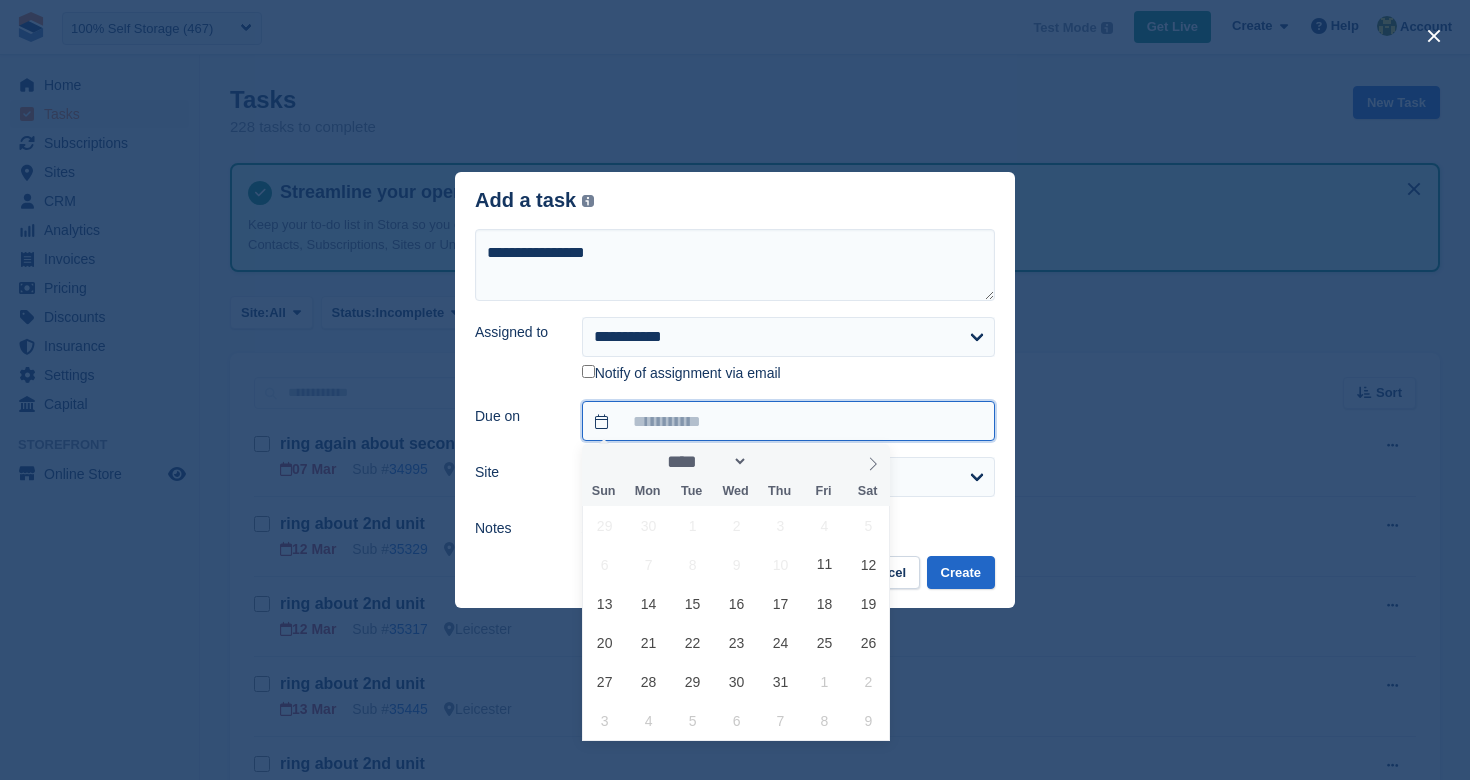 type on "**********" 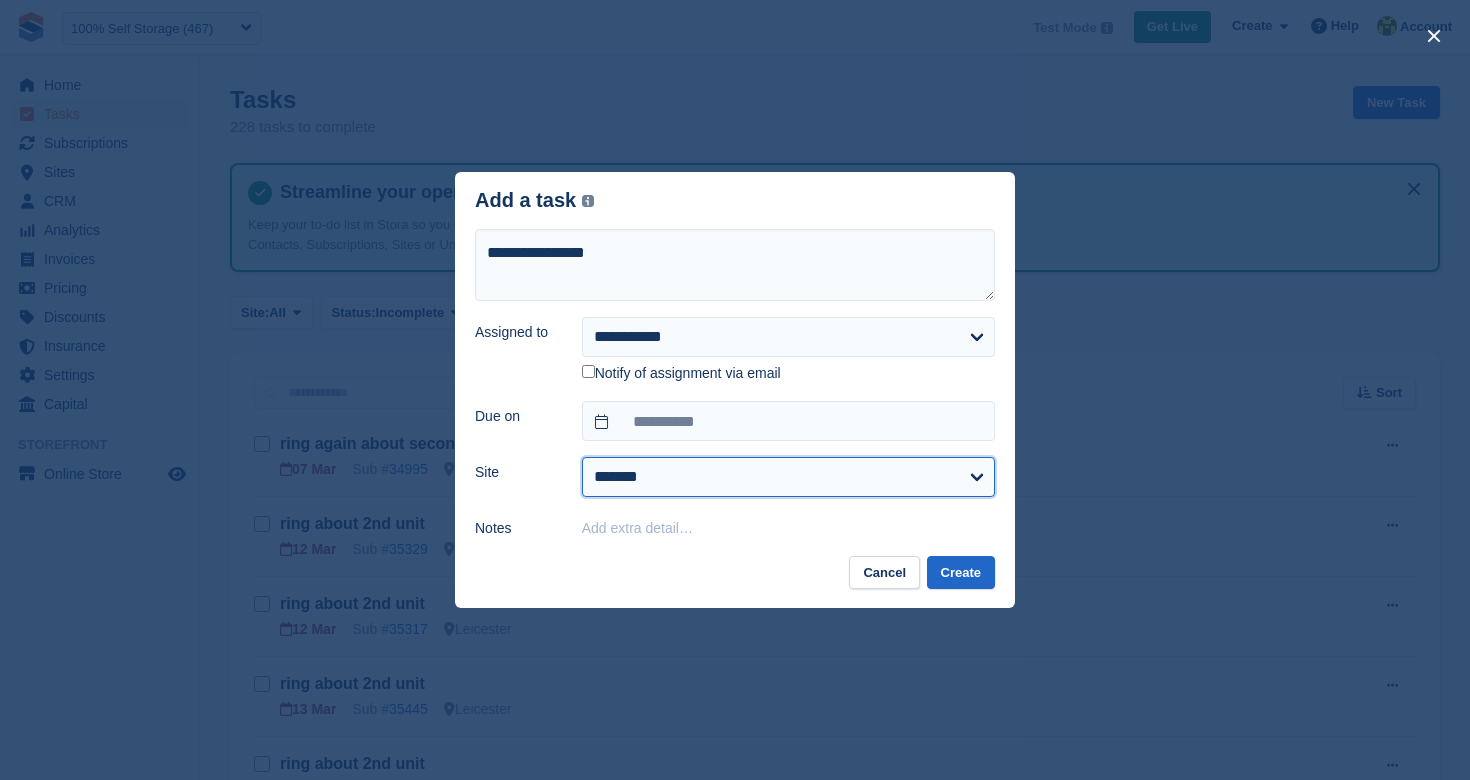 click on "**********" at bounding box center [788, 477] 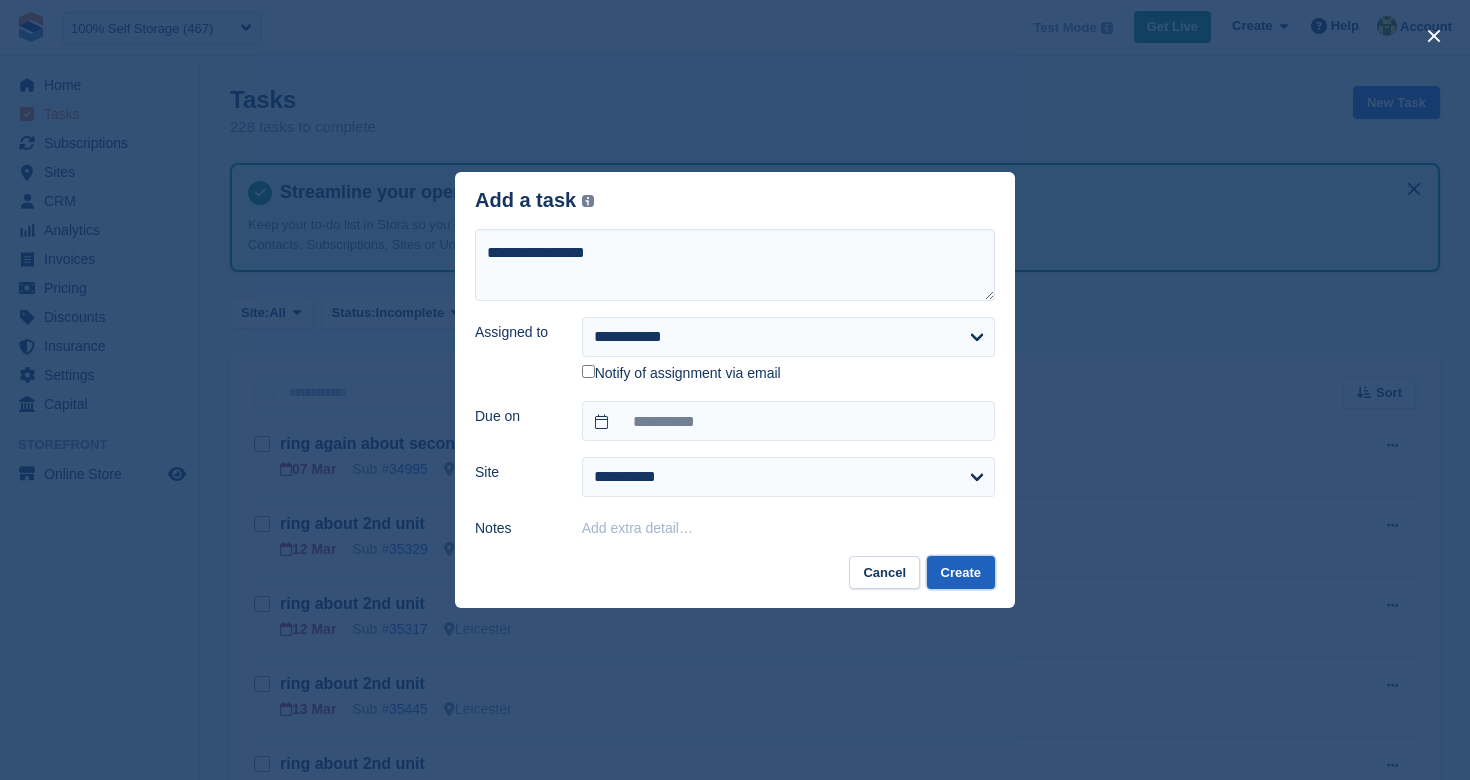 click on "Create" at bounding box center [961, 572] 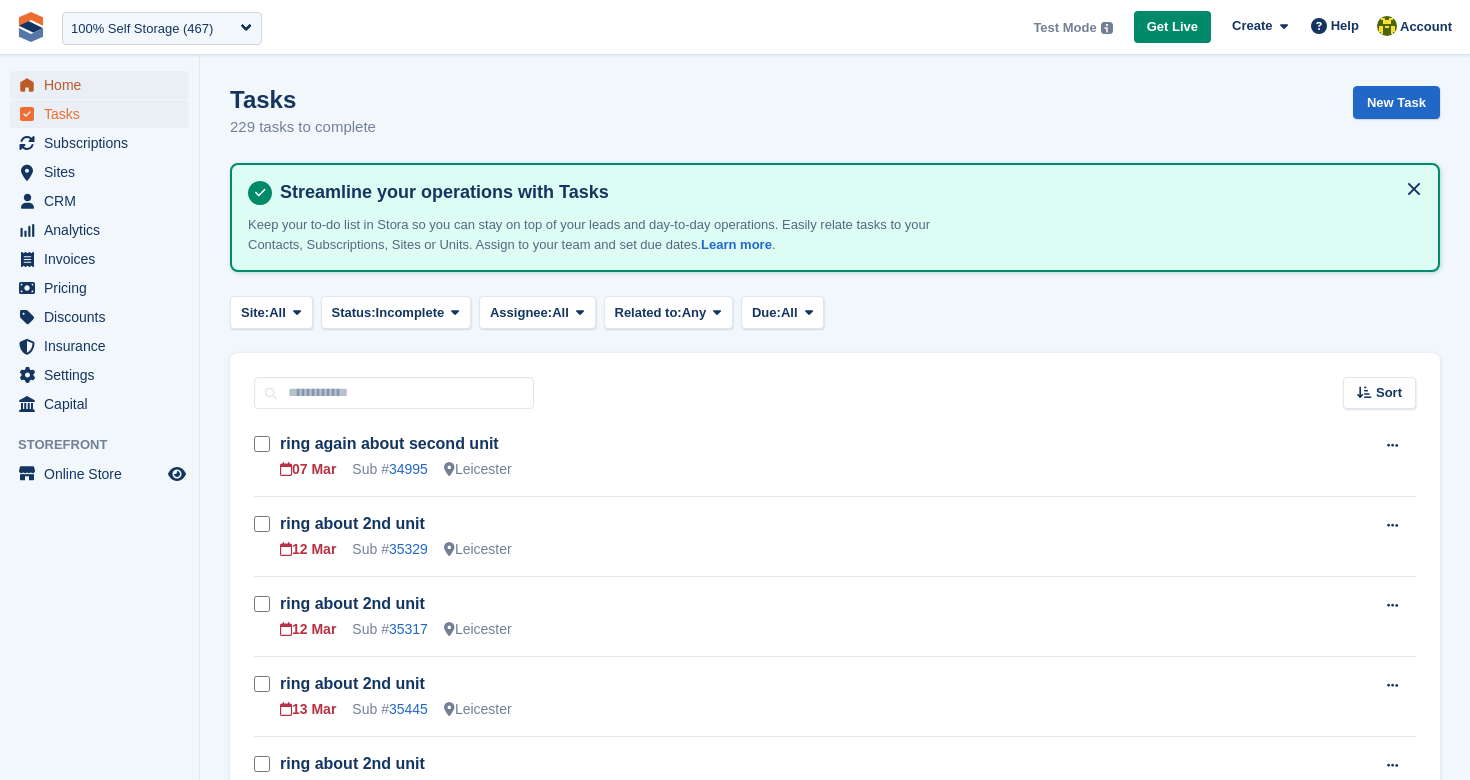 click on "Home" at bounding box center (104, 85) 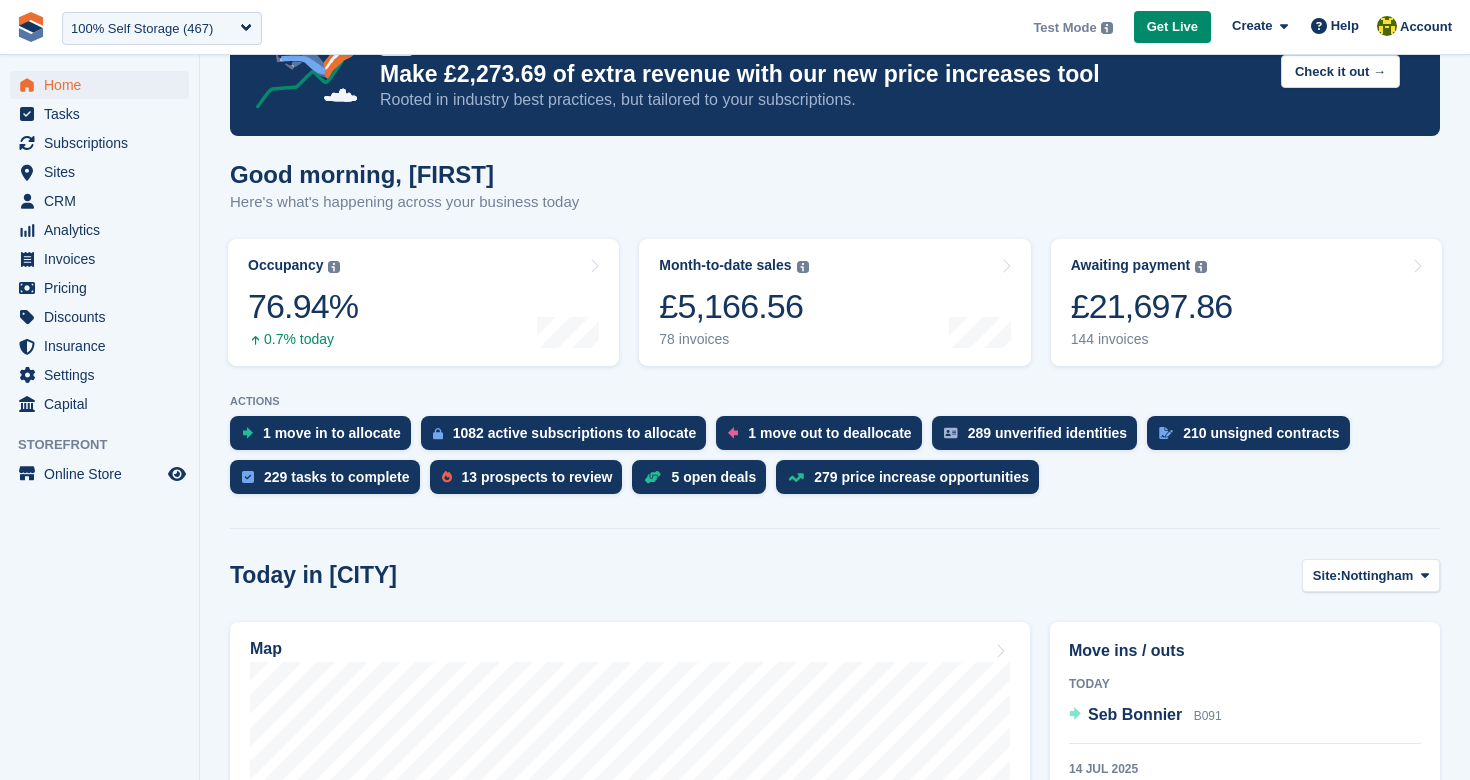scroll, scrollTop: 81, scrollLeft: 0, axis: vertical 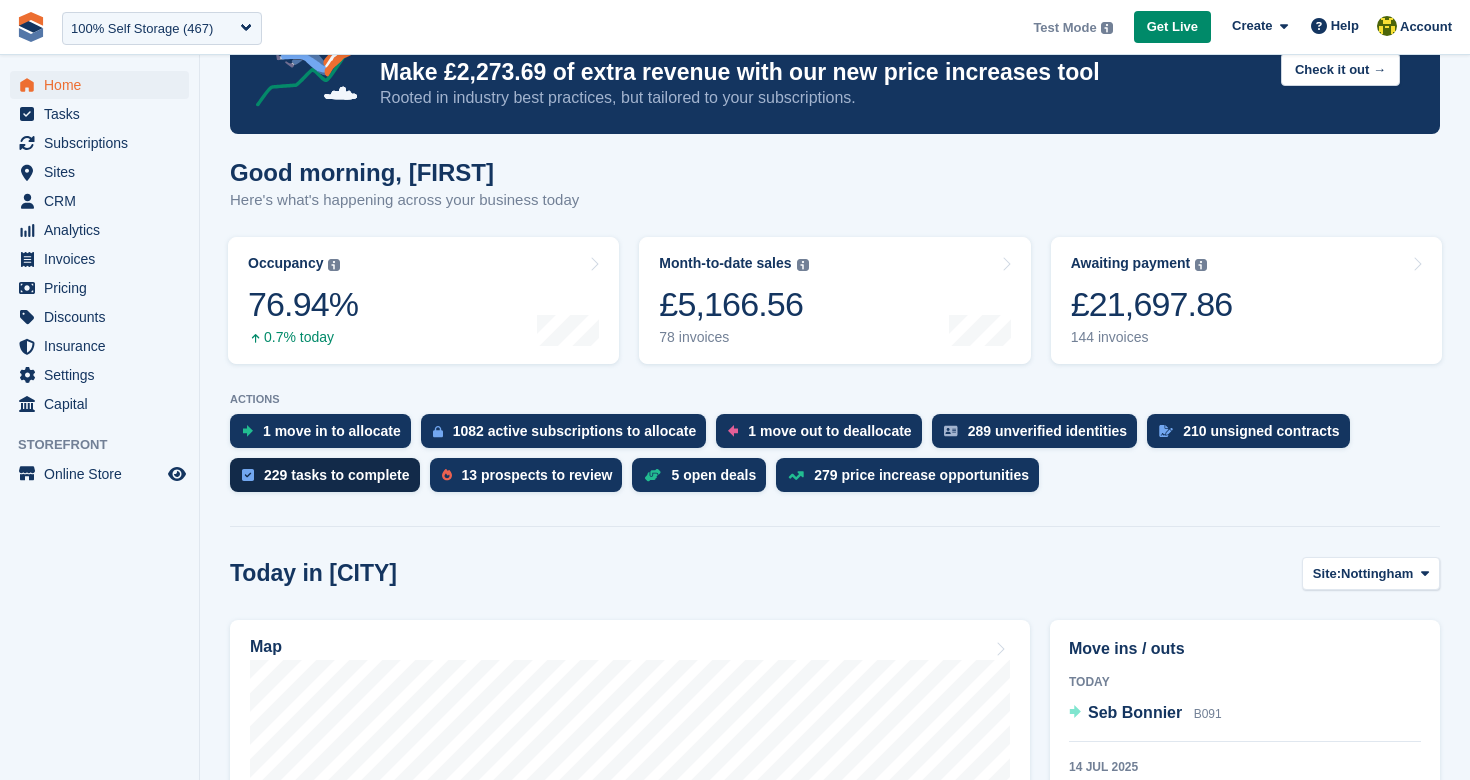 click on "229
tasks to complete" at bounding box center (337, 475) 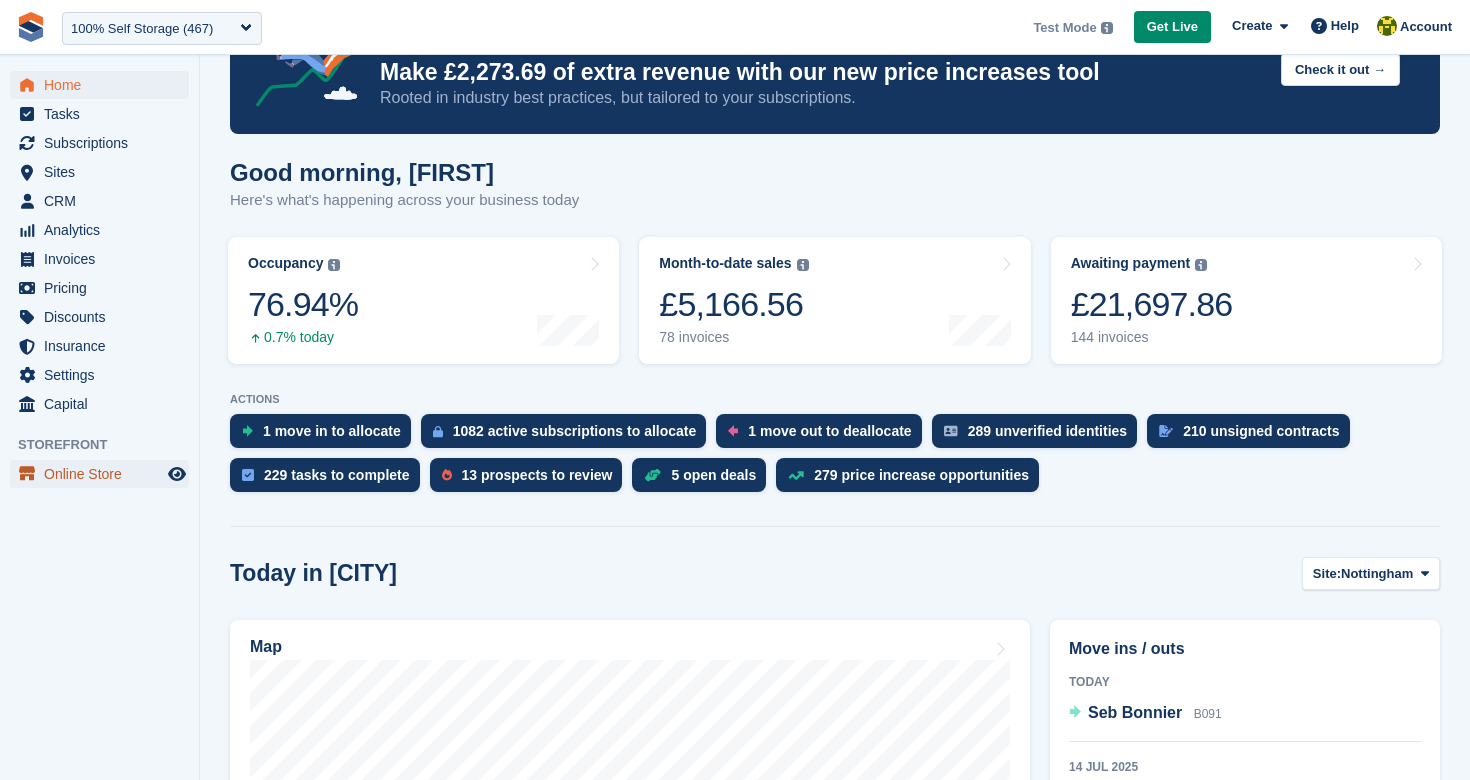 click on "Online Store" at bounding box center [104, 474] 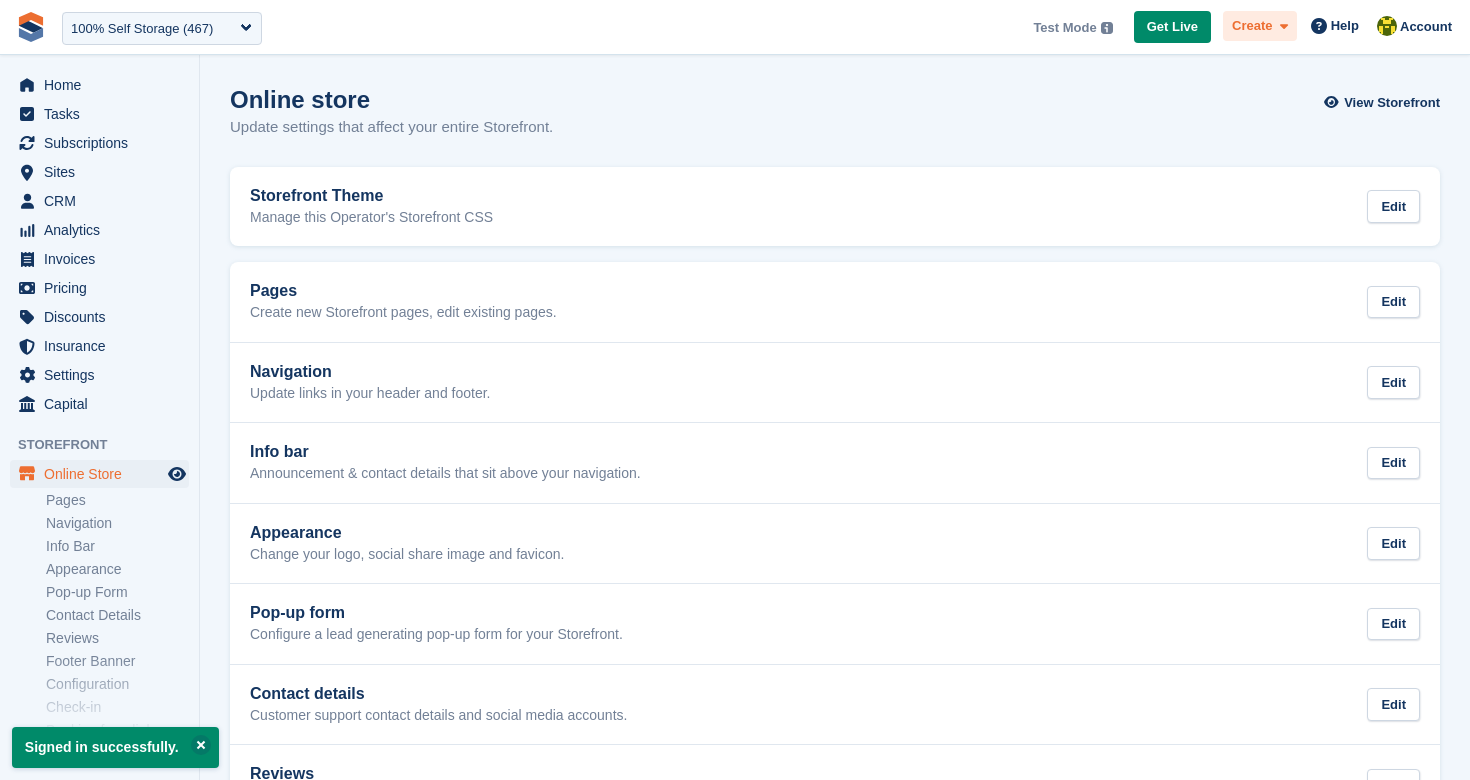 scroll, scrollTop: 0, scrollLeft: 0, axis: both 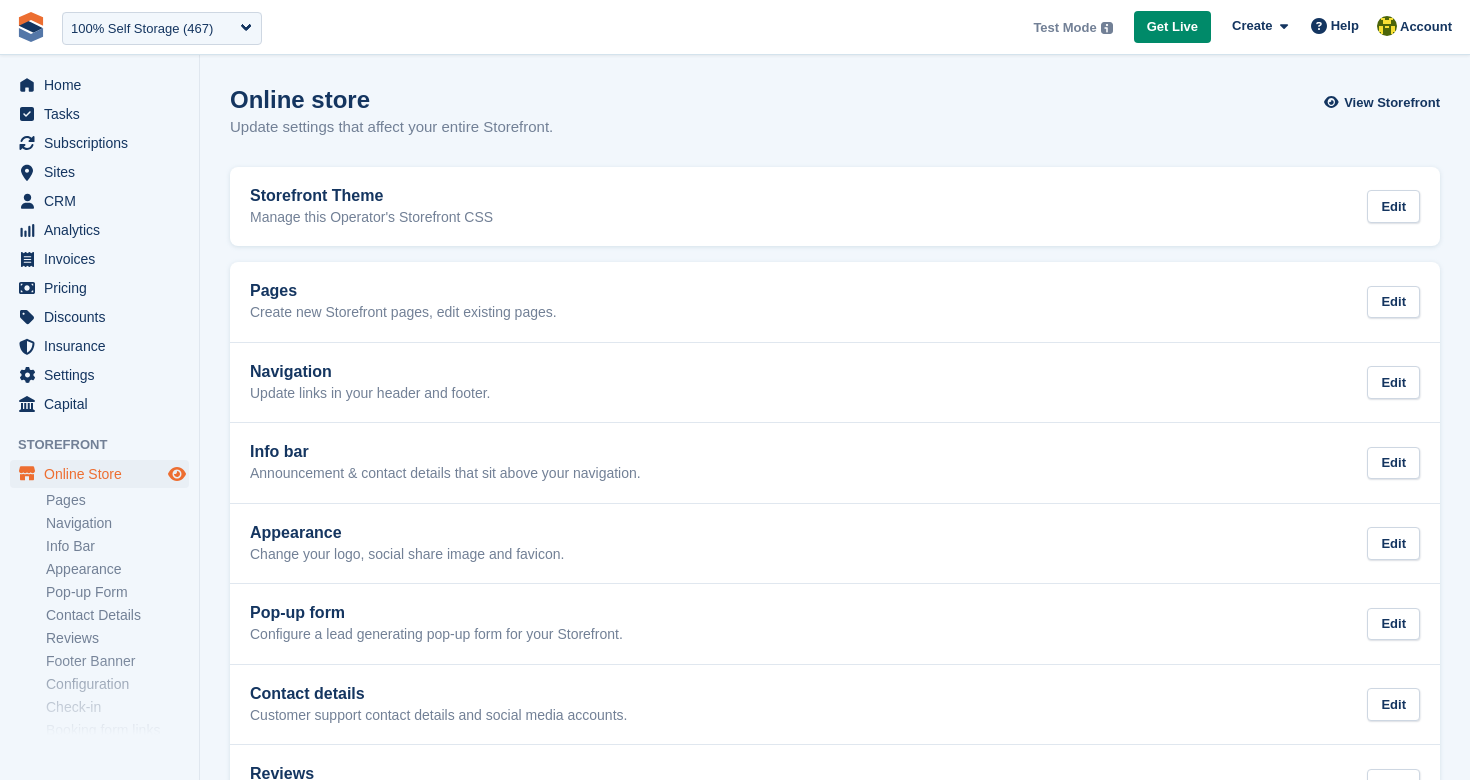 click at bounding box center (177, 474) 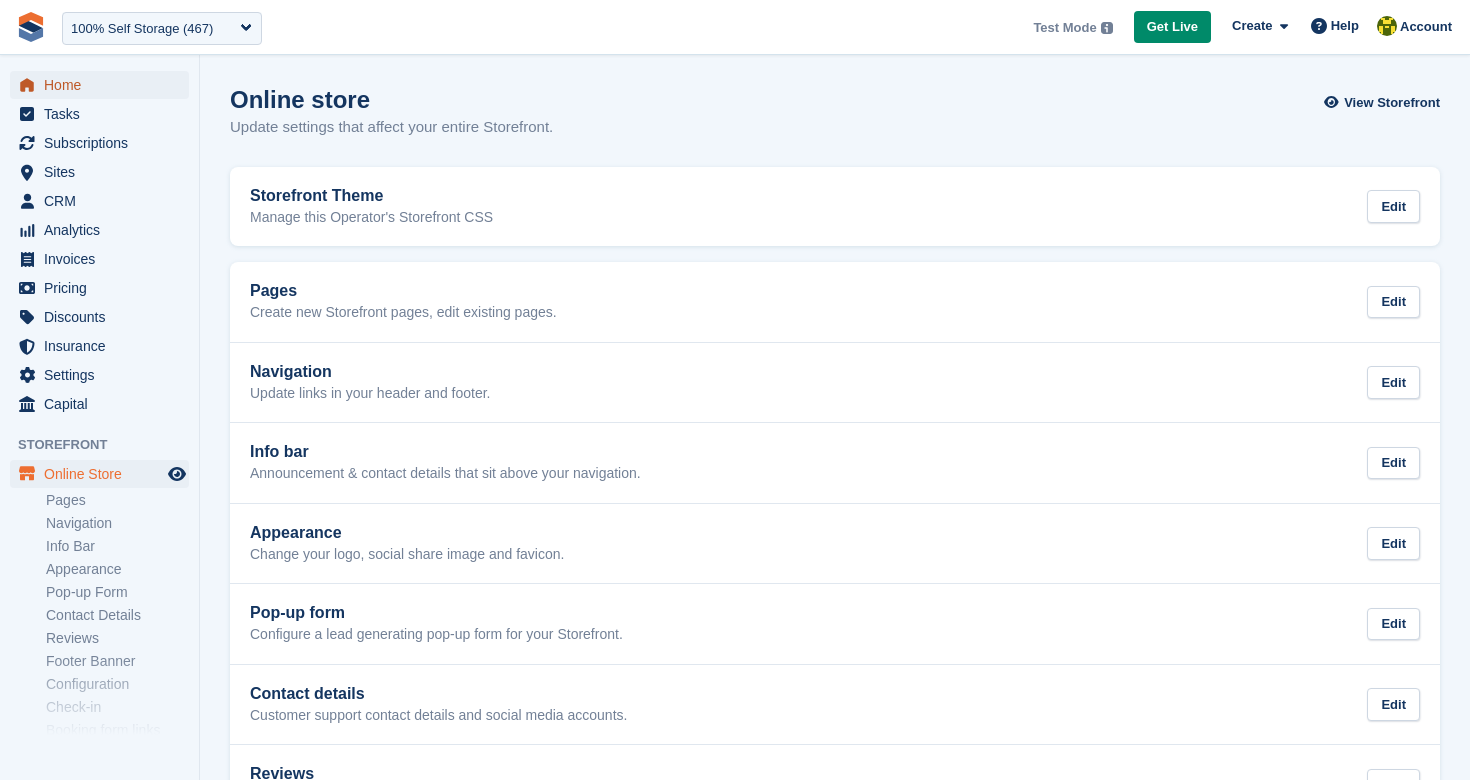 click on "Home" at bounding box center (104, 85) 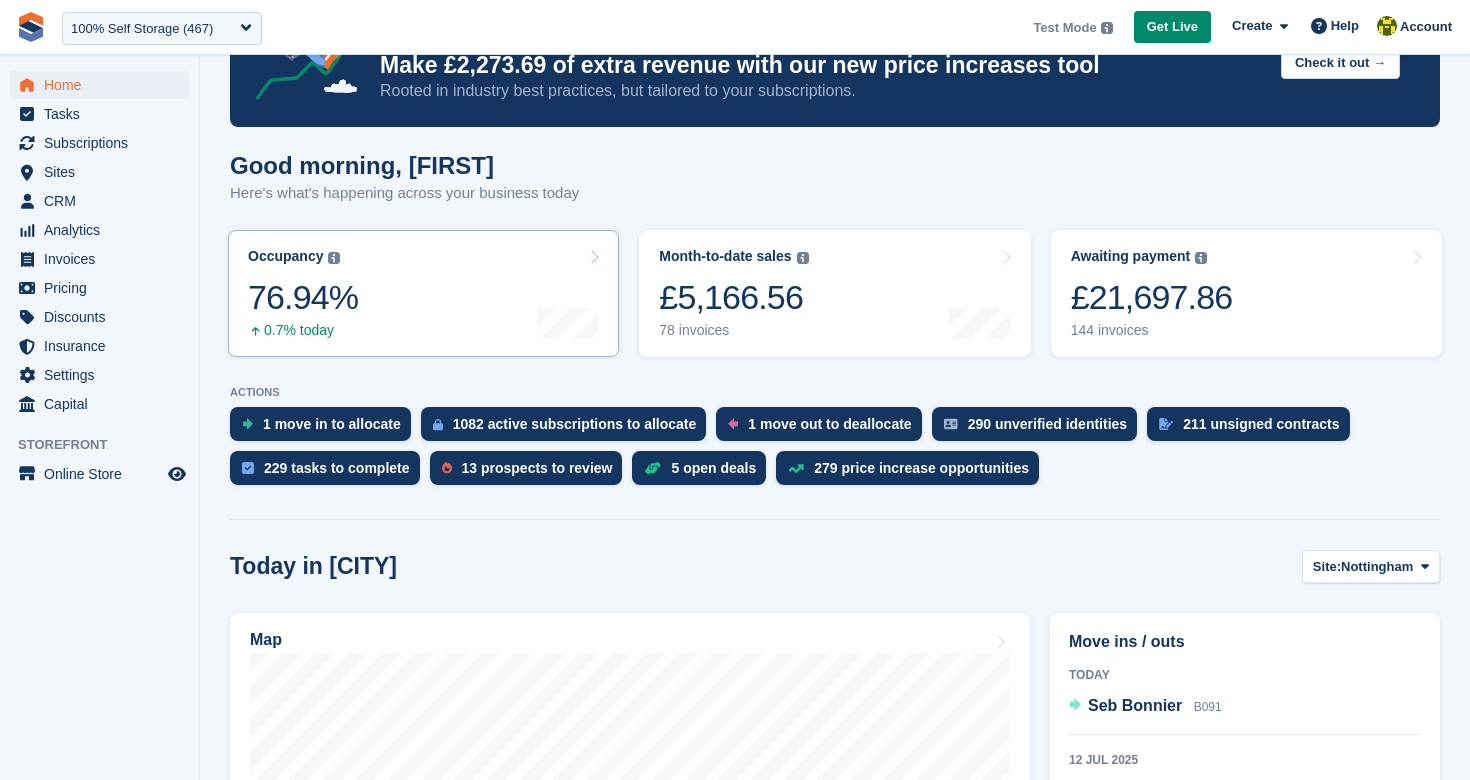 scroll, scrollTop: 93, scrollLeft: 0, axis: vertical 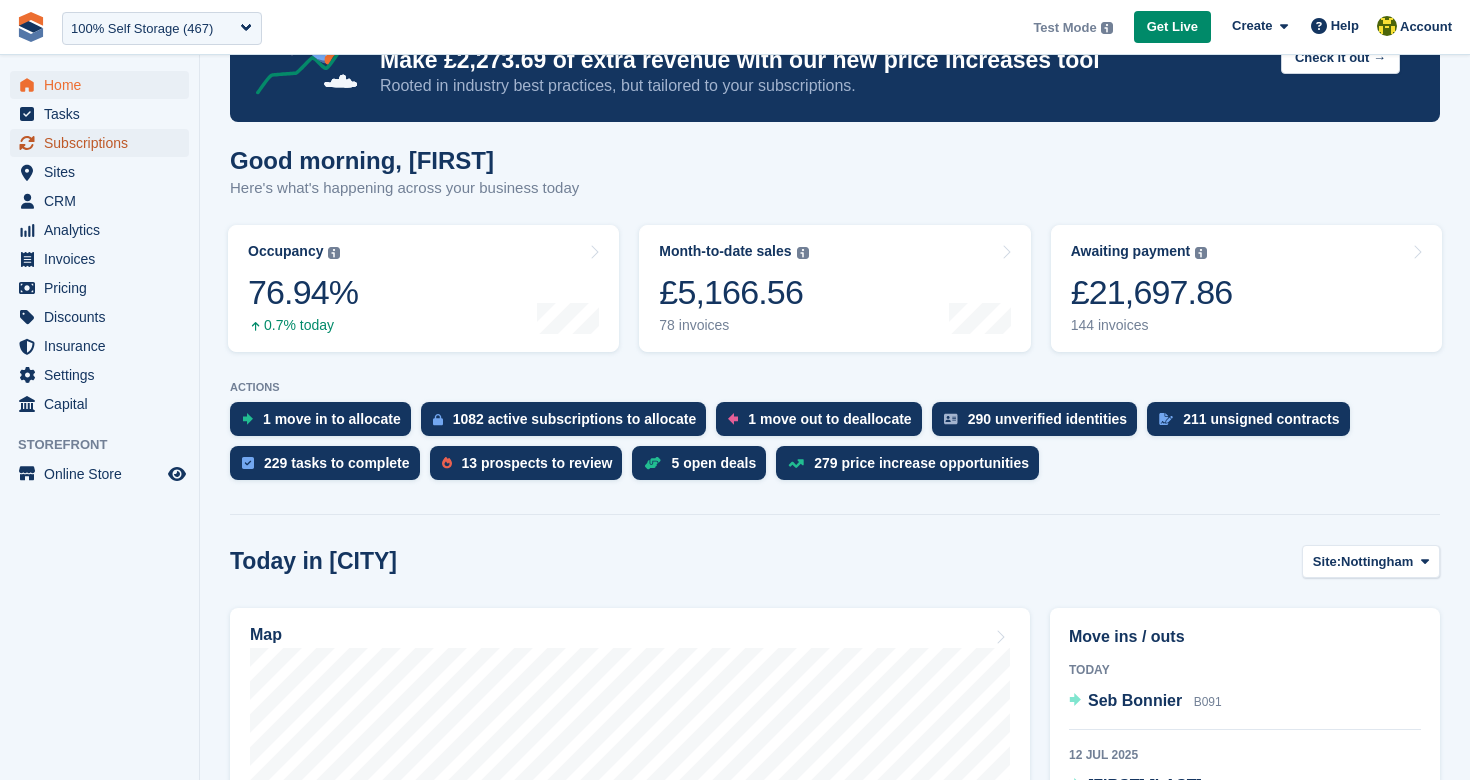click on "Subscriptions" at bounding box center [104, 143] 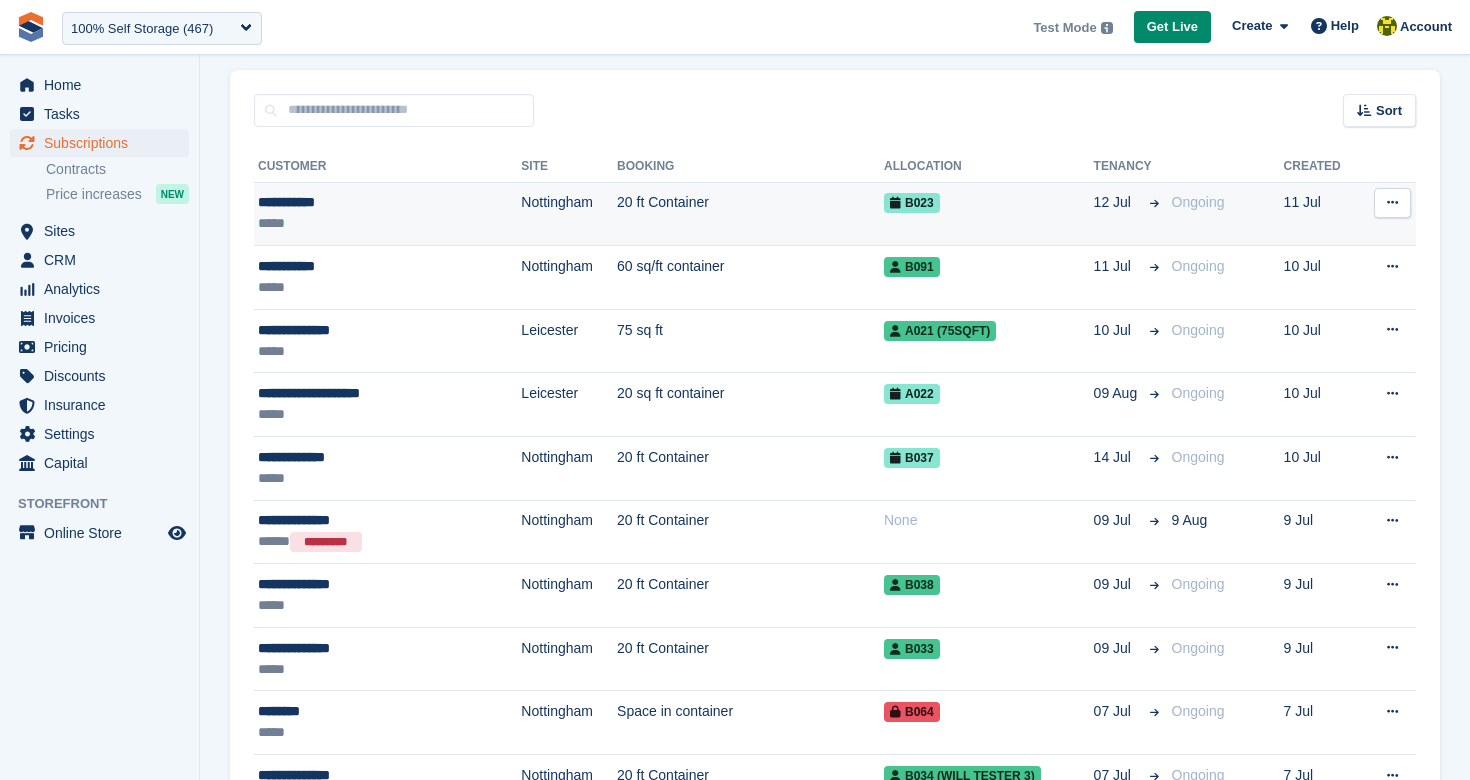 scroll, scrollTop: 154, scrollLeft: 0, axis: vertical 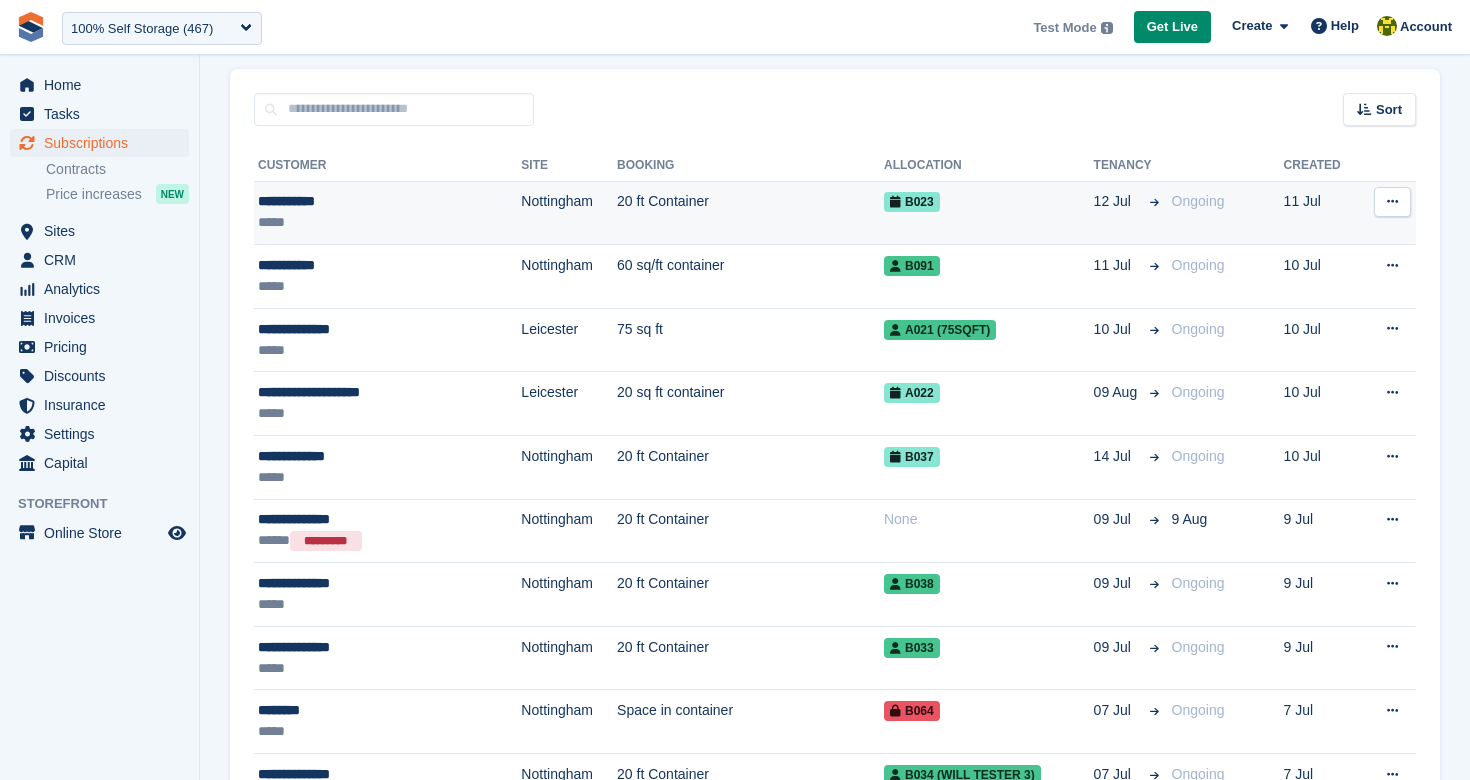 click on "**********" at bounding box center [356, 201] 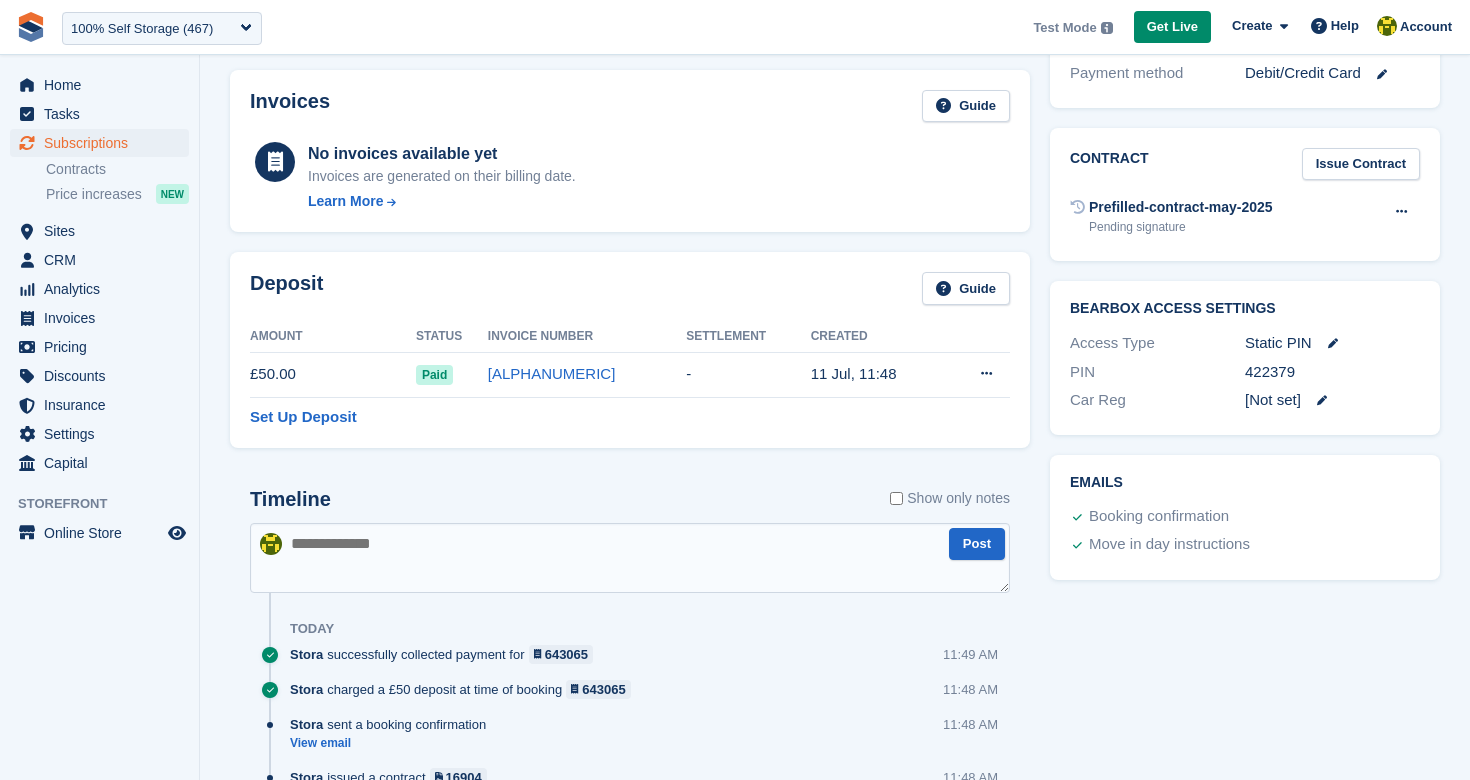 scroll, scrollTop: 797, scrollLeft: 0, axis: vertical 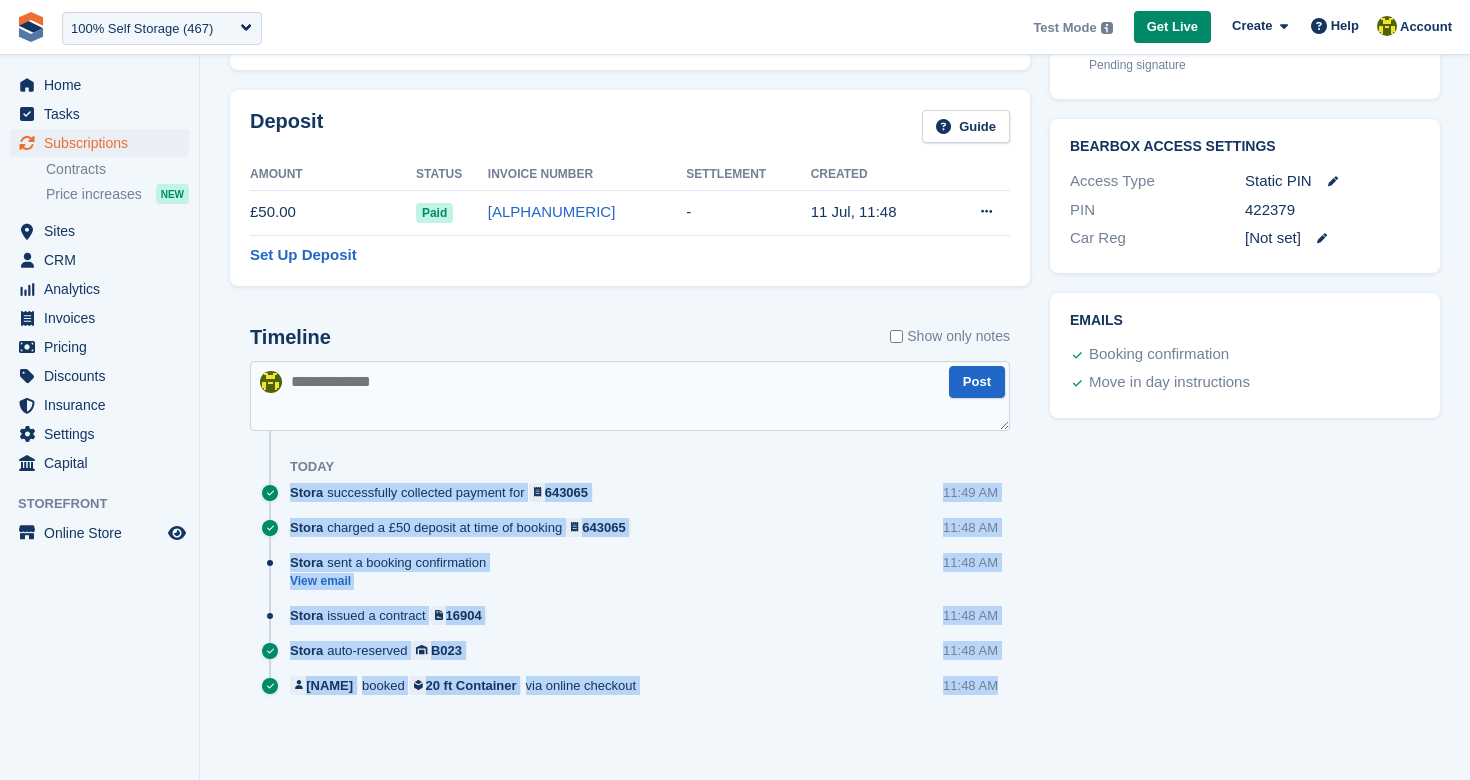 drag, startPoint x: 286, startPoint y: 494, endPoint x: 644, endPoint y: 721, distance: 423.9021 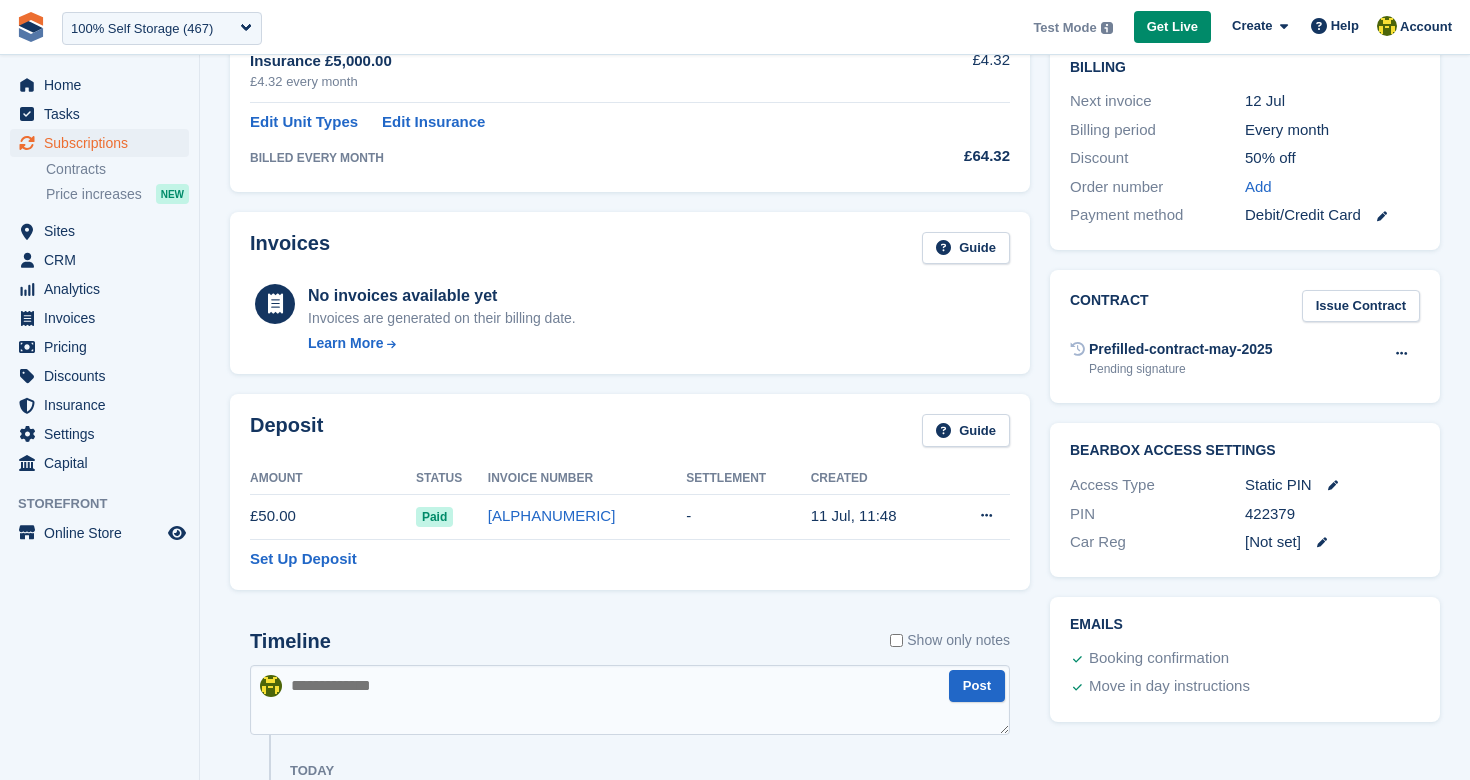 scroll, scrollTop: 498, scrollLeft: 0, axis: vertical 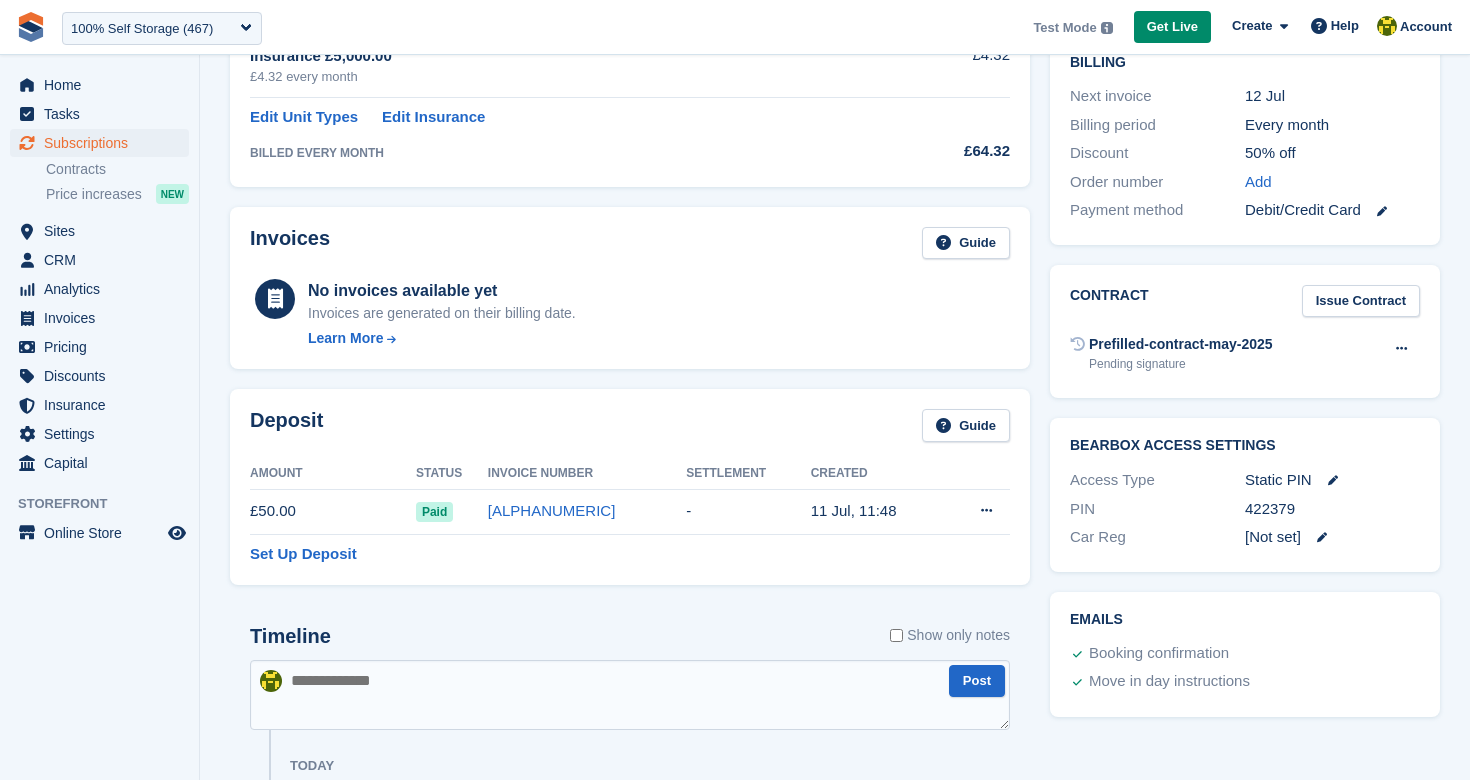 drag, startPoint x: 1066, startPoint y: 101, endPoint x: 1395, endPoint y: 200, distance: 343.57242 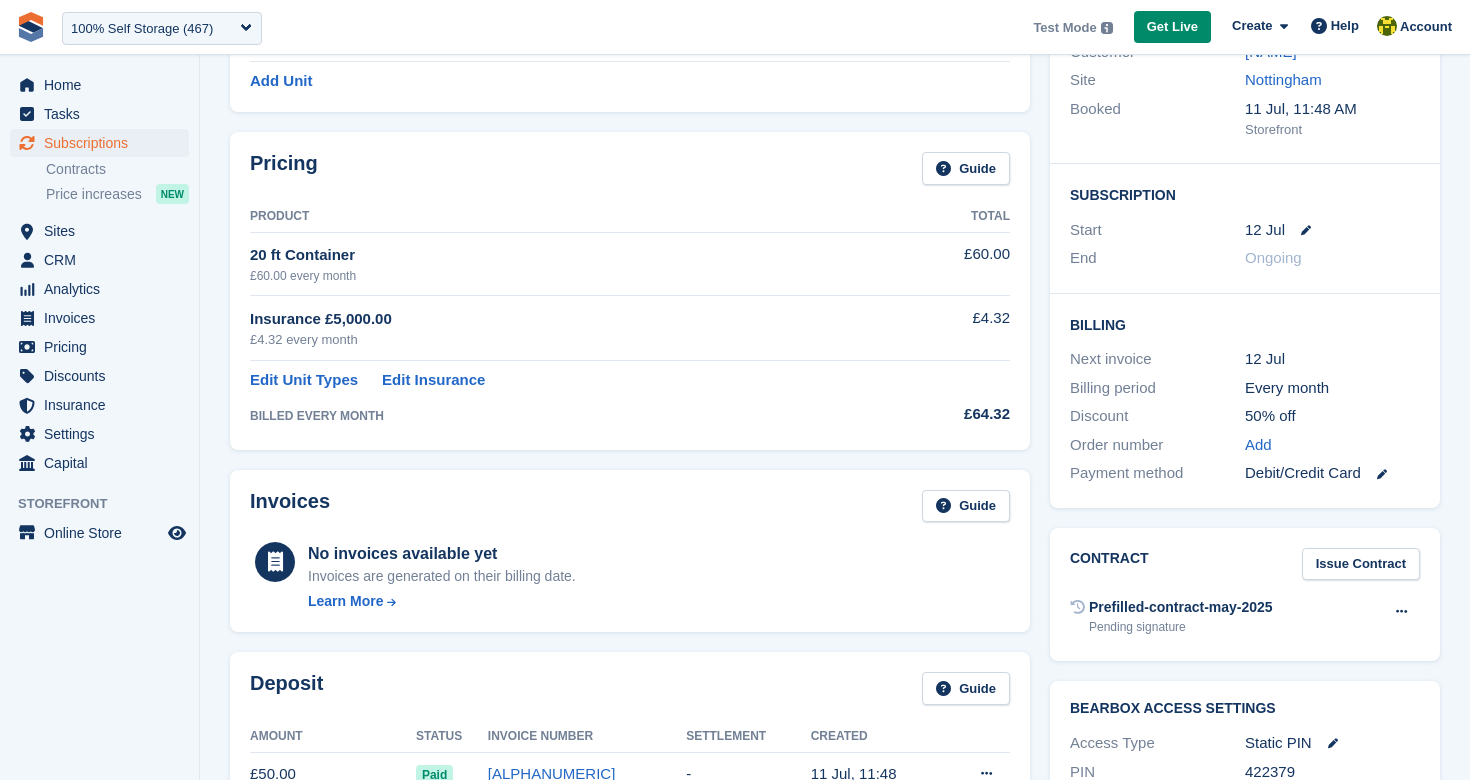 scroll, scrollTop: 238, scrollLeft: 0, axis: vertical 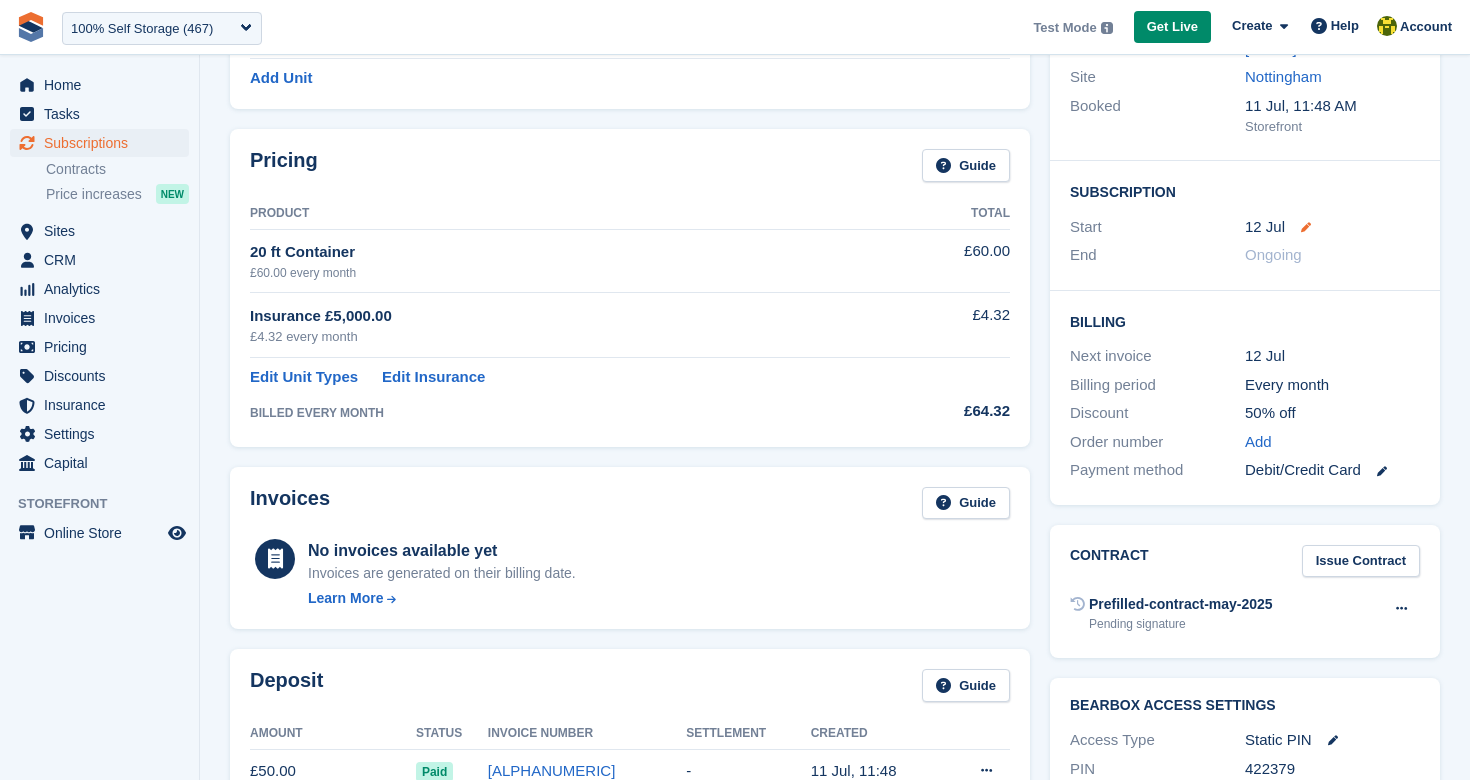 click at bounding box center (1306, 227) 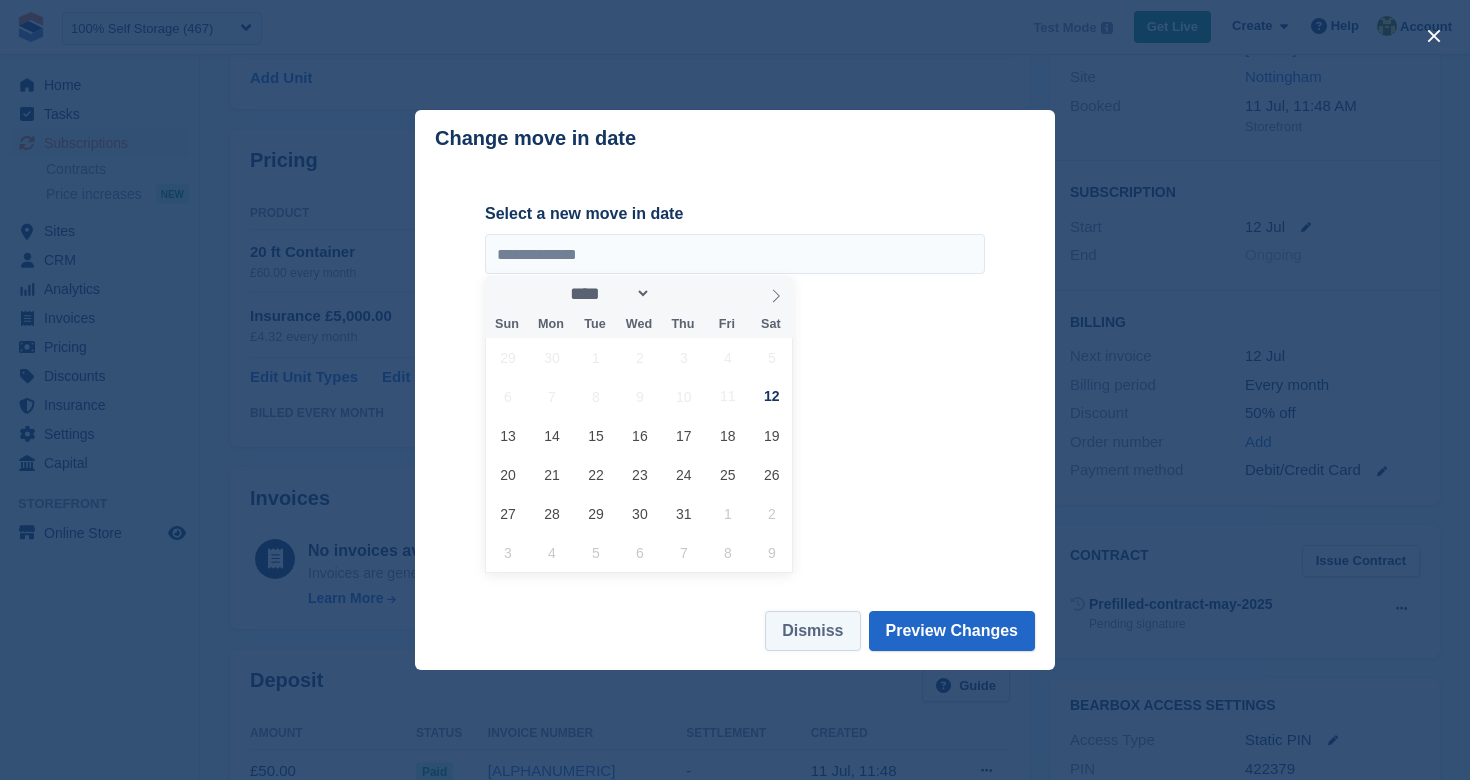 click on "Dismiss" at bounding box center (812, 631) 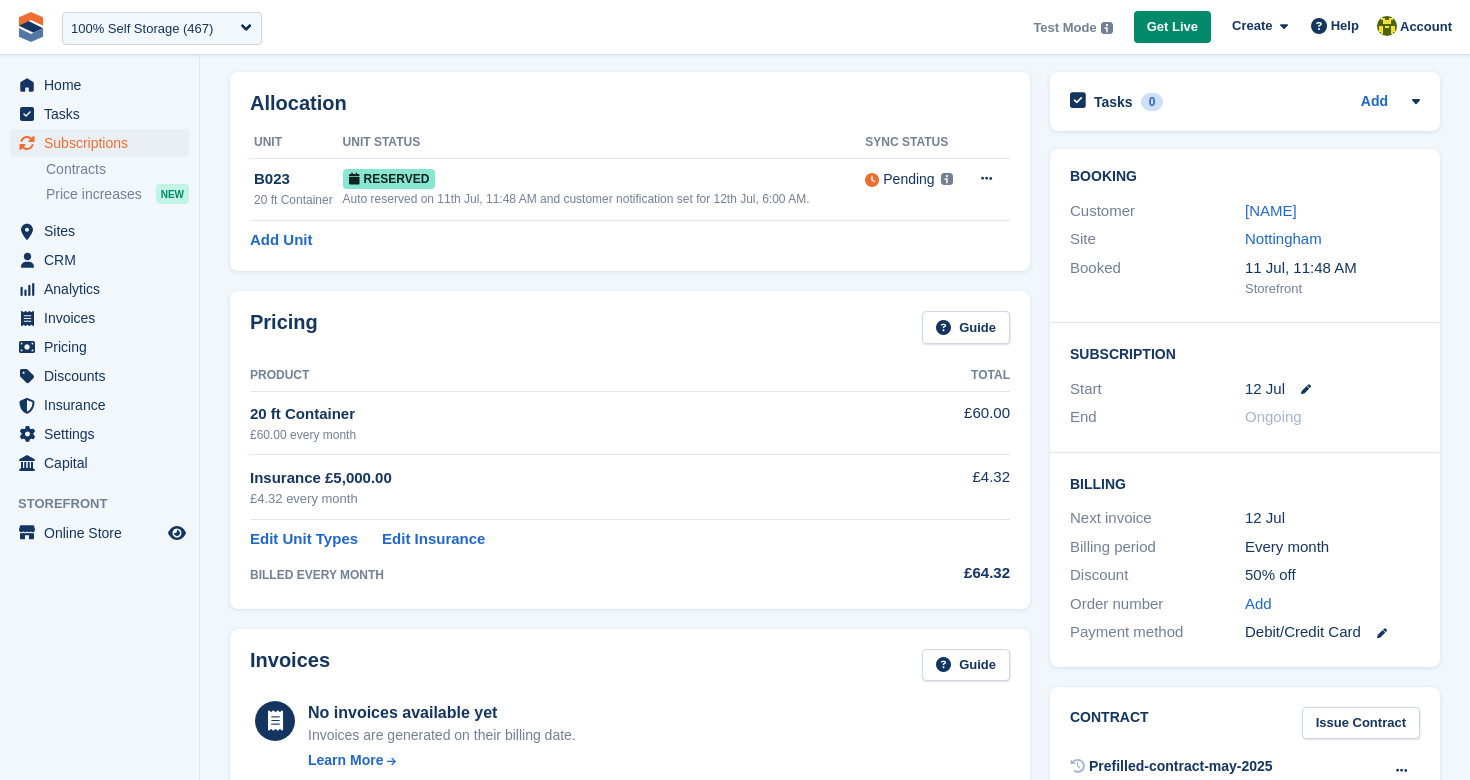 scroll, scrollTop: 0, scrollLeft: 0, axis: both 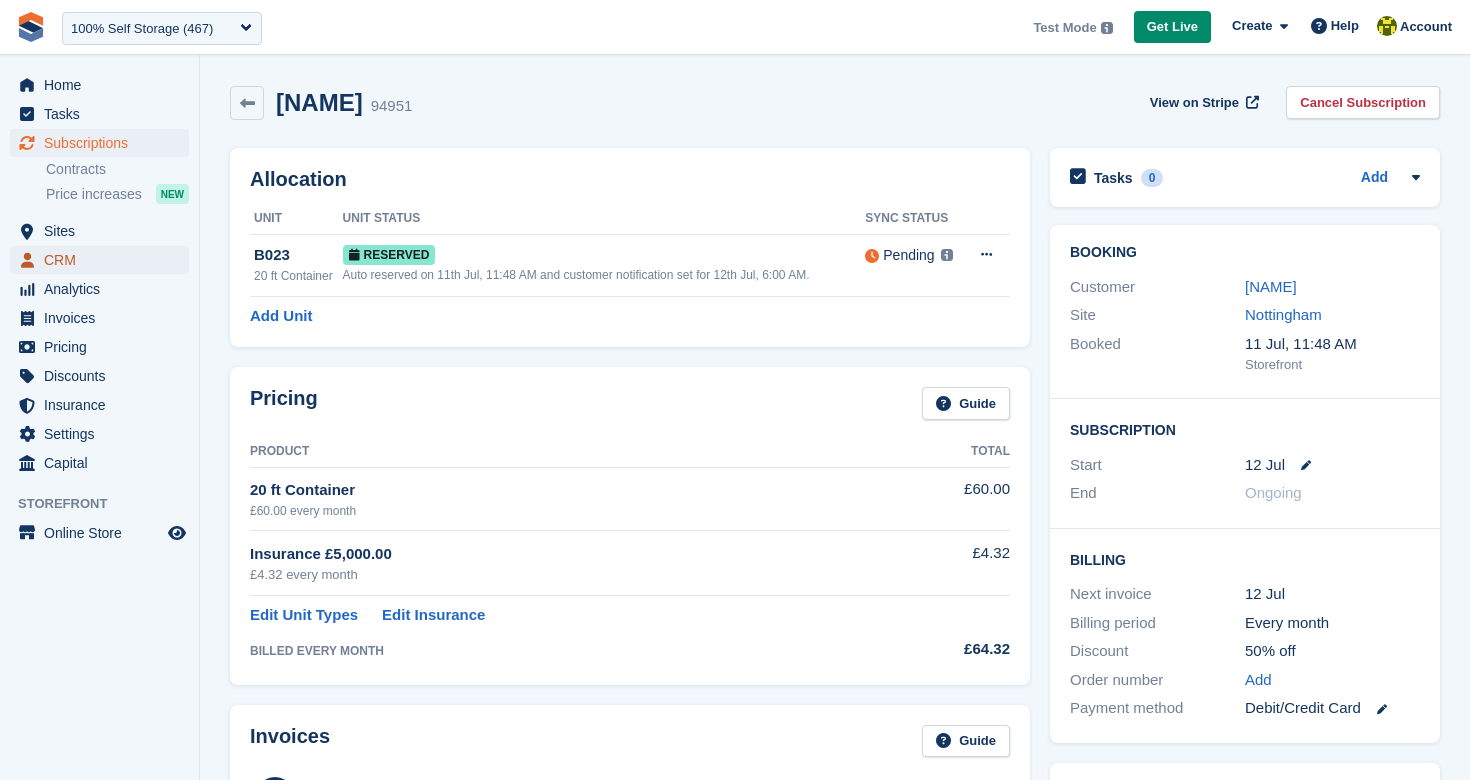 click on "CRM" at bounding box center (104, 260) 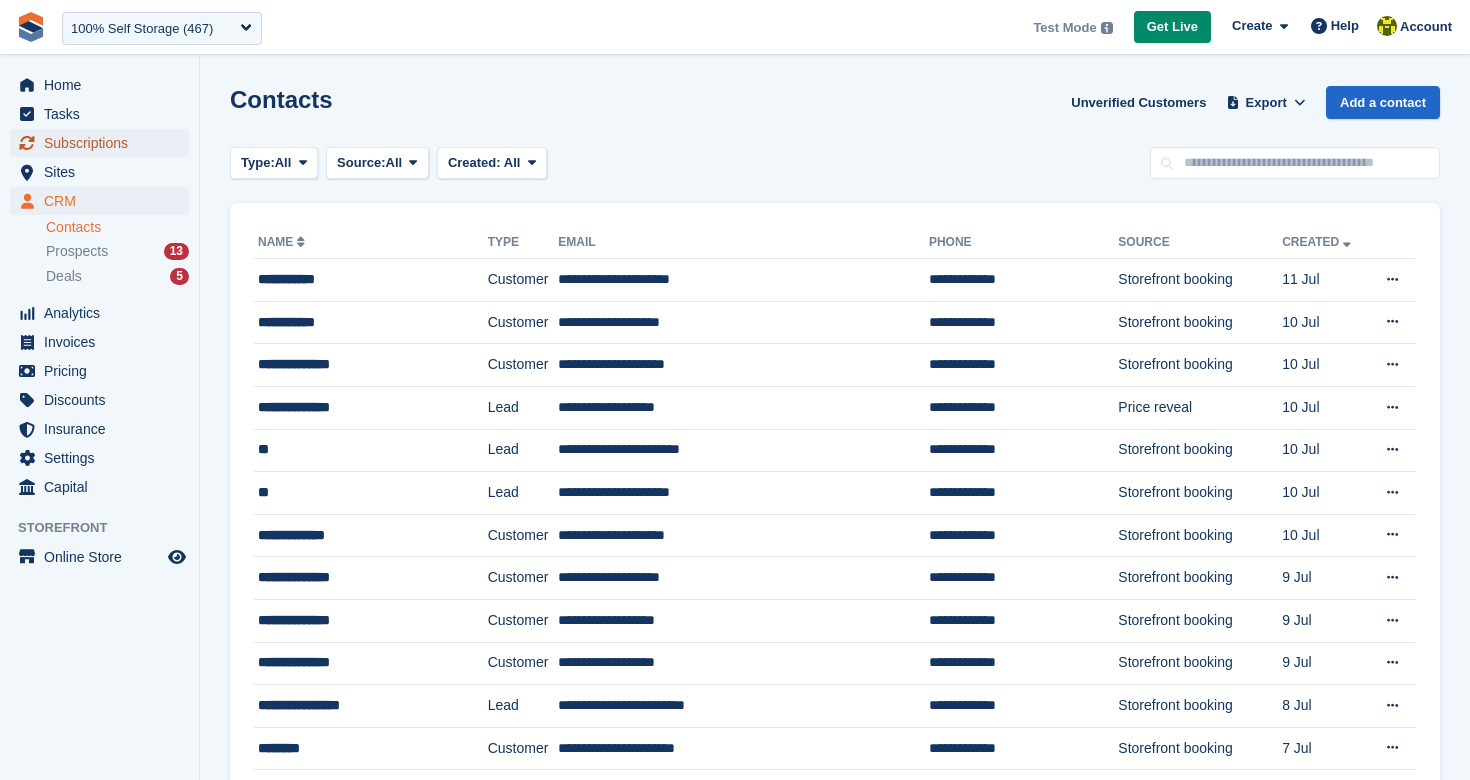 click on "Subscriptions" at bounding box center (104, 143) 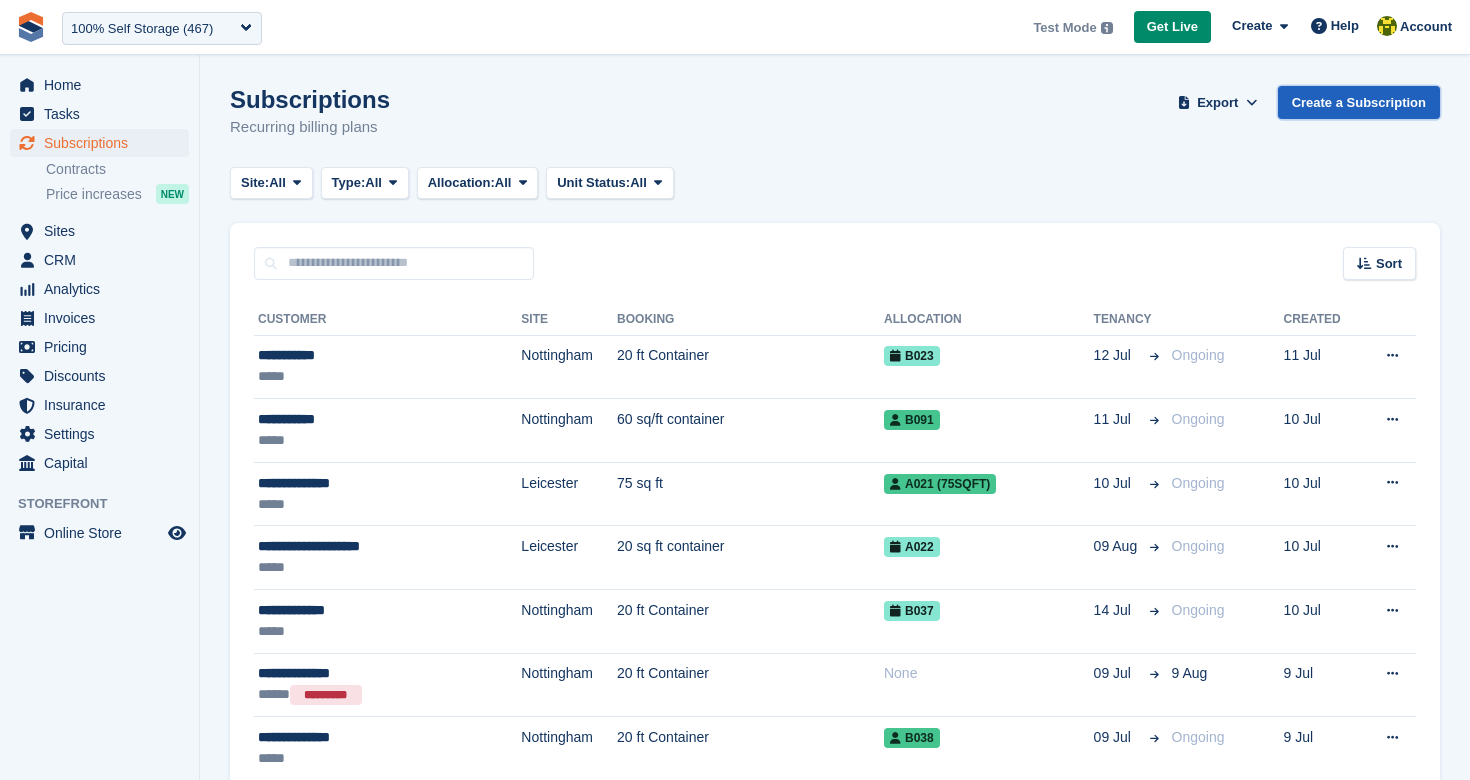 click on "Create a Subscription" at bounding box center (1359, 102) 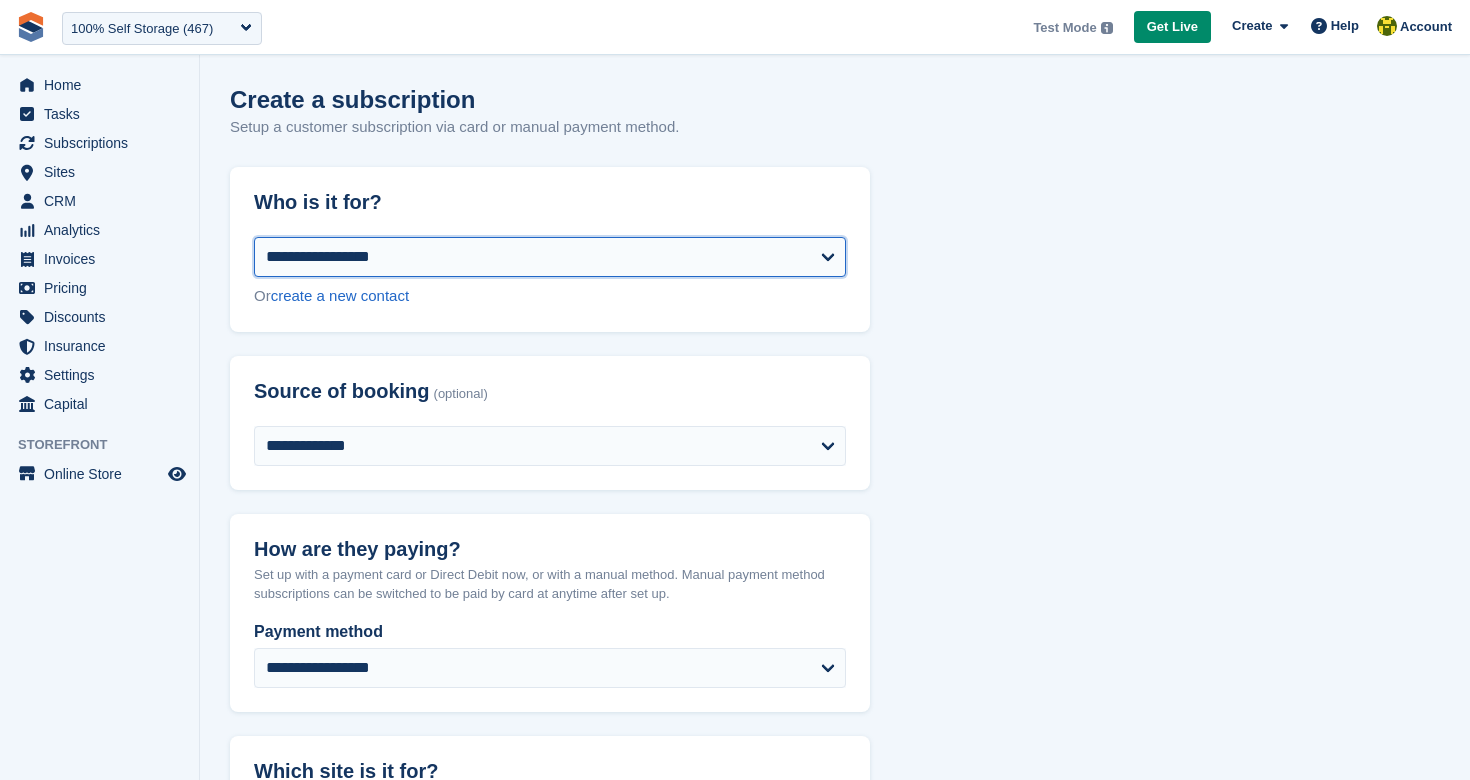 click on "**********" at bounding box center [550, 257] 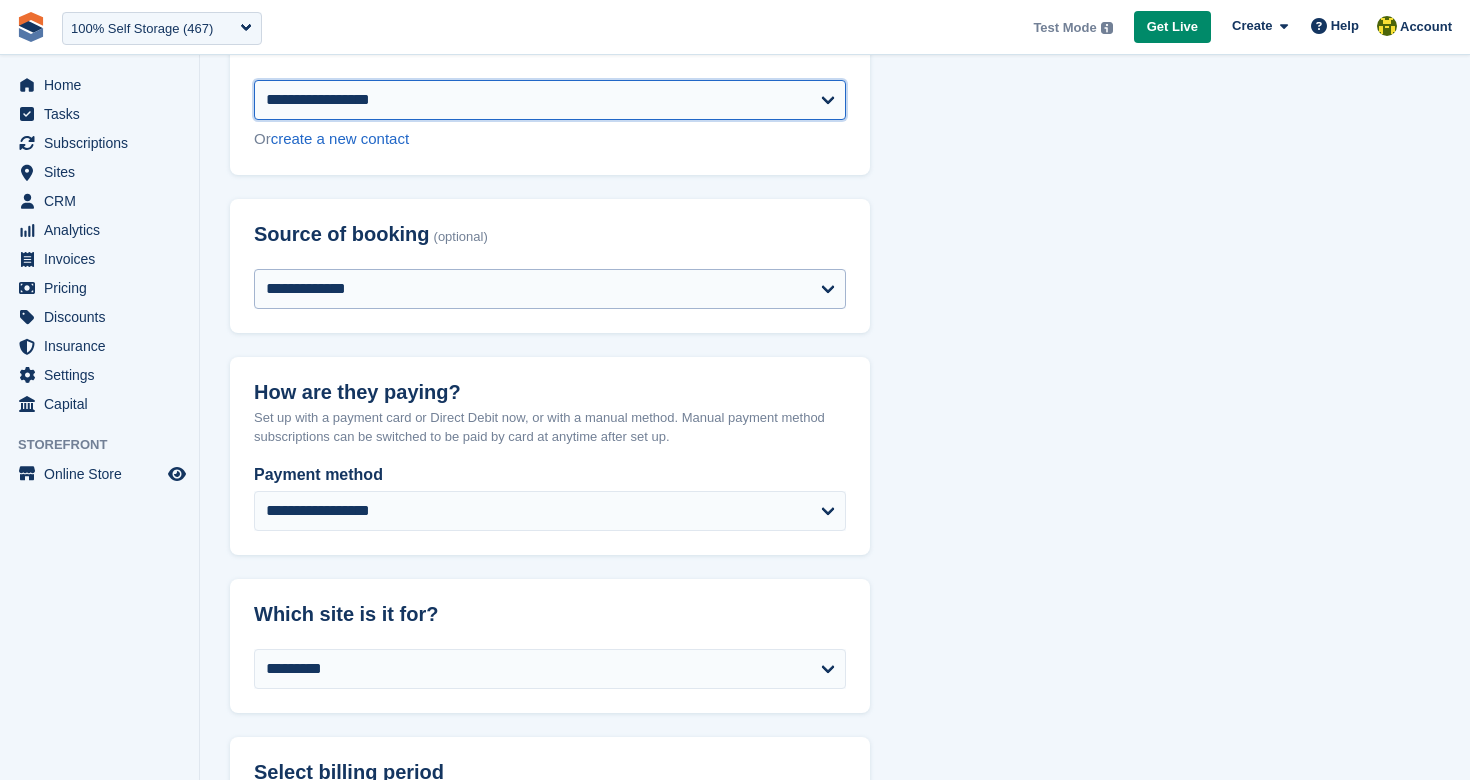 scroll, scrollTop: 161, scrollLeft: 0, axis: vertical 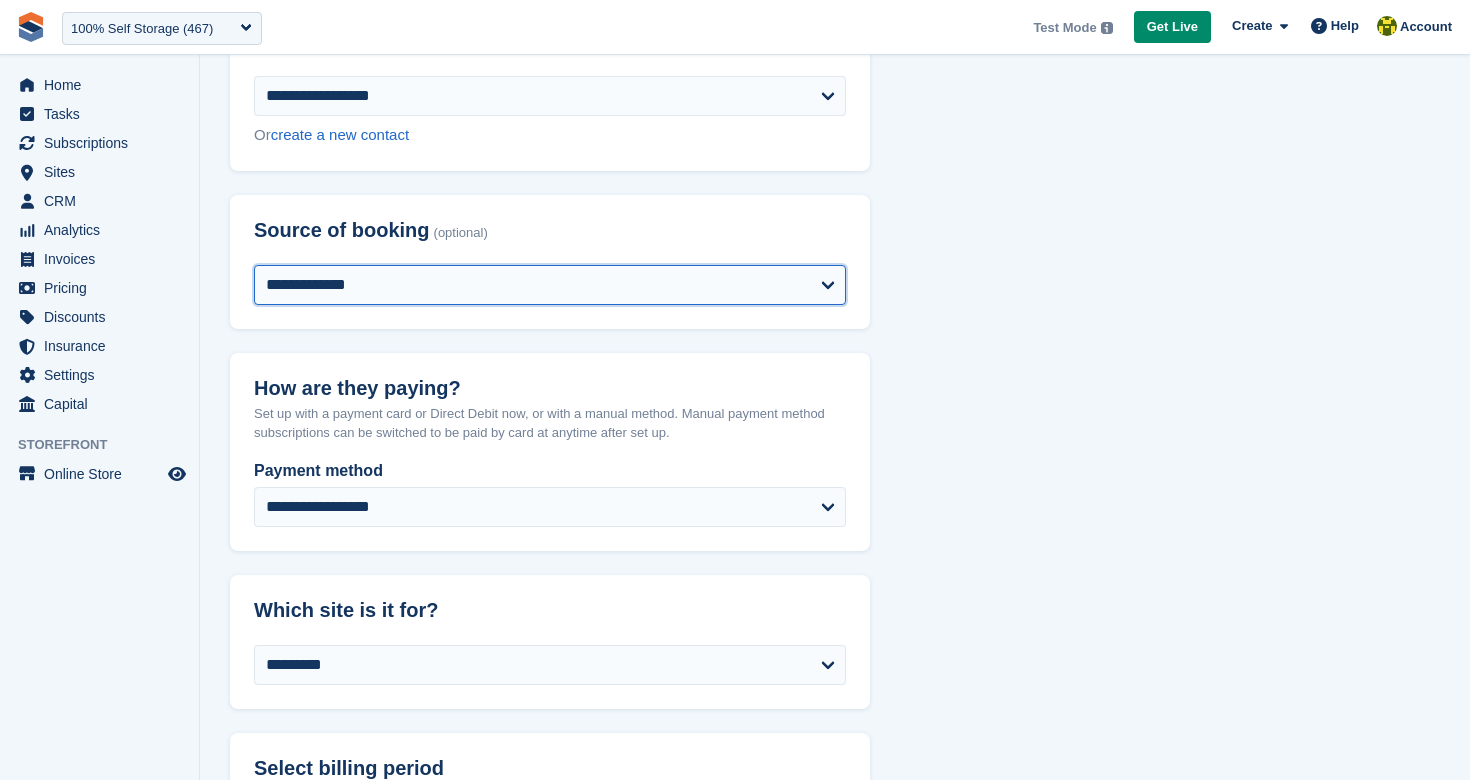 click on "**********" at bounding box center (550, 285) 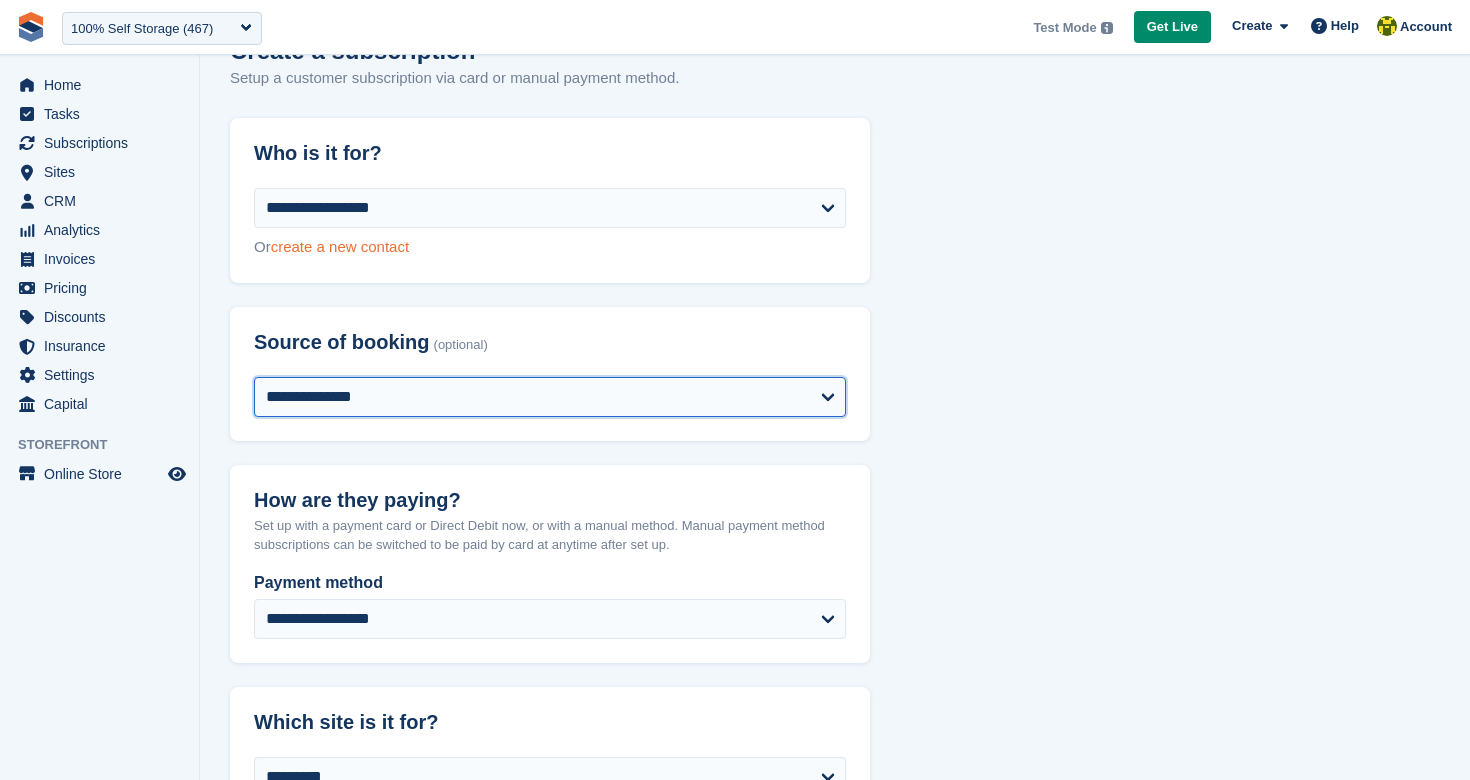 scroll, scrollTop: 0, scrollLeft: 0, axis: both 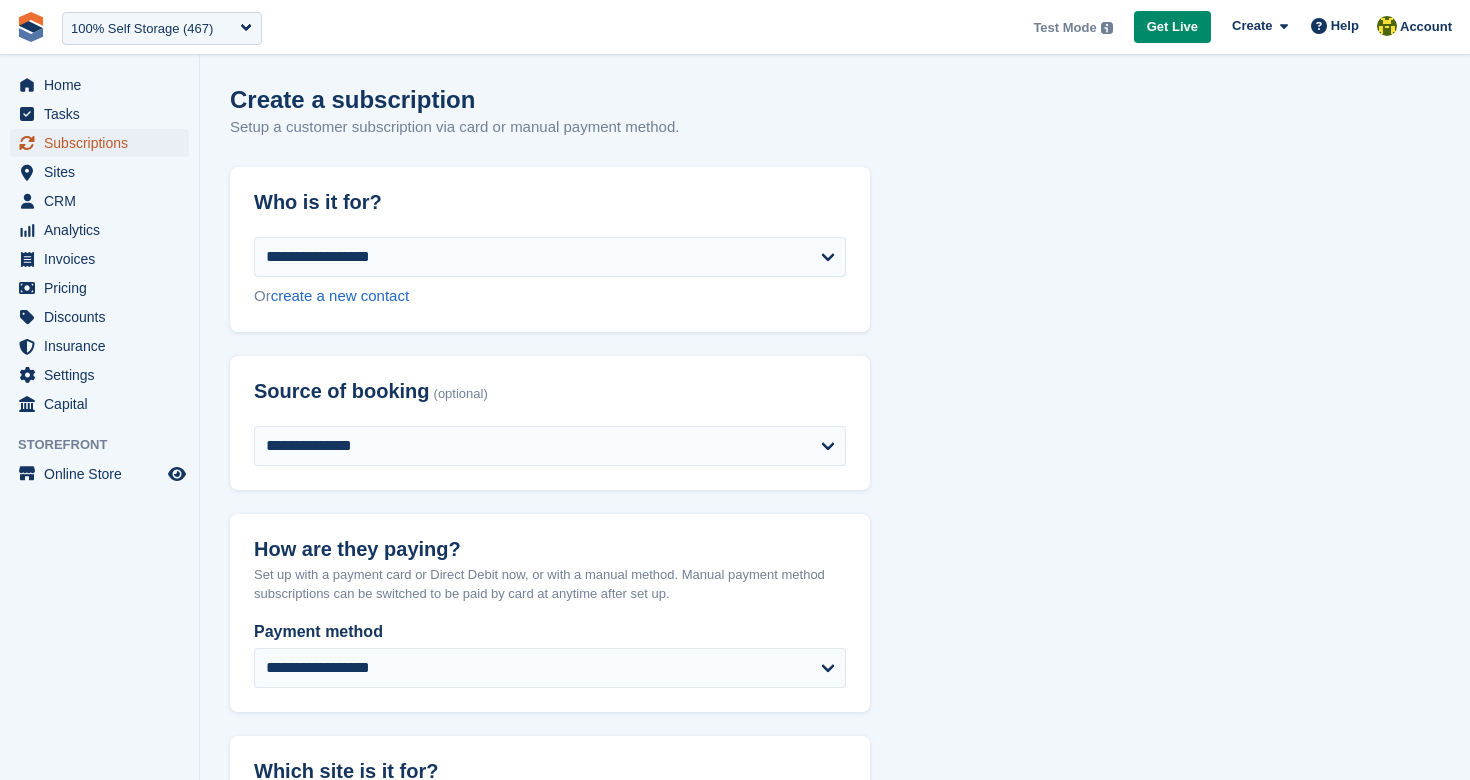 click on "Subscriptions" at bounding box center [104, 143] 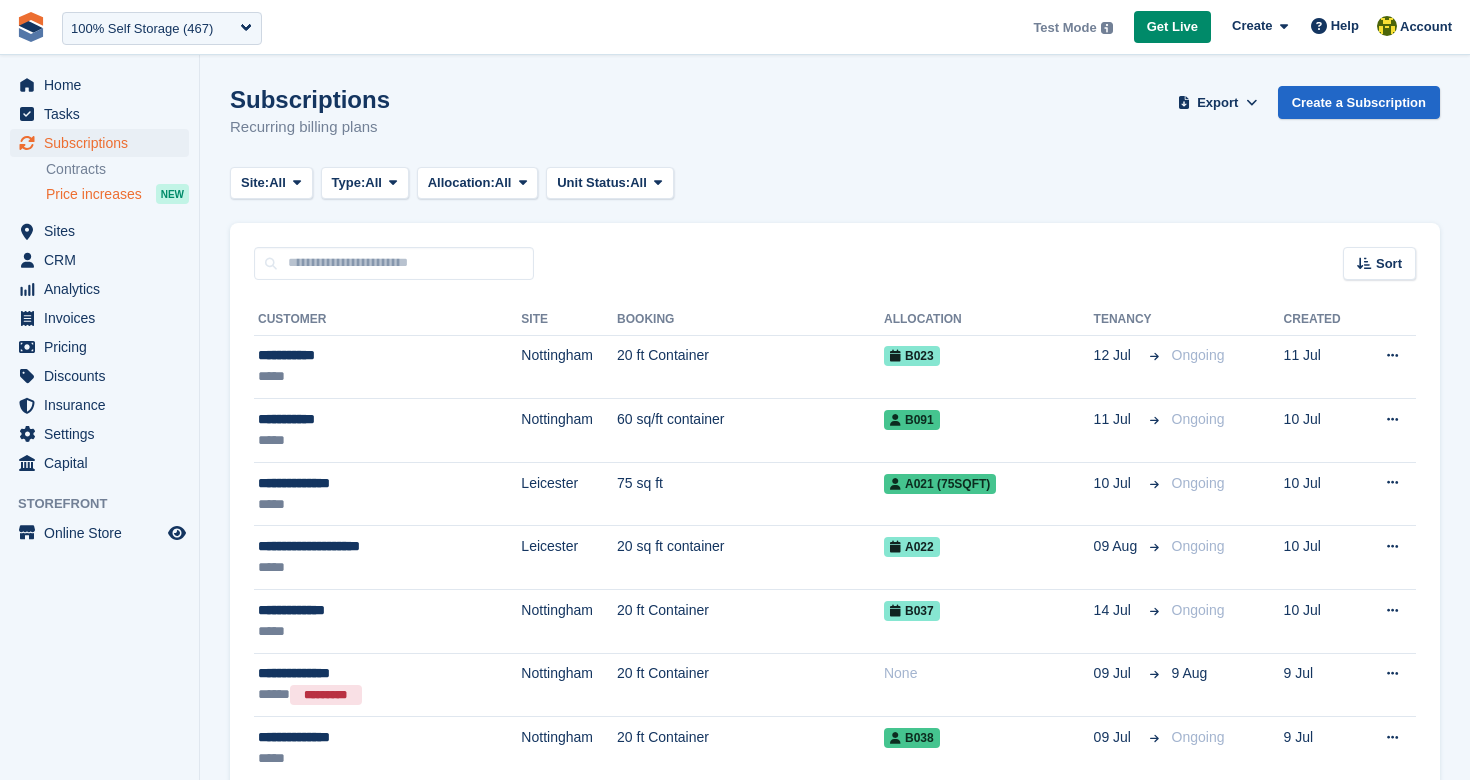 click on "Price increases" at bounding box center (94, 194) 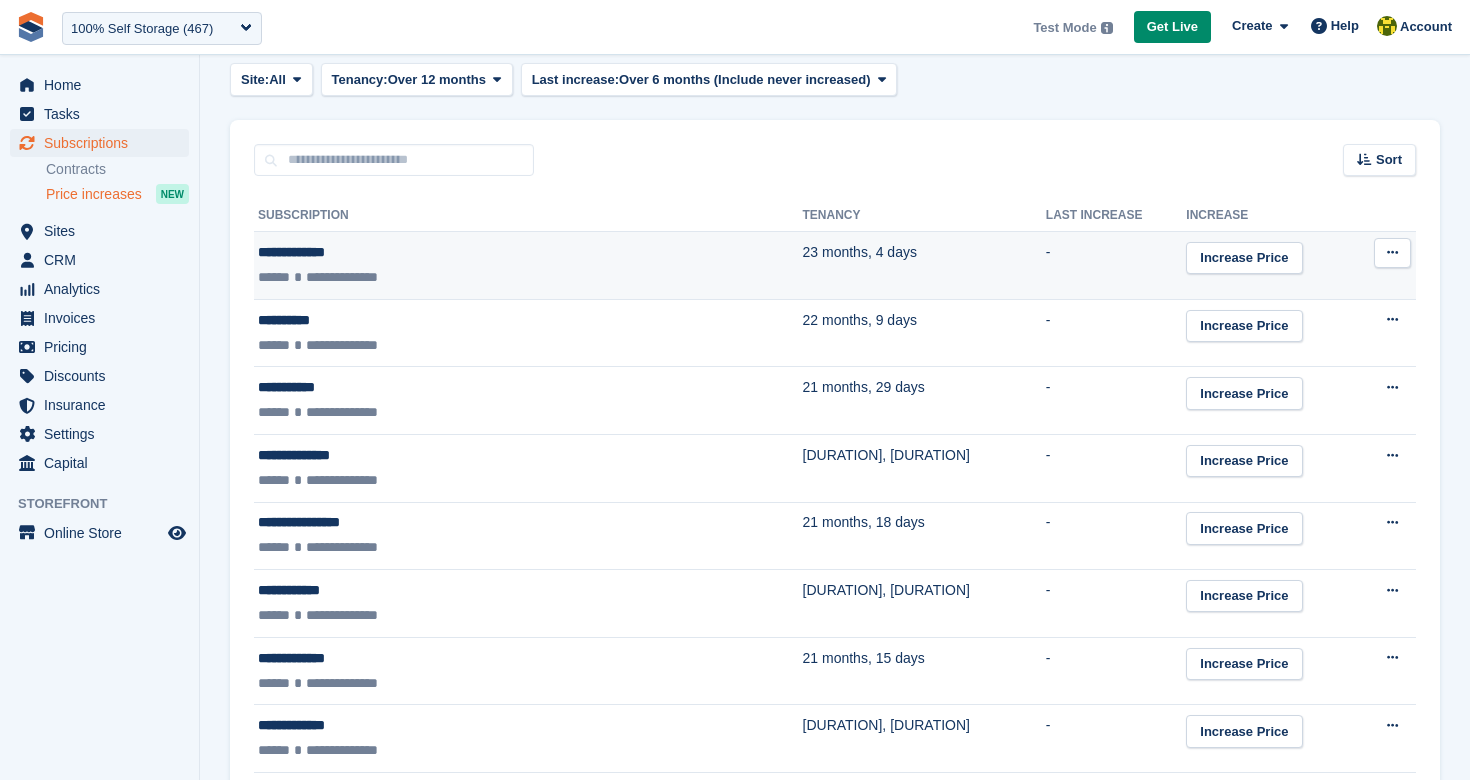 scroll, scrollTop: 461, scrollLeft: 0, axis: vertical 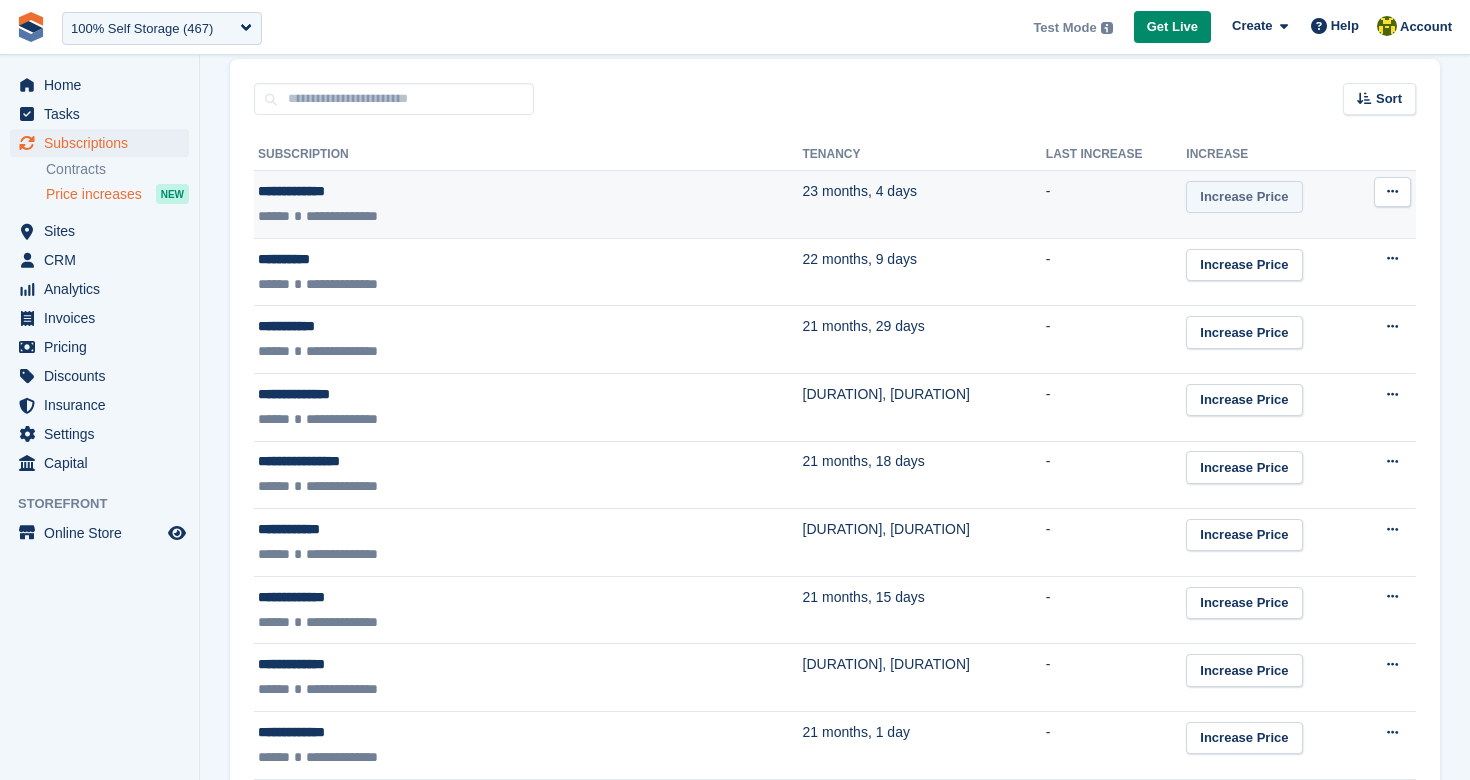 click on "Increase Price" at bounding box center [1244, 197] 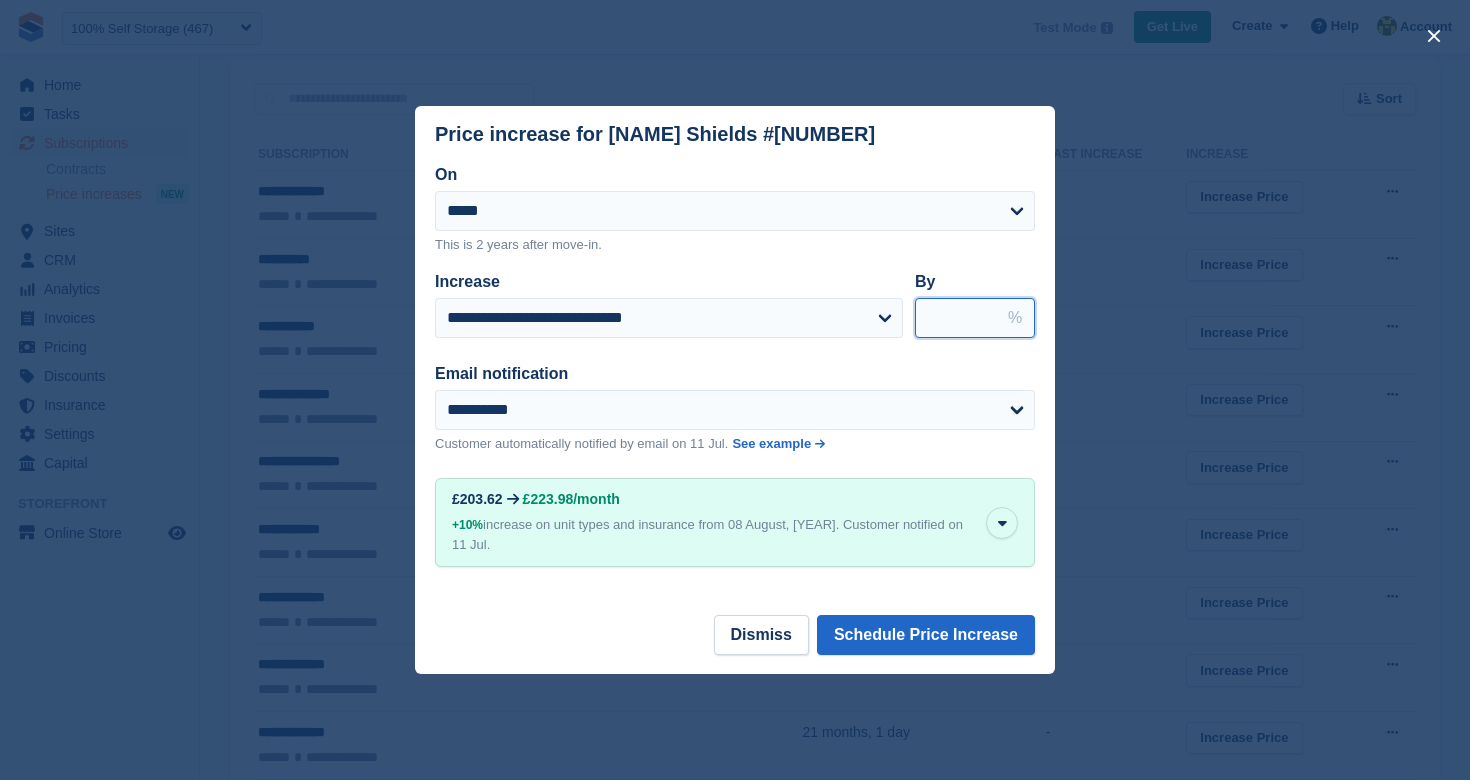 click on "****" at bounding box center [975, 318] 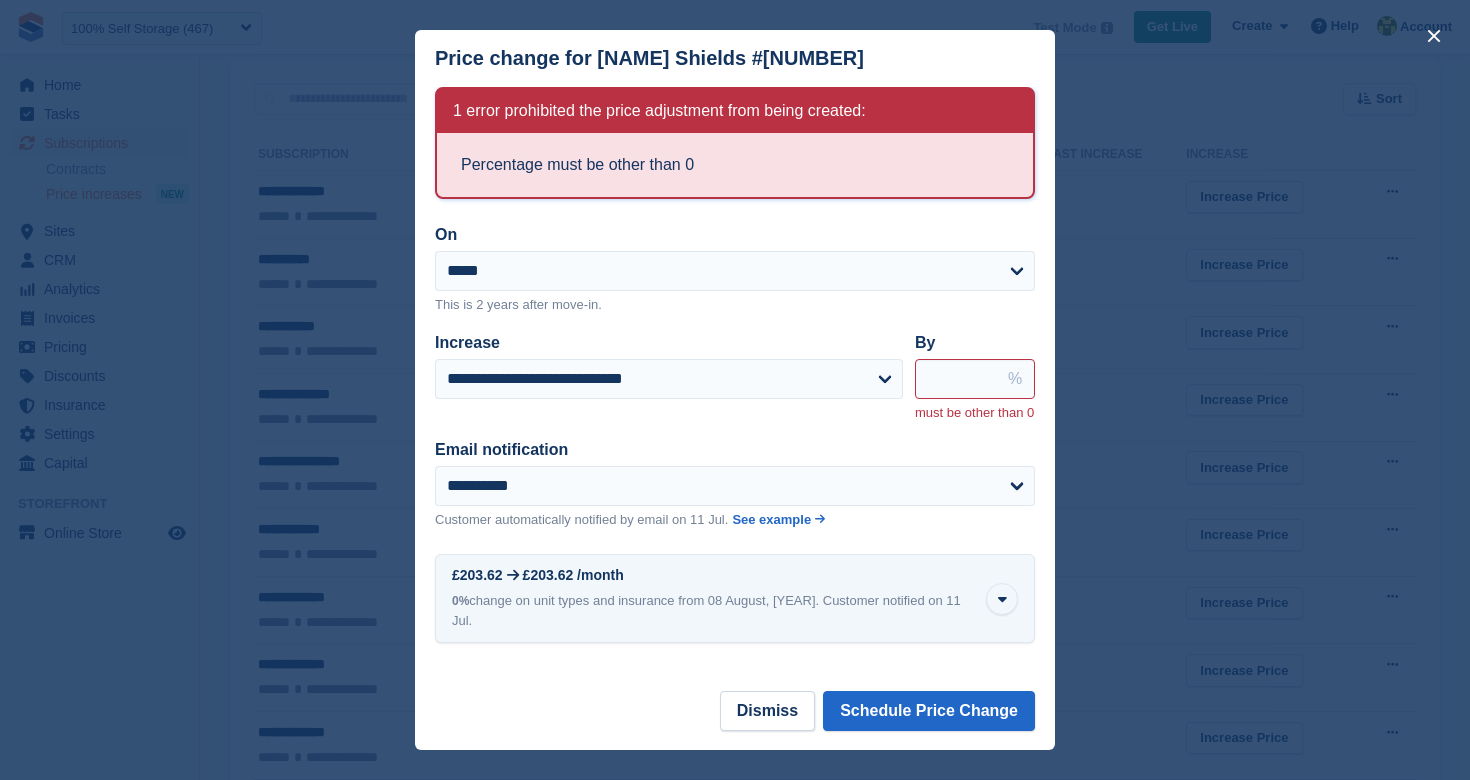 type on "*****" 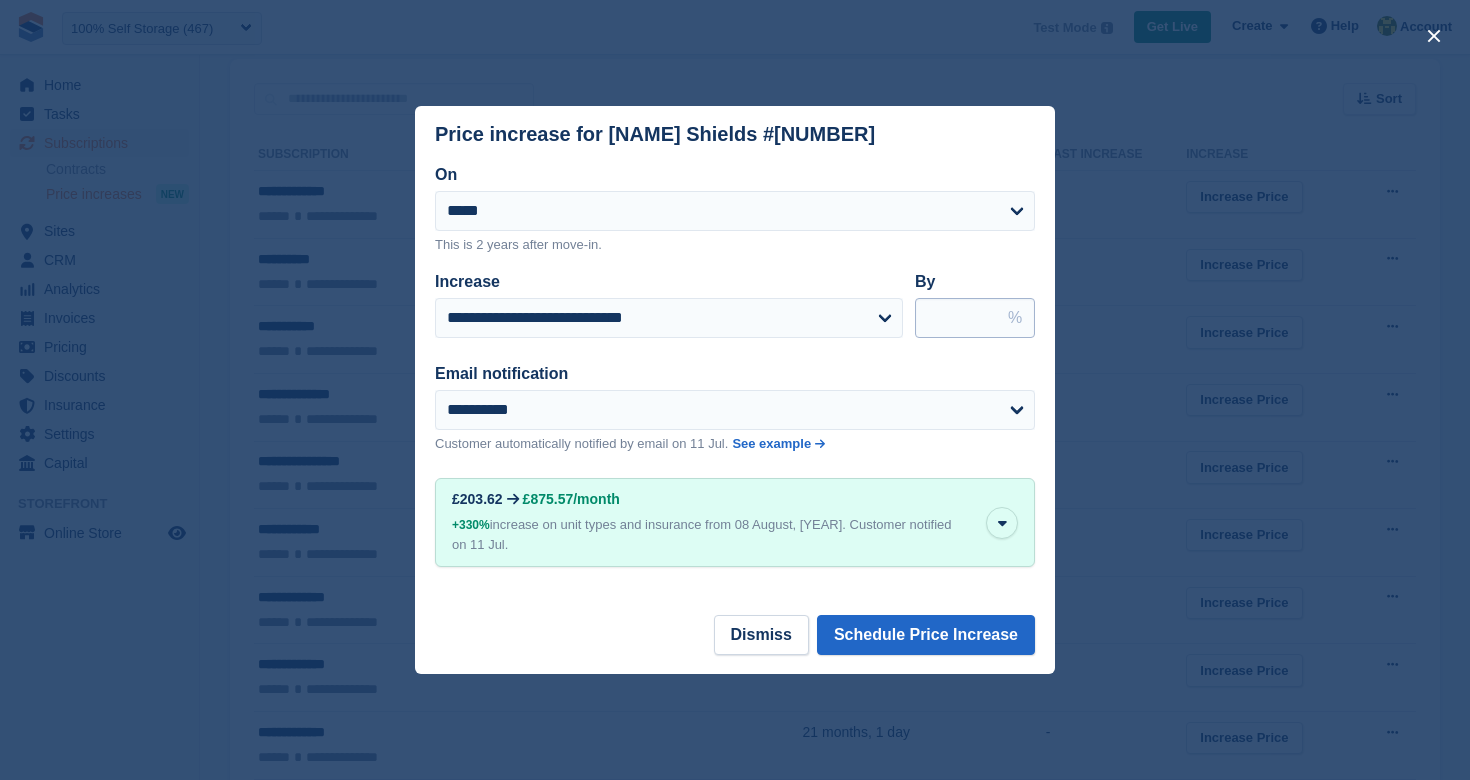 type on "****" 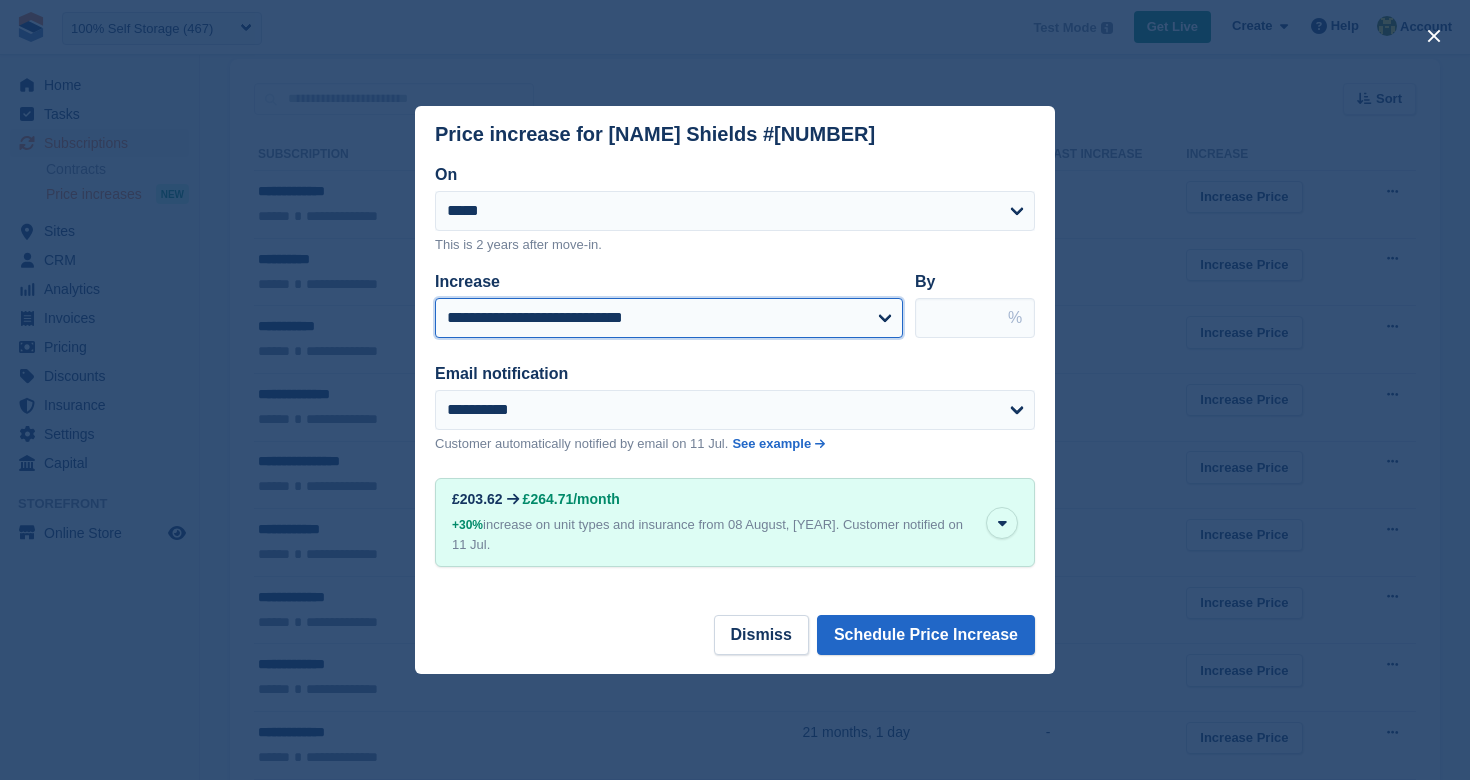 click on "**********" at bounding box center (669, 318) 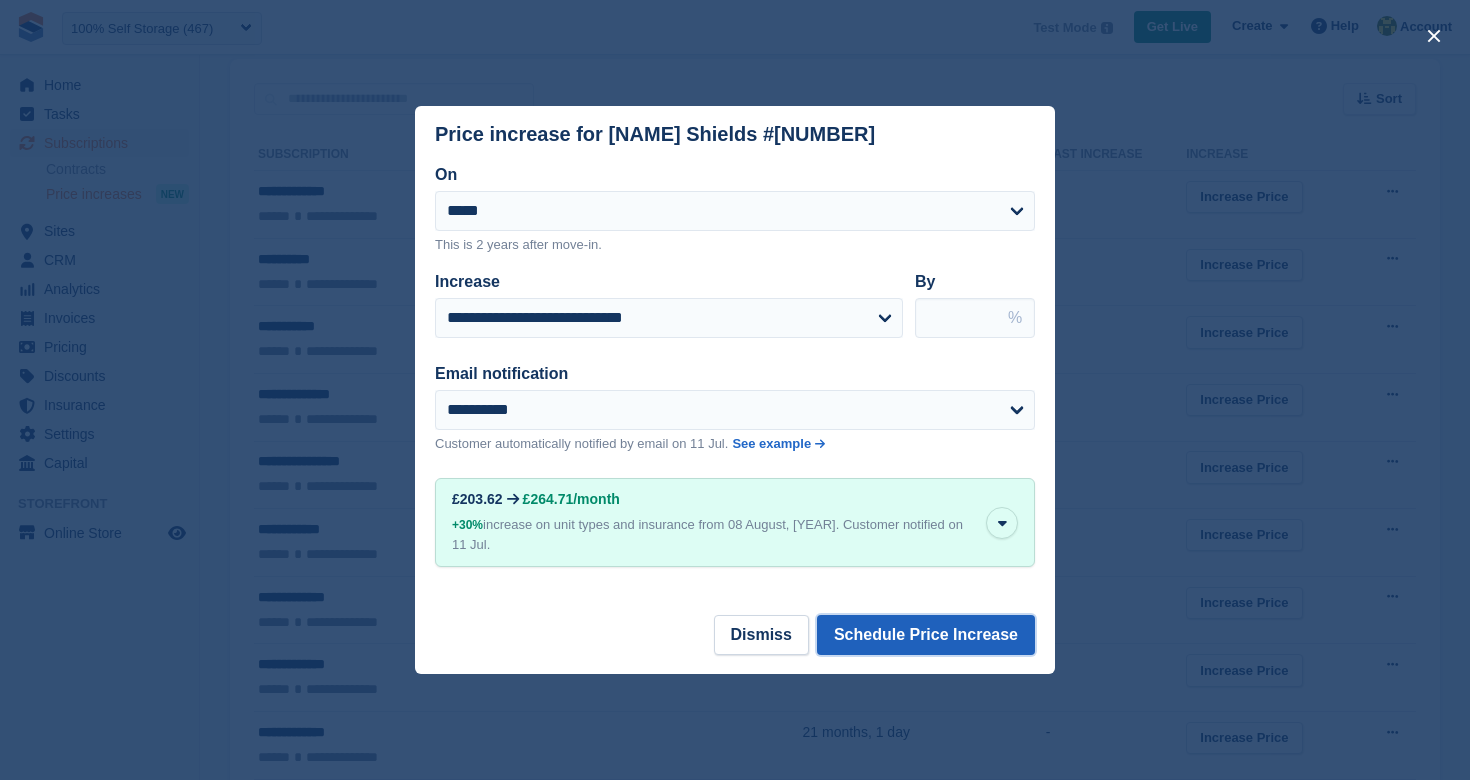 click on "Schedule Price Increase" at bounding box center (926, 635) 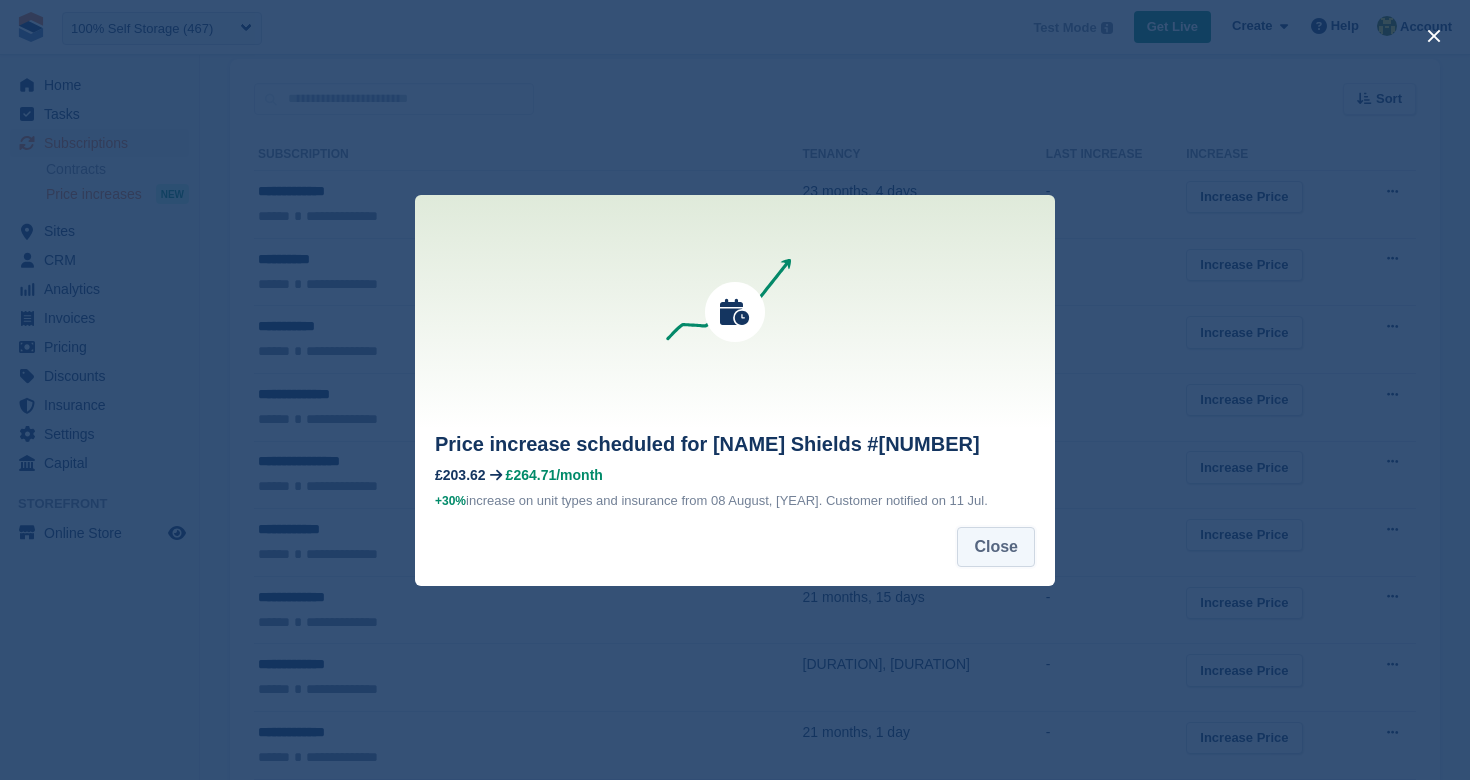 click on "Close" at bounding box center [996, 547] 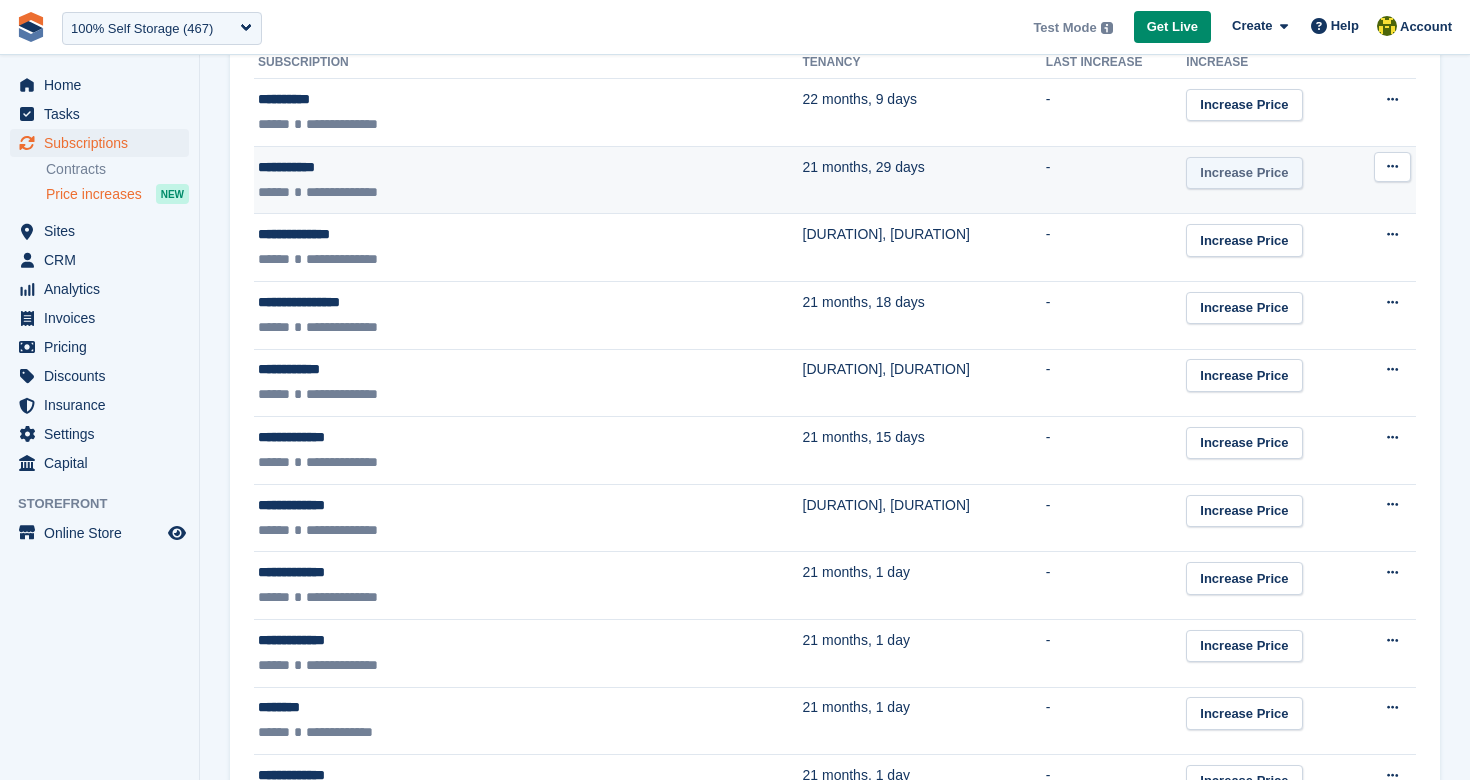 scroll, scrollTop: 556, scrollLeft: 0, axis: vertical 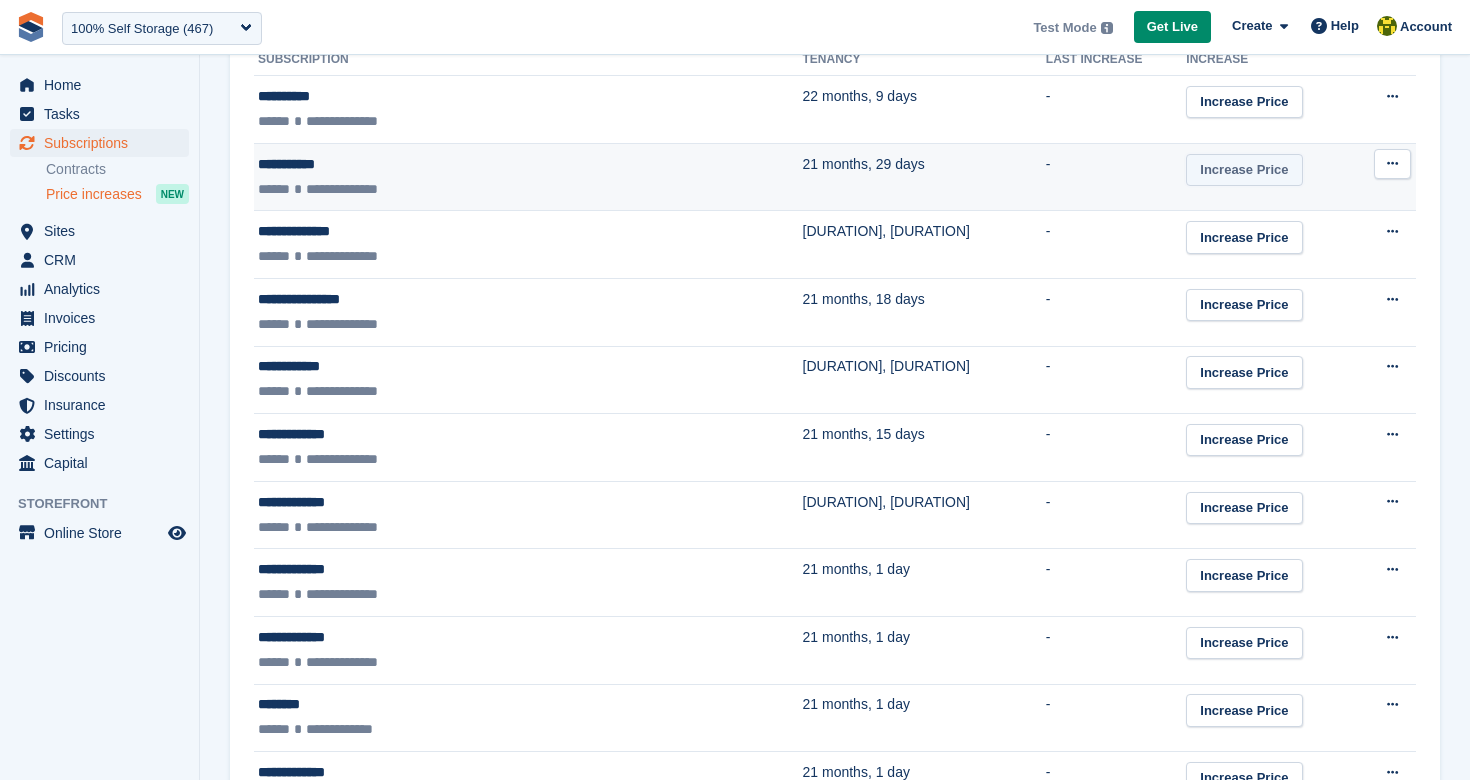 click on "Increase Price" at bounding box center [1244, 170] 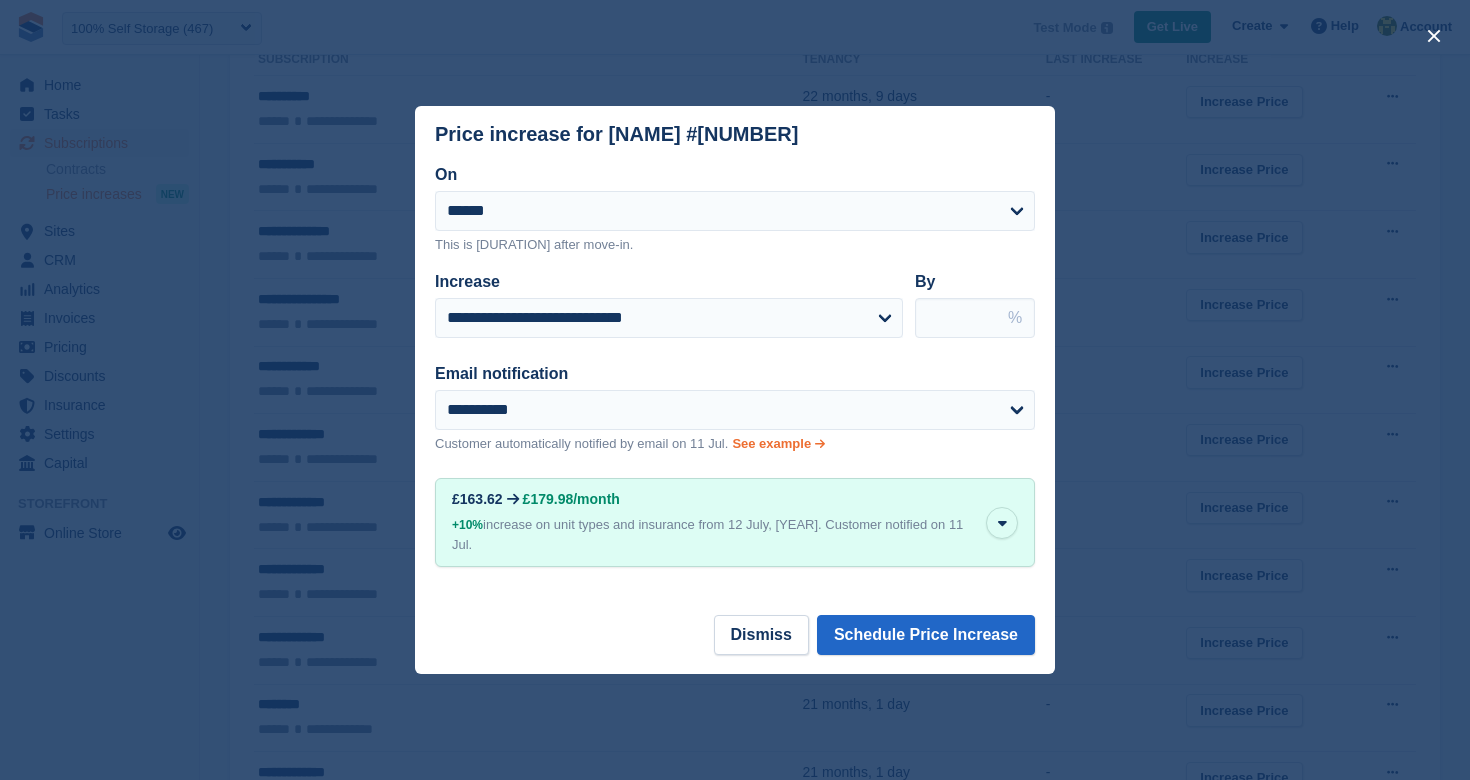 click on "See example" at bounding box center (771, 443) 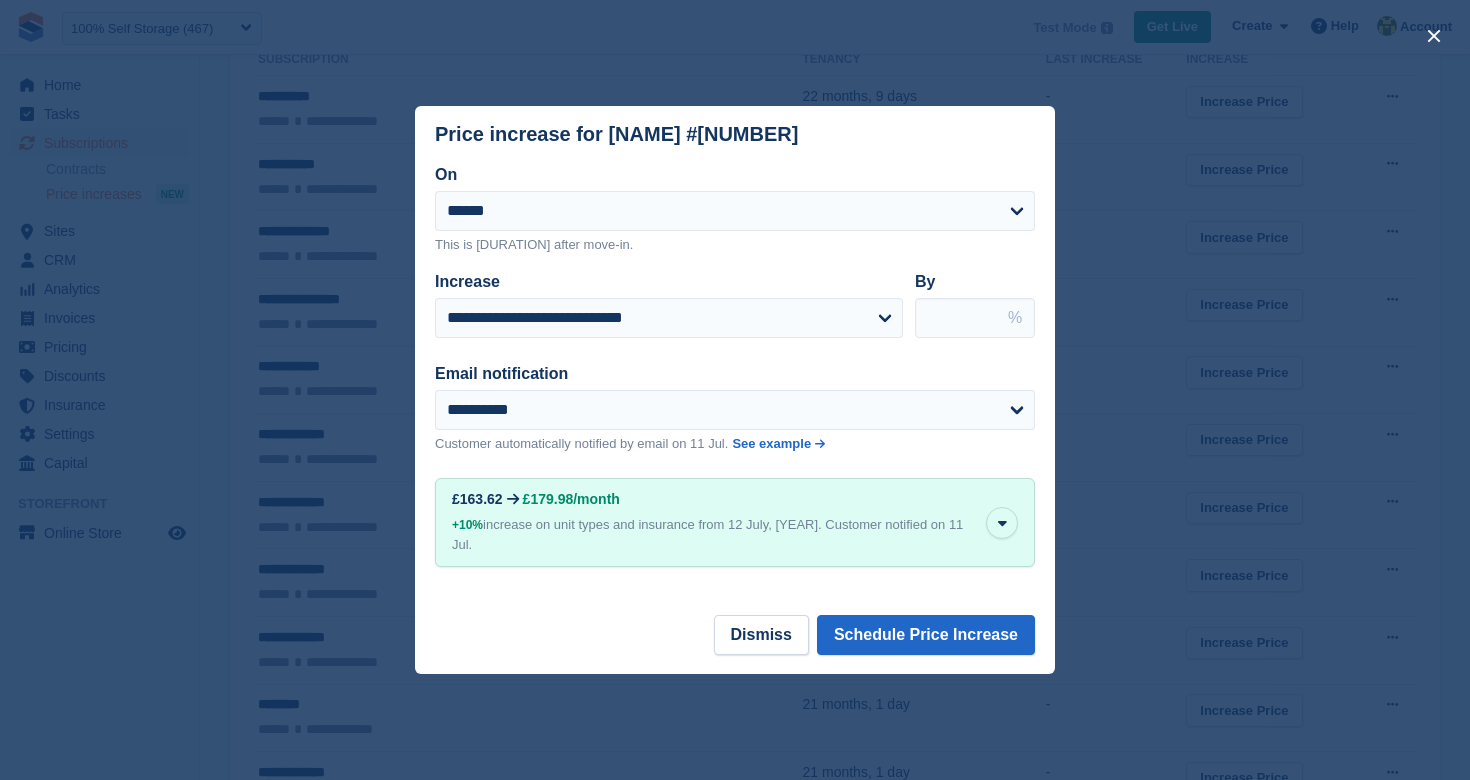 click at bounding box center [735, 390] 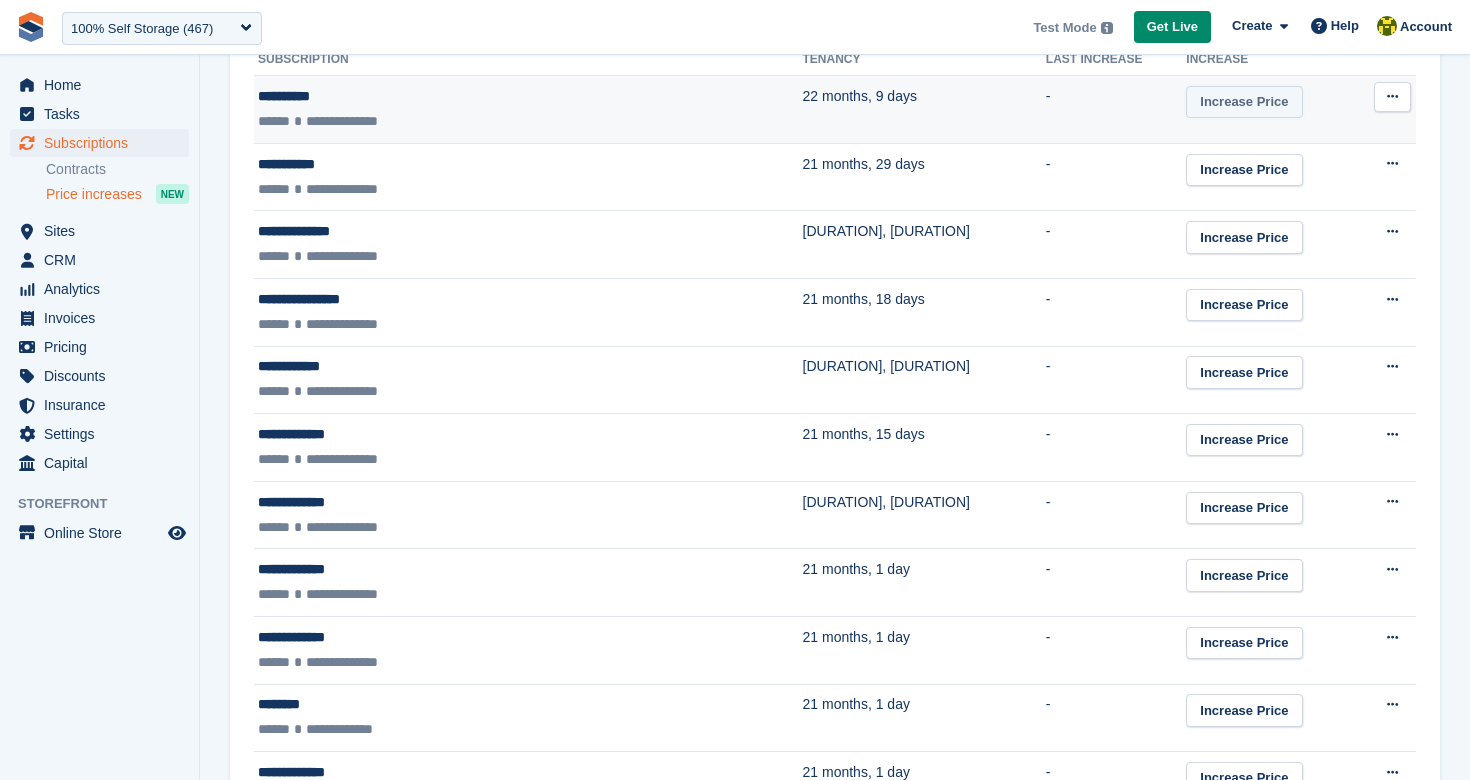 click on "Increase Price" at bounding box center (1244, 102) 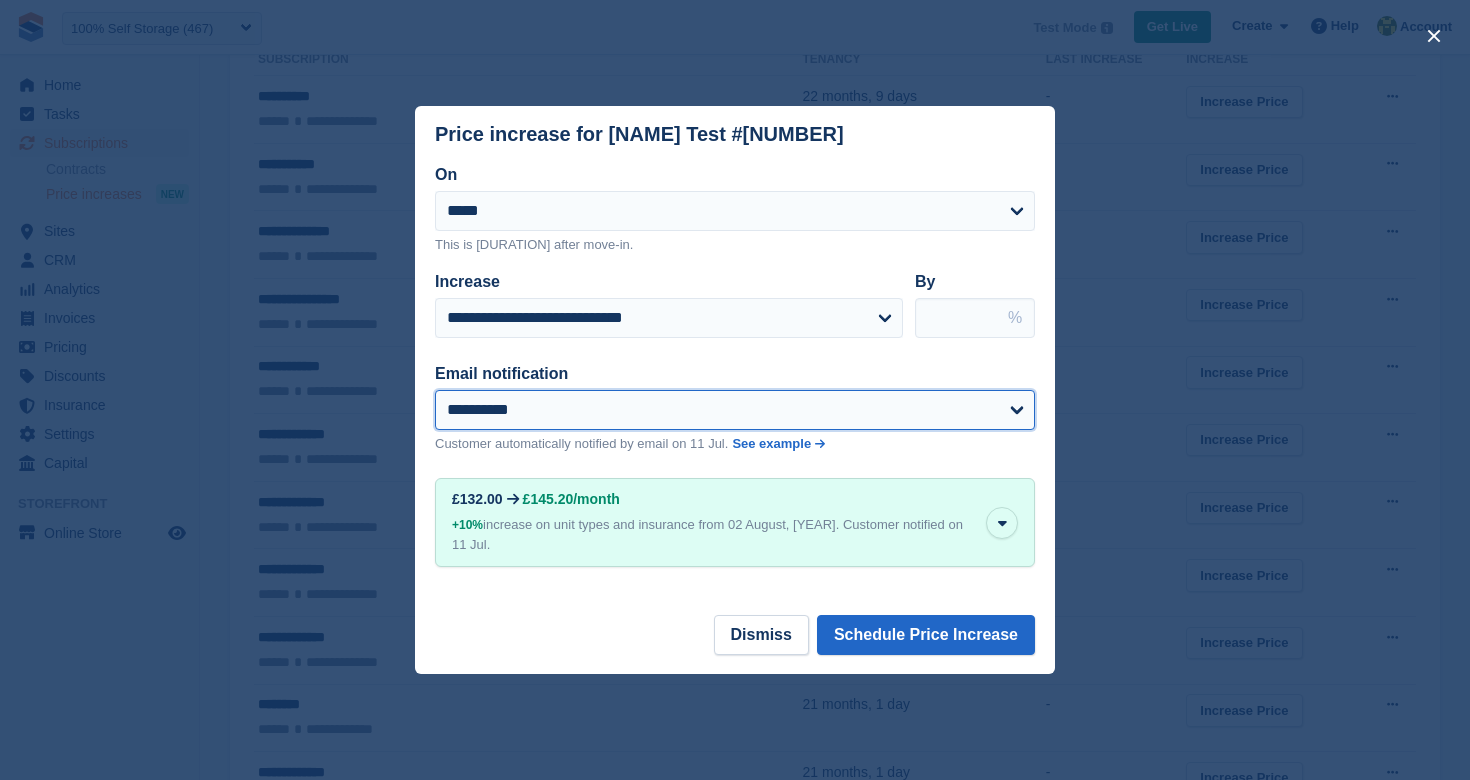 click on "**********" at bounding box center (735, 410) 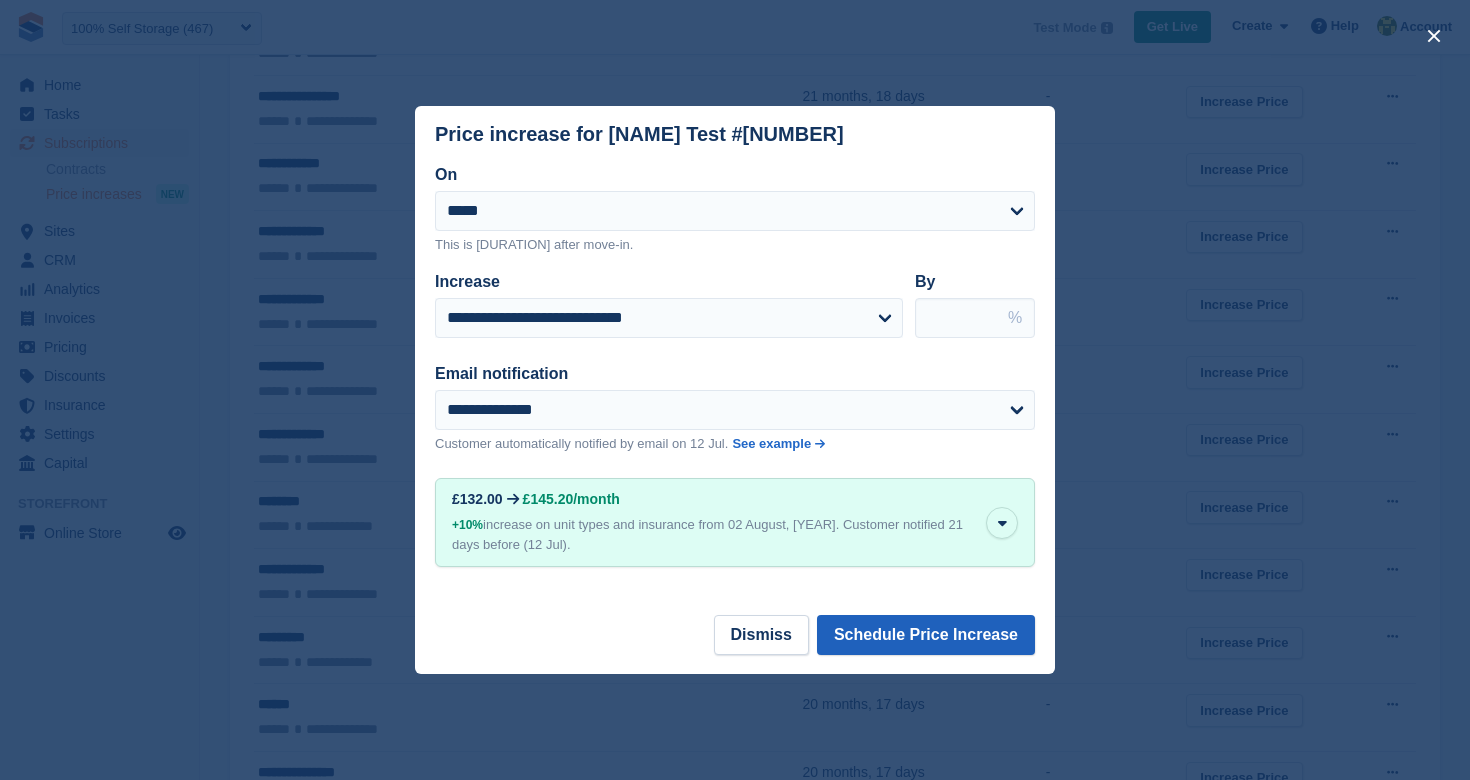 scroll, scrollTop: 762, scrollLeft: 0, axis: vertical 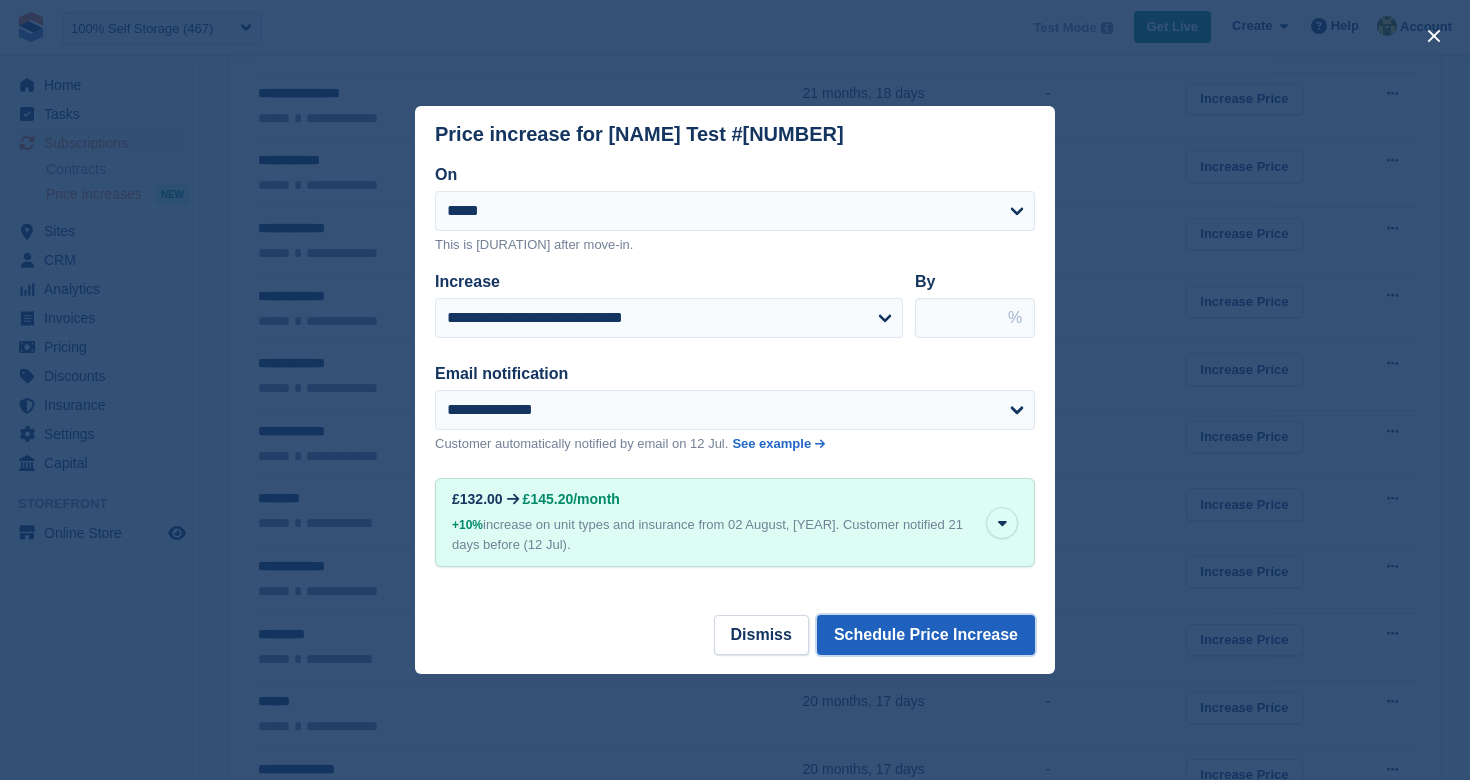 click on "Schedule Price Increase" at bounding box center (926, 635) 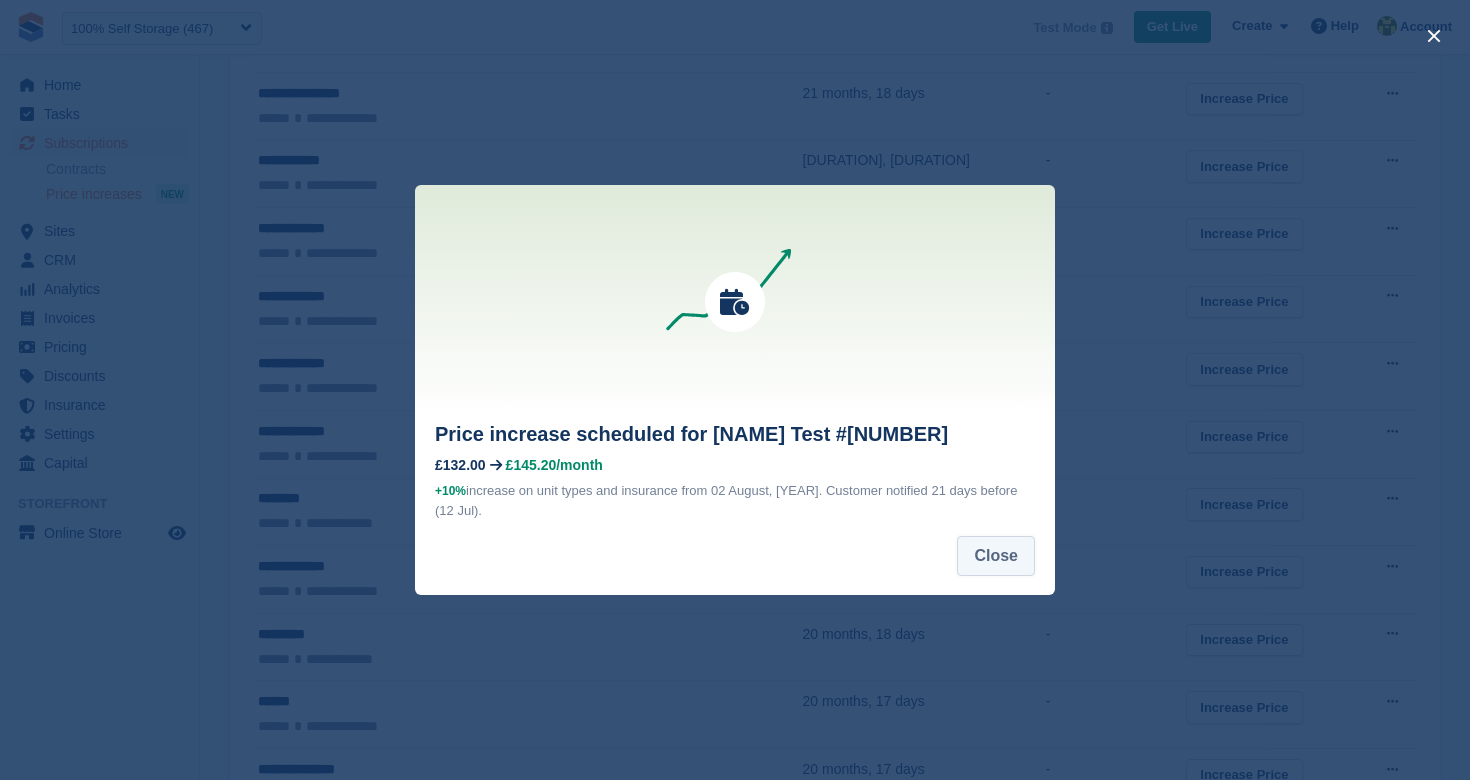 click on "Close" at bounding box center (996, 556) 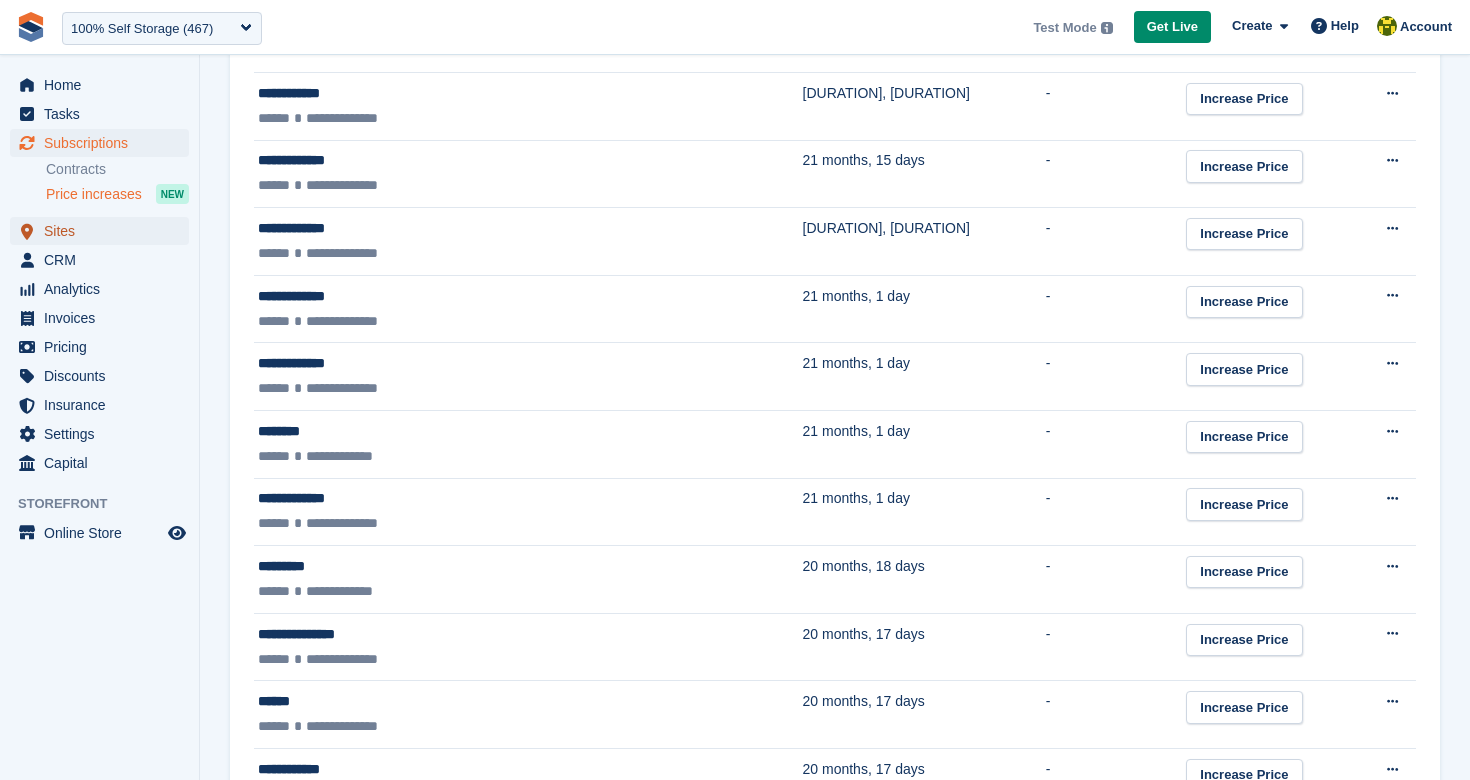 click on "Sites" at bounding box center [104, 231] 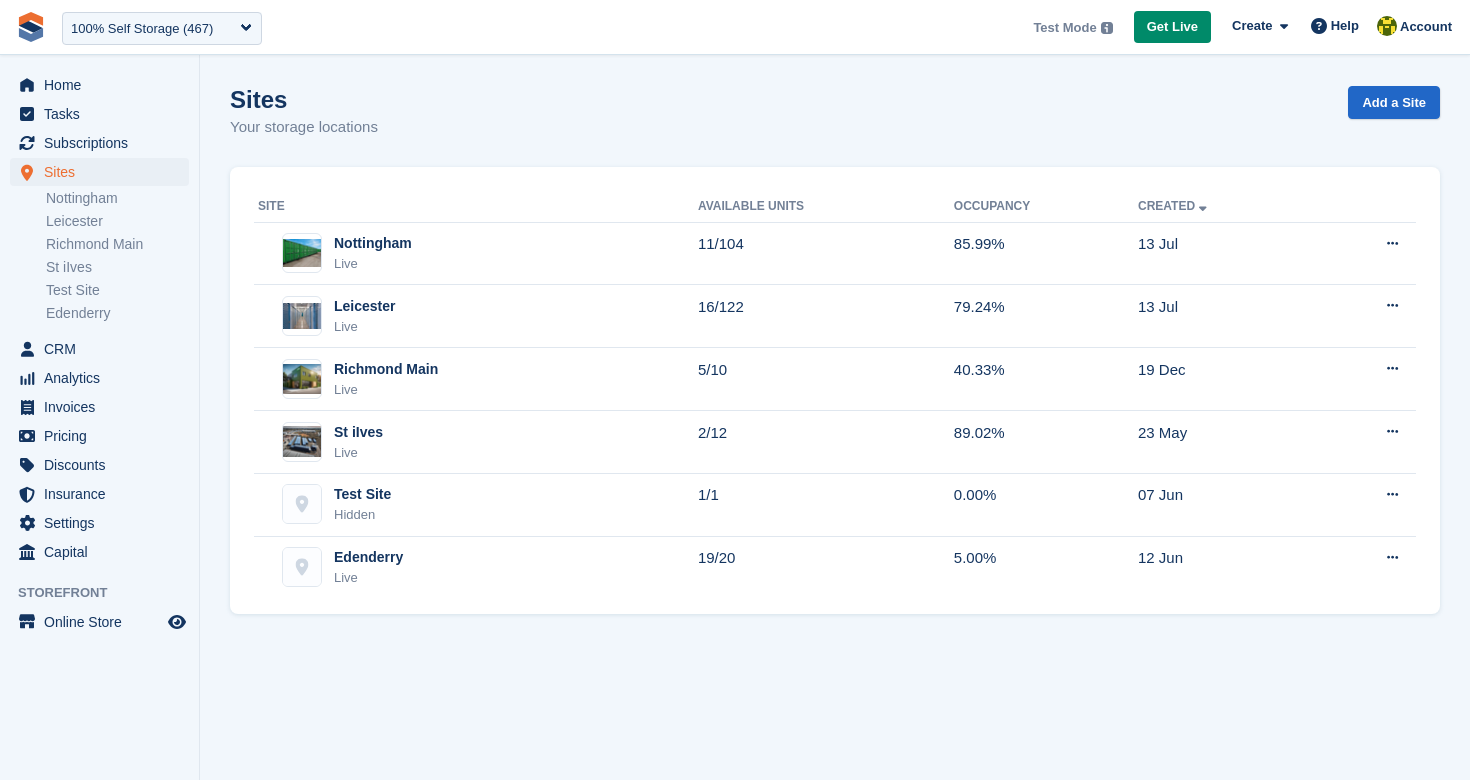 scroll, scrollTop: 0, scrollLeft: 0, axis: both 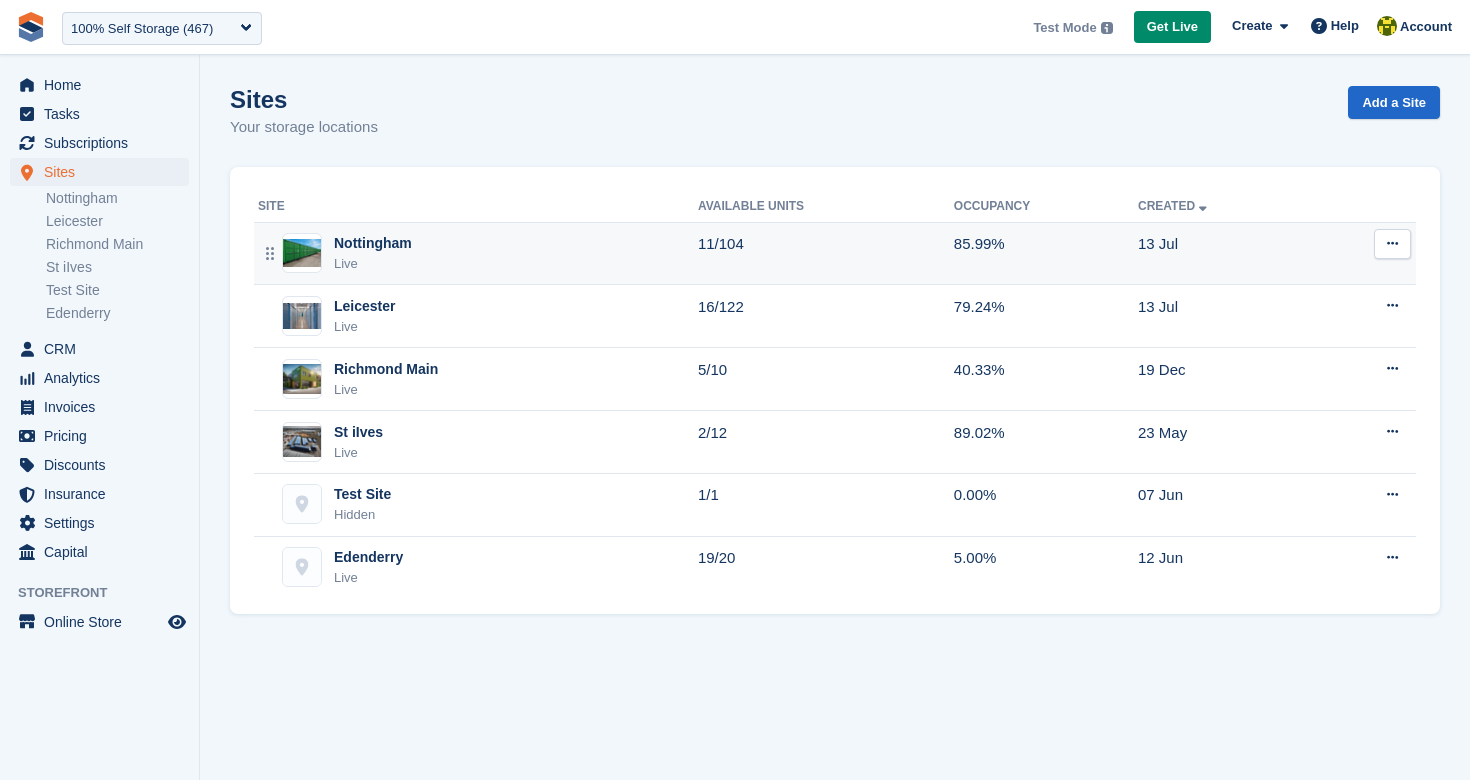 click at bounding box center (1392, 244) 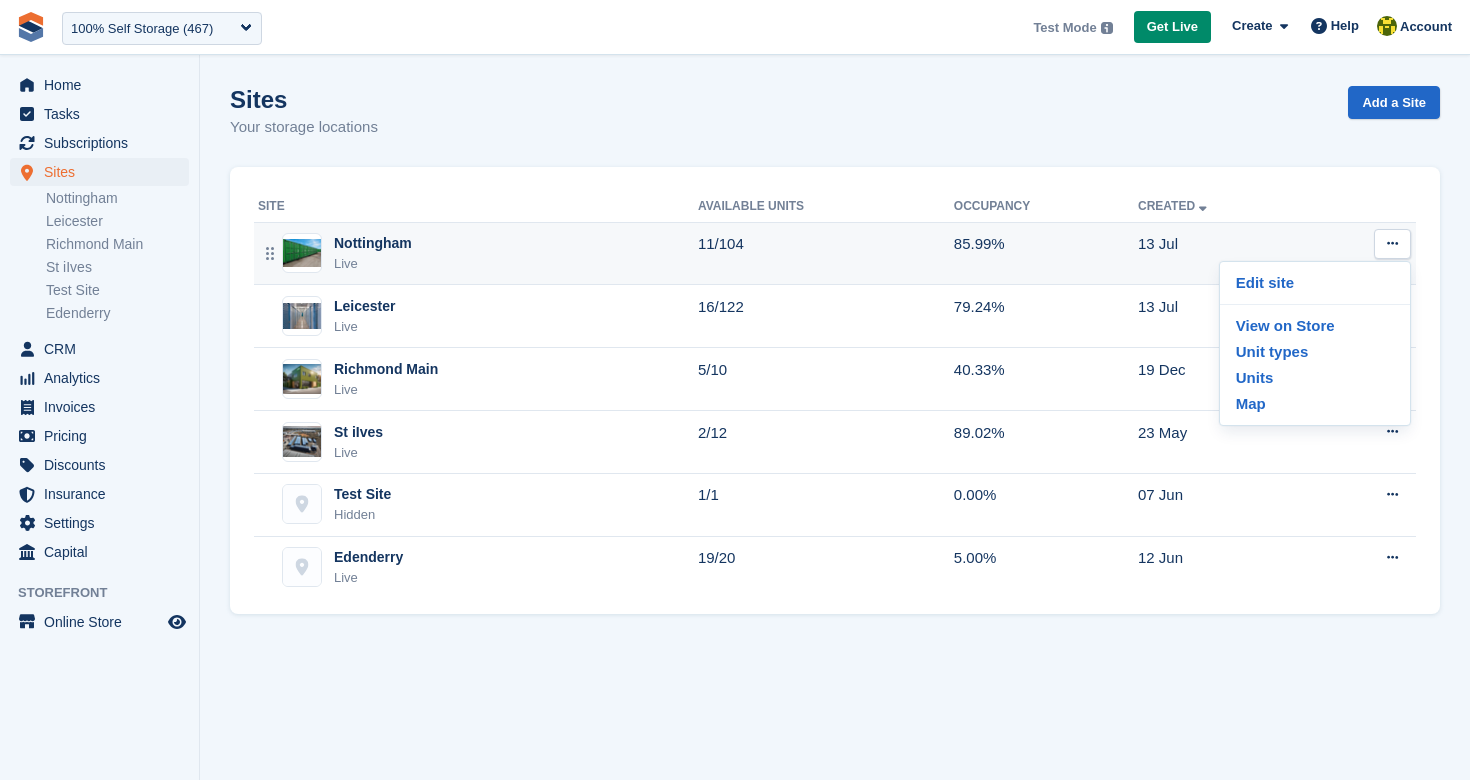 click on "Nottingham" at bounding box center (373, 243) 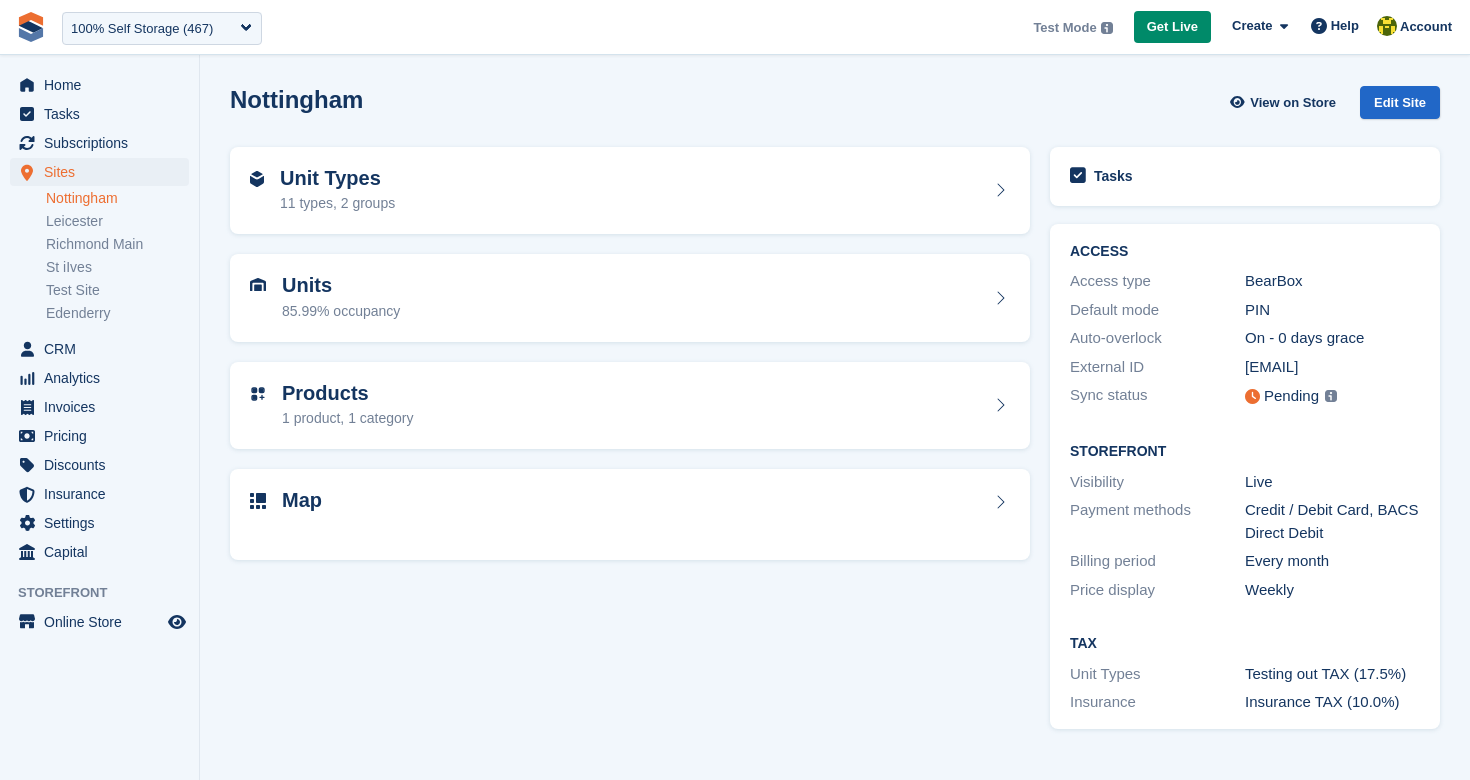 scroll, scrollTop: 0, scrollLeft: 0, axis: both 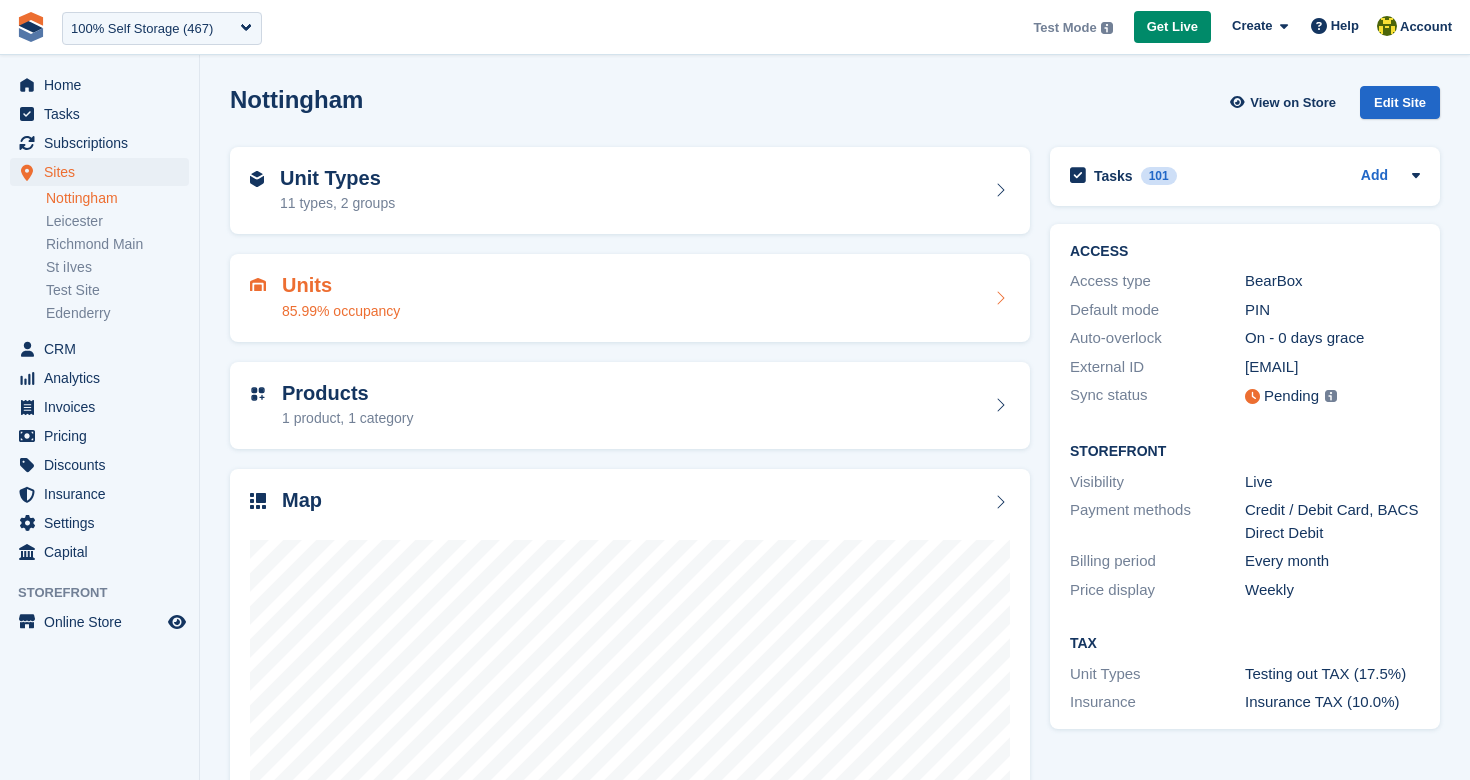 click on "Units" at bounding box center (341, 285) 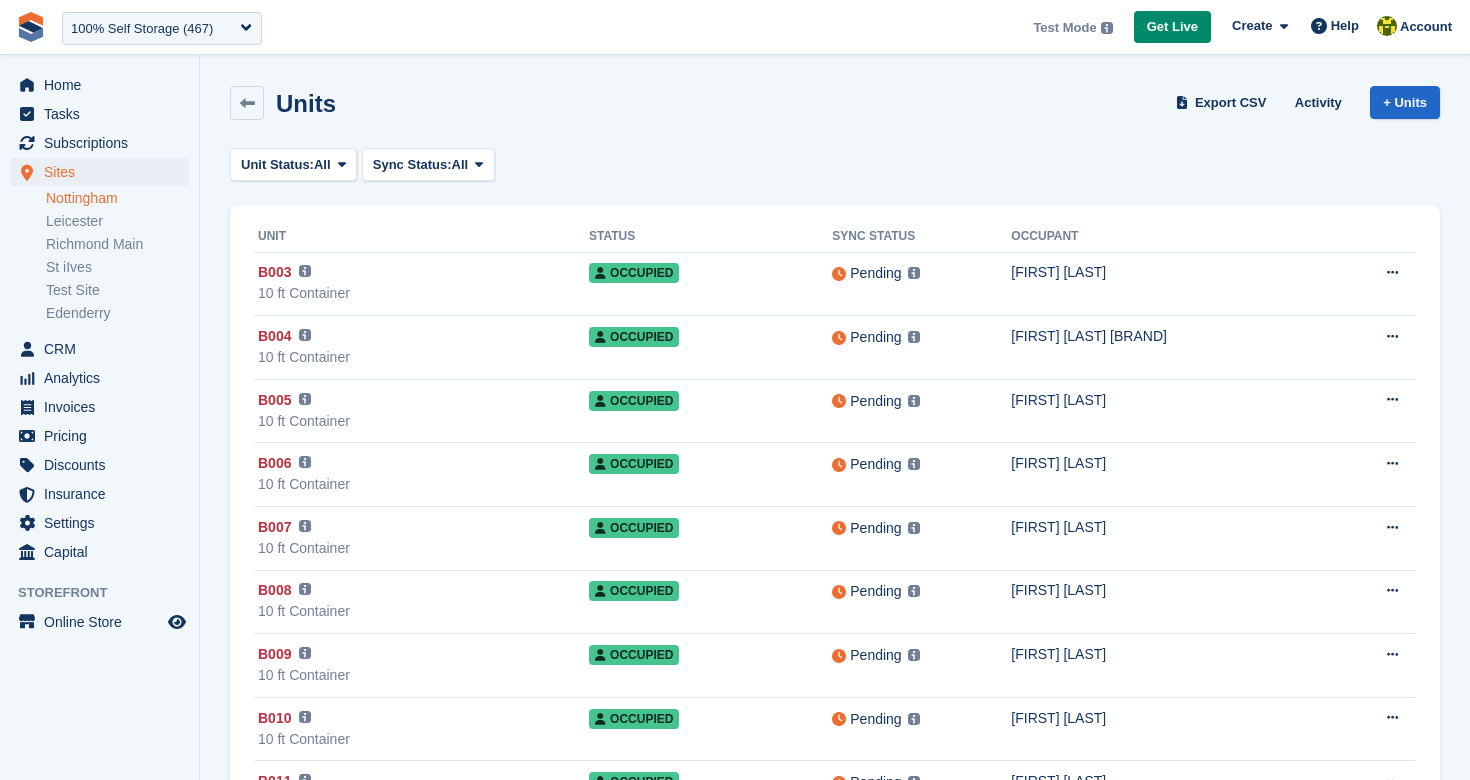 scroll, scrollTop: 0, scrollLeft: 0, axis: both 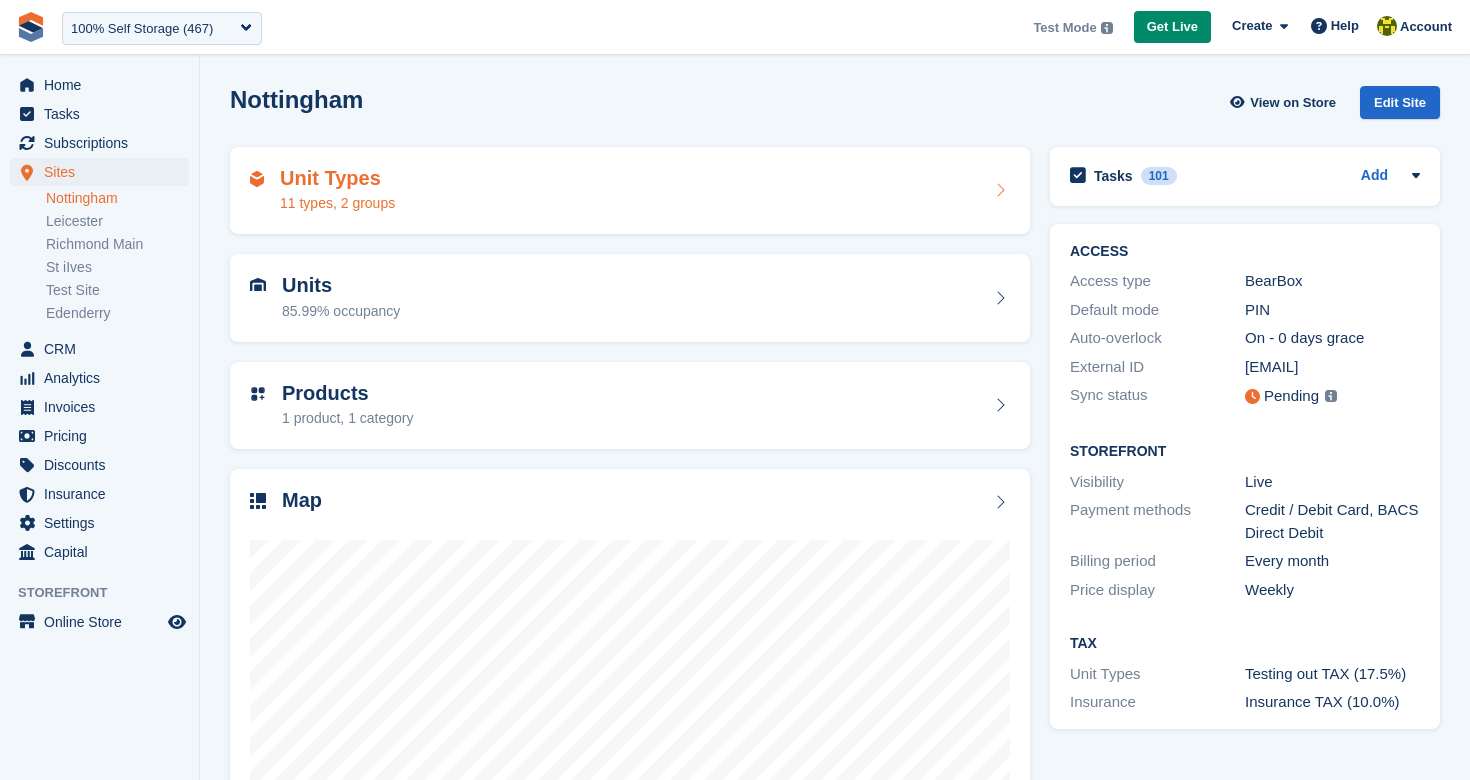 click on "Unit Types
11 types, 2 groups" at bounding box center [630, 191] 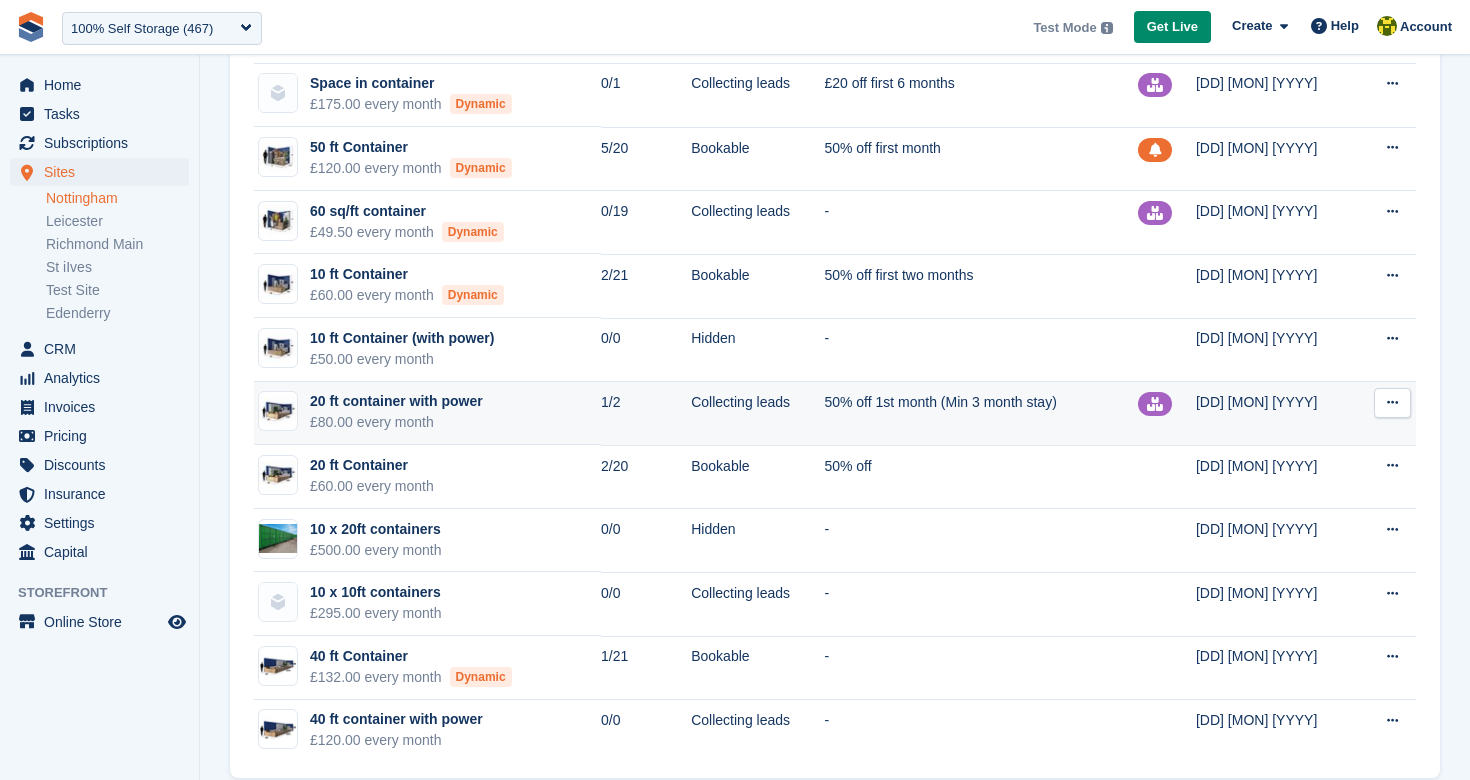 scroll, scrollTop: 302, scrollLeft: 0, axis: vertical 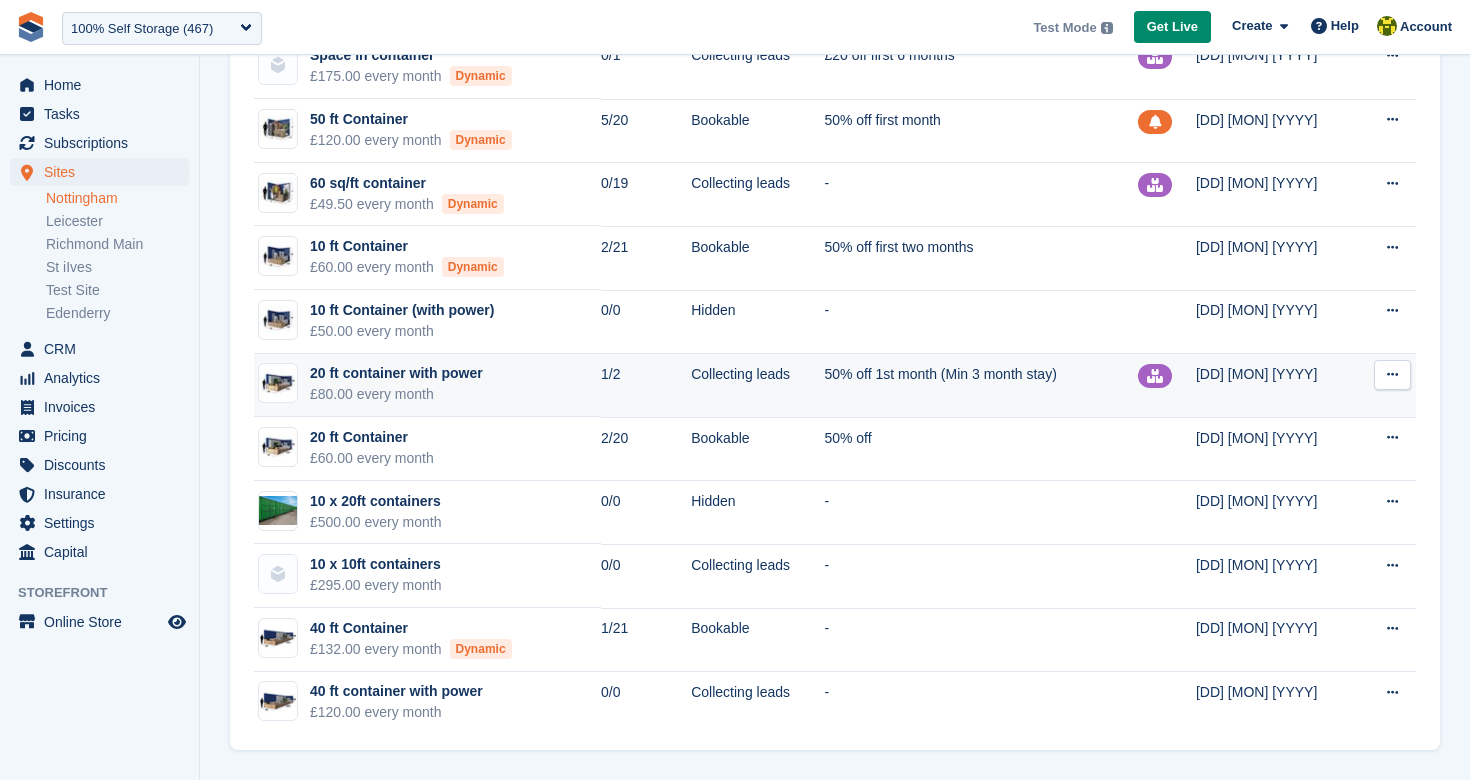 click at bounding box center (1392, 374) 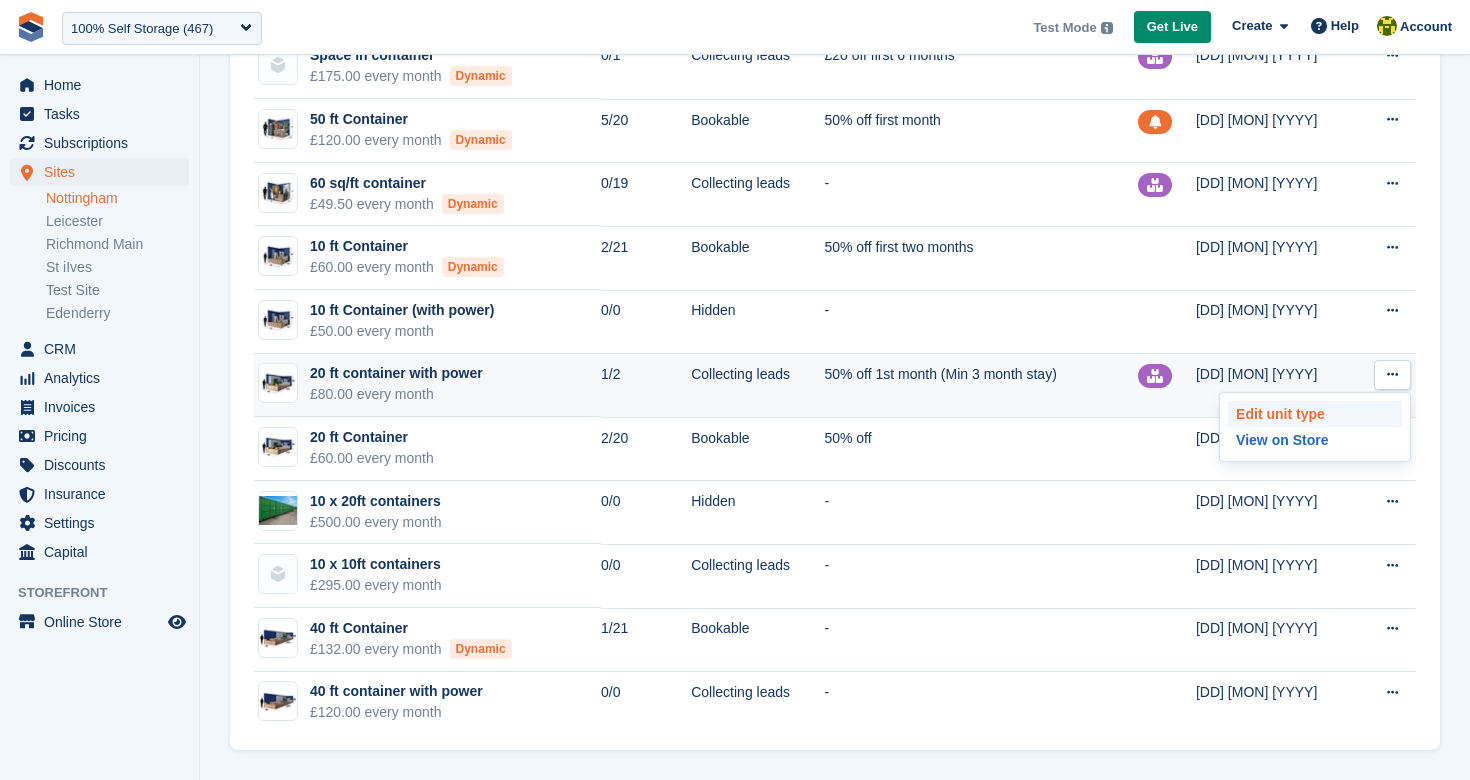 click on "Edit unit type" at bounding box center (1315, 414) 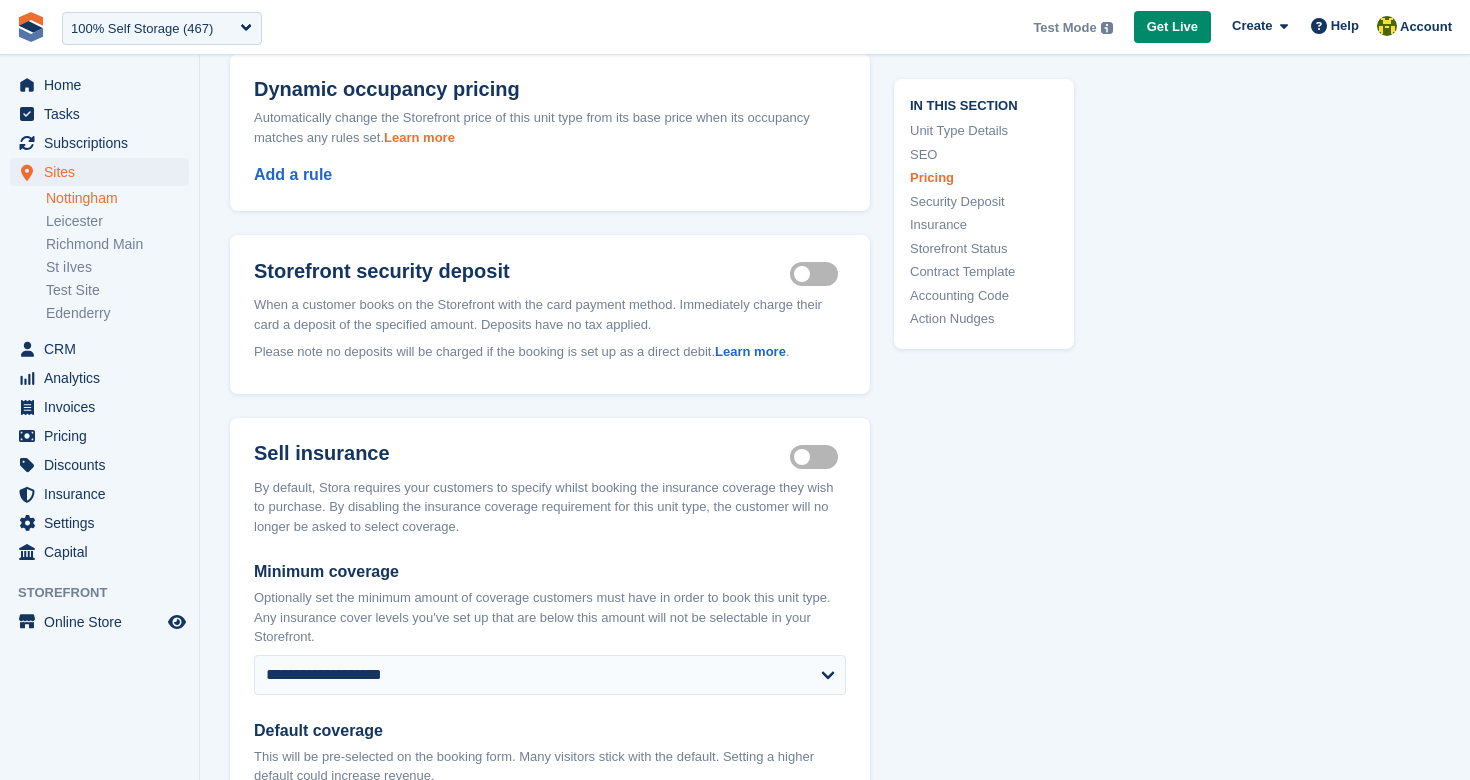 scroll, scrollTop: 2407, scrollLeft: 0, axis: vertical 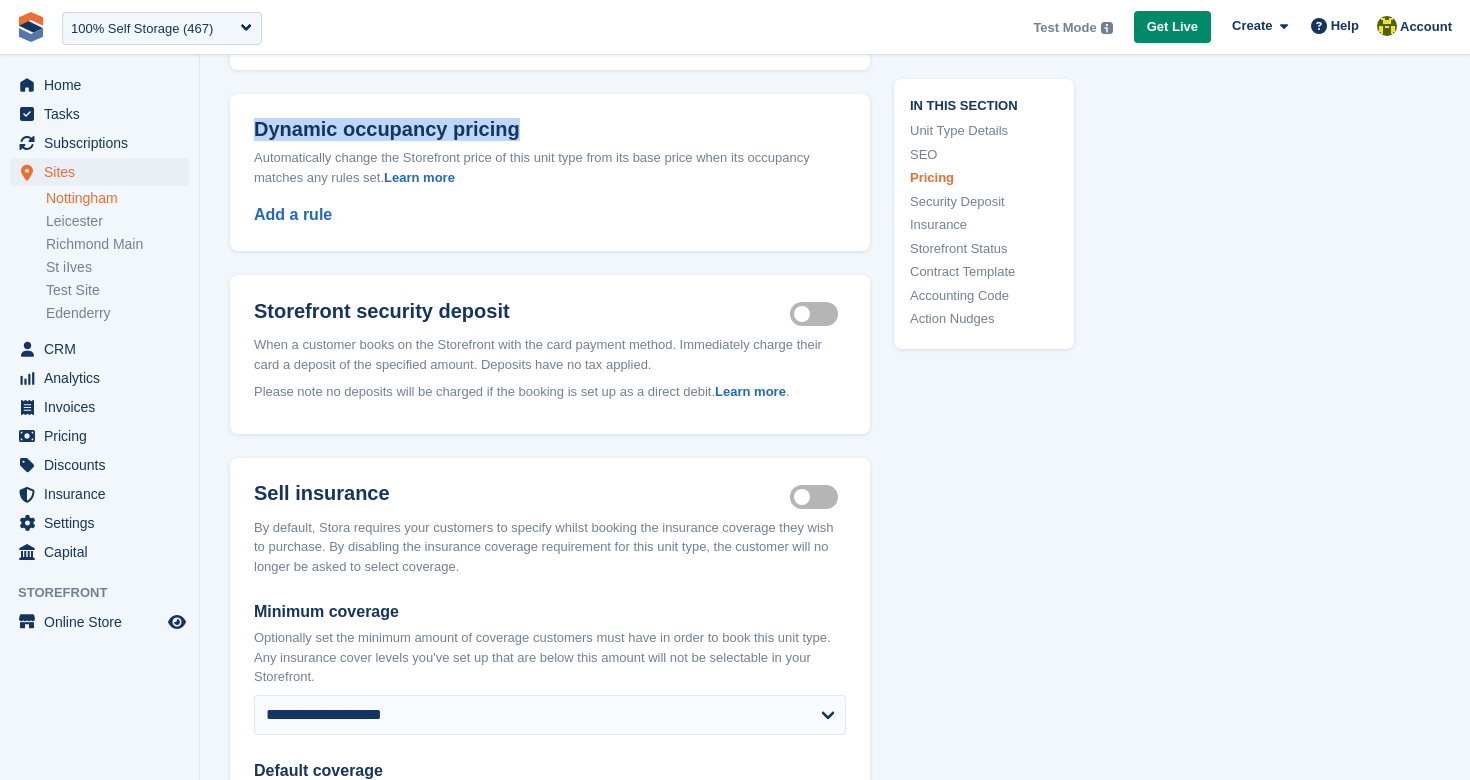 drag, startPoint x: 366, startPoint y: 169, endPoint x: 246, endPoint y: 169, distance: 120 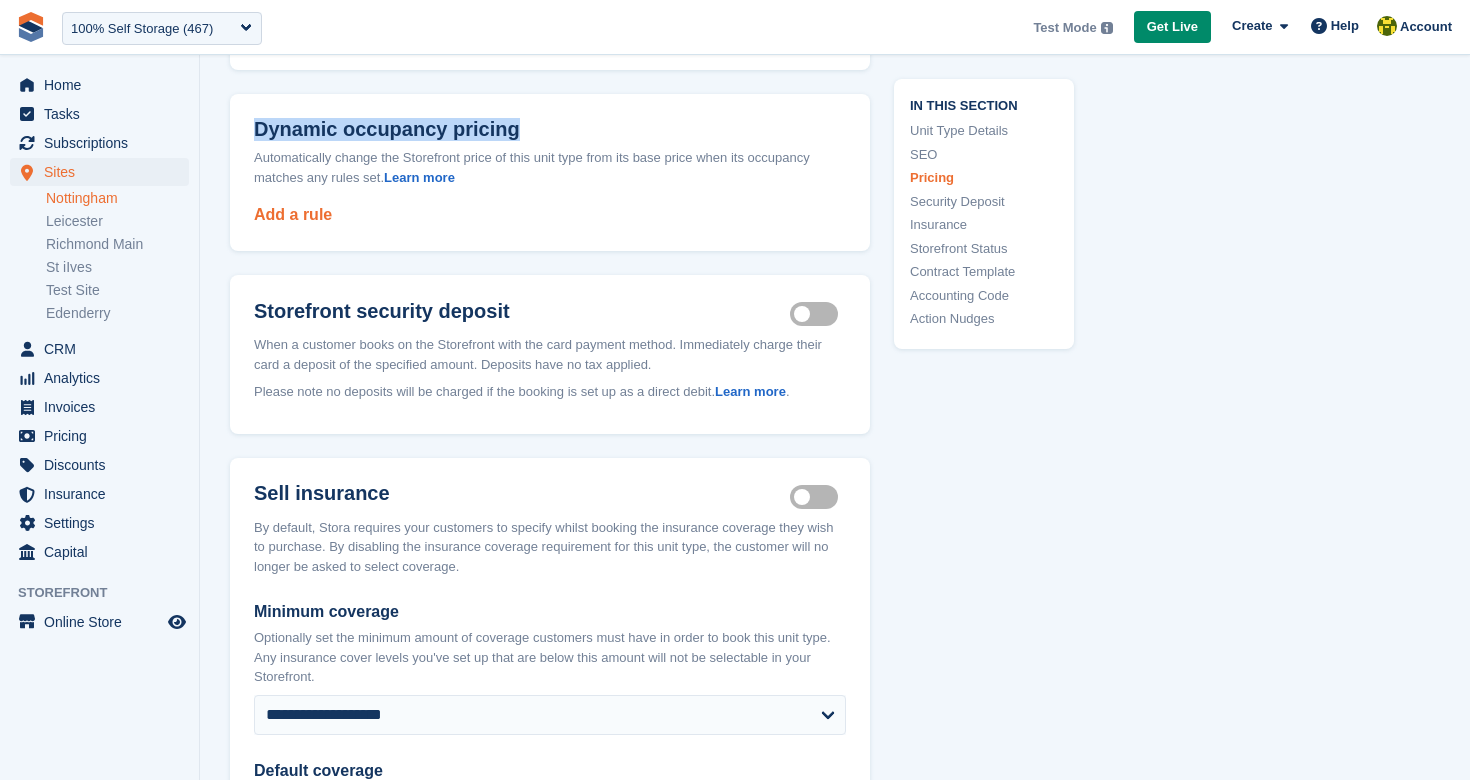click on "Add a rule" at bounding box center (293, 214) 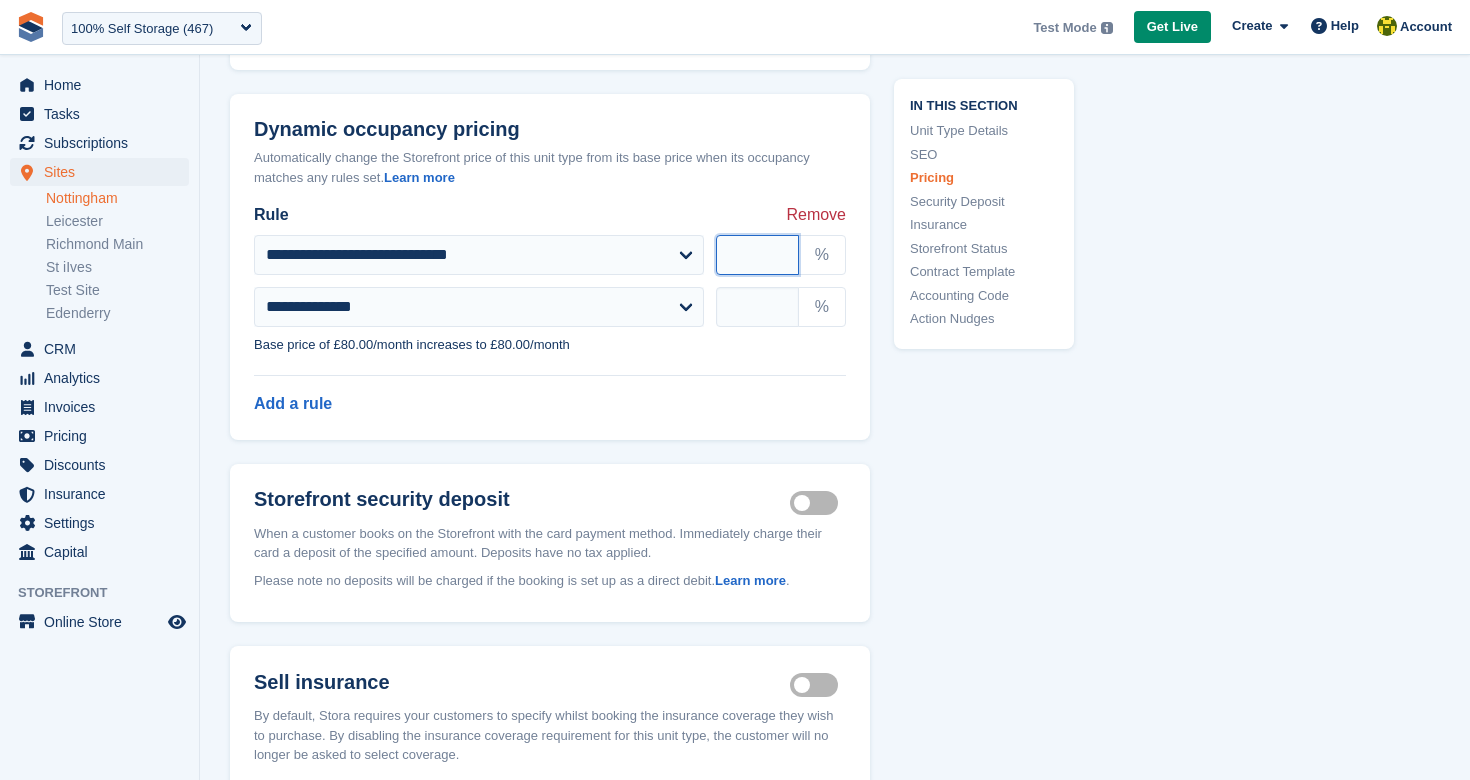 click at bounding box center (757, 255) 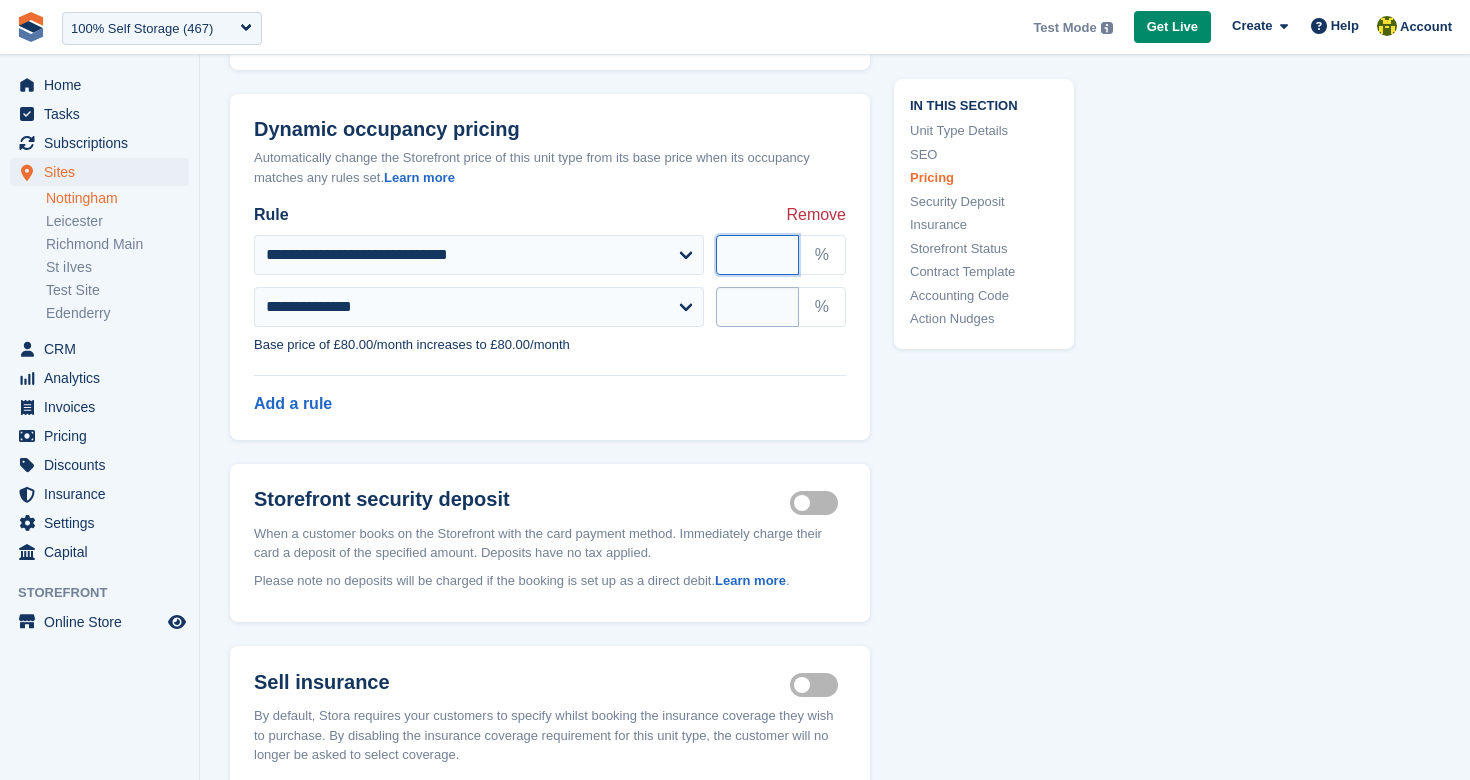 type on "**" 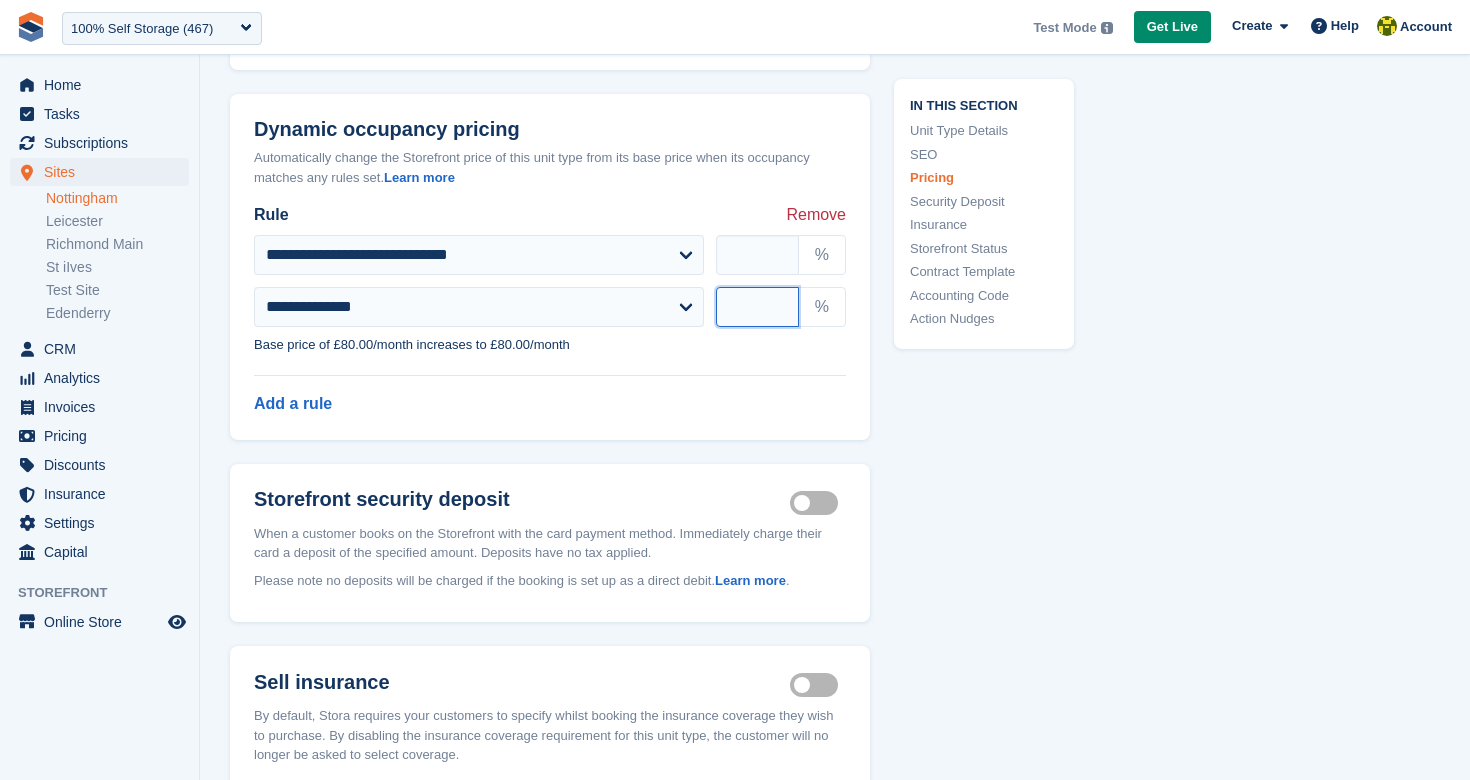 click at bounding box center (757, 307) 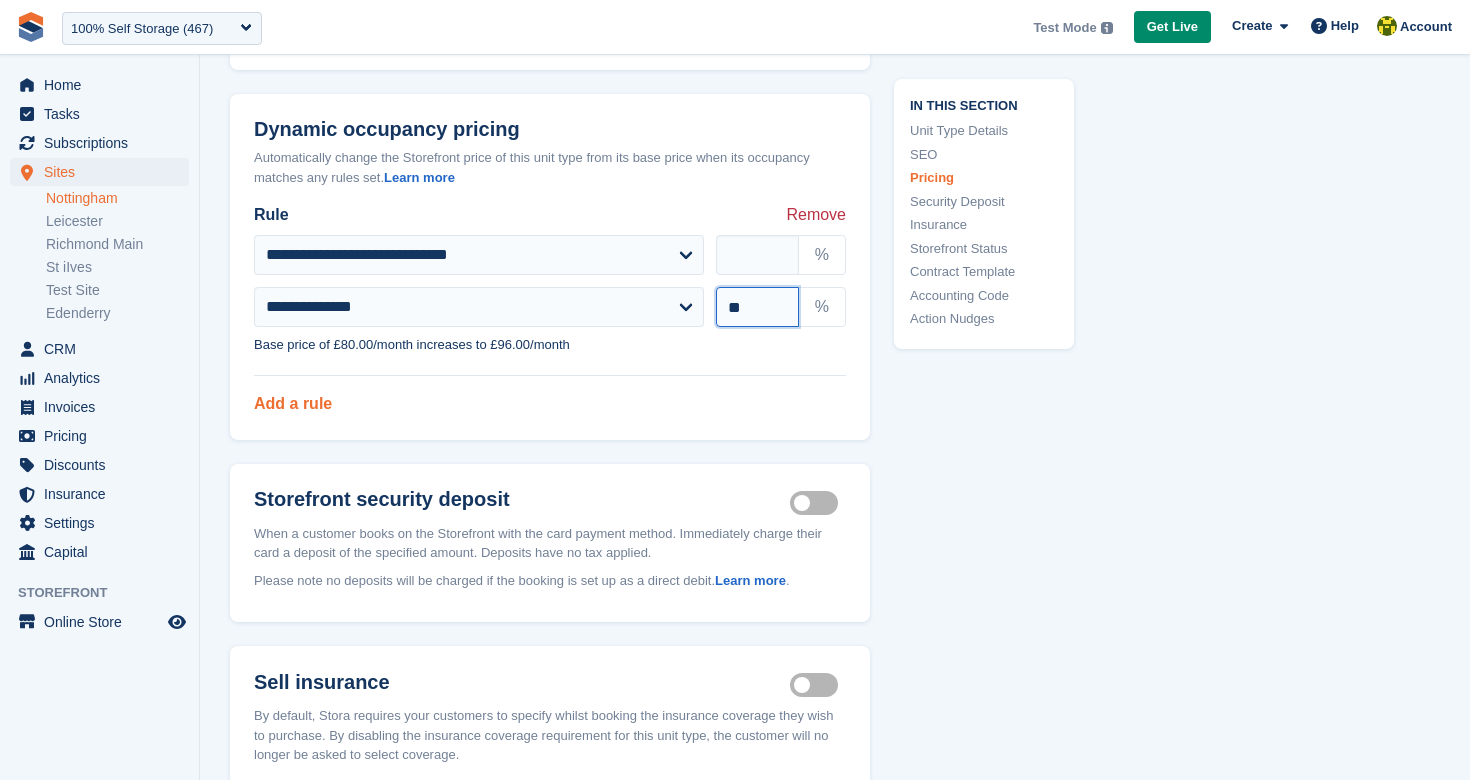type on "**" 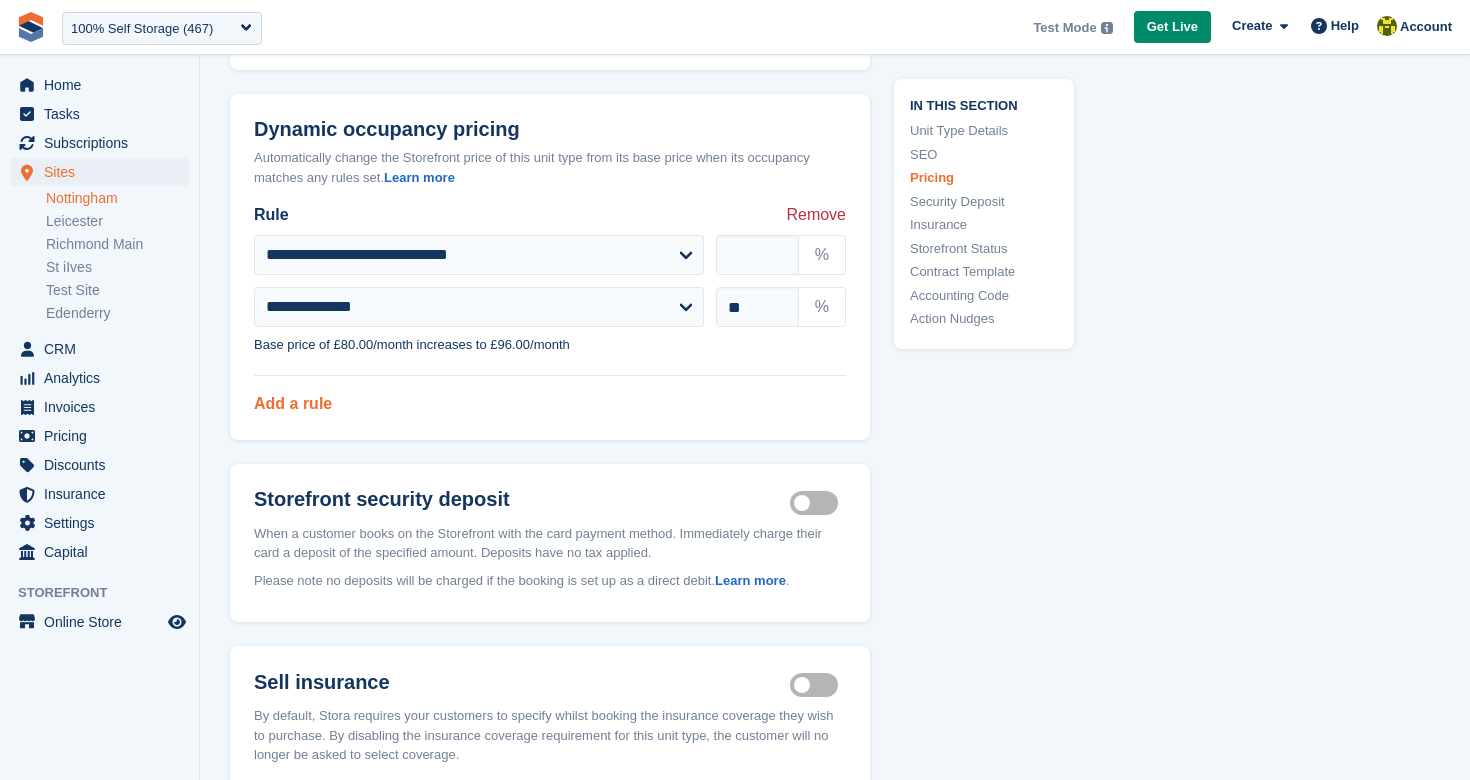 click on "Add a rule" at bounding box center [293, 403] 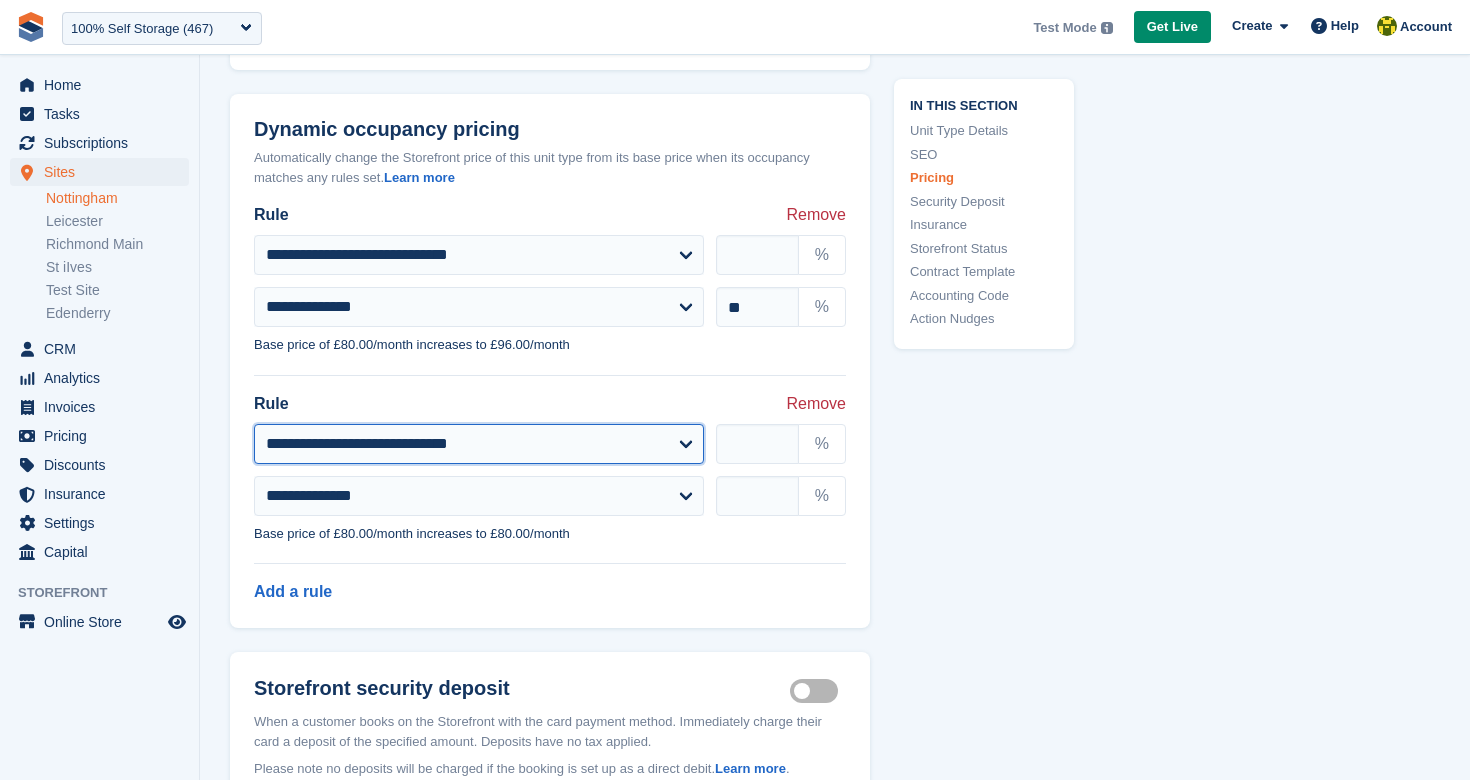 click on "**********" at bounding box center [479, 444] 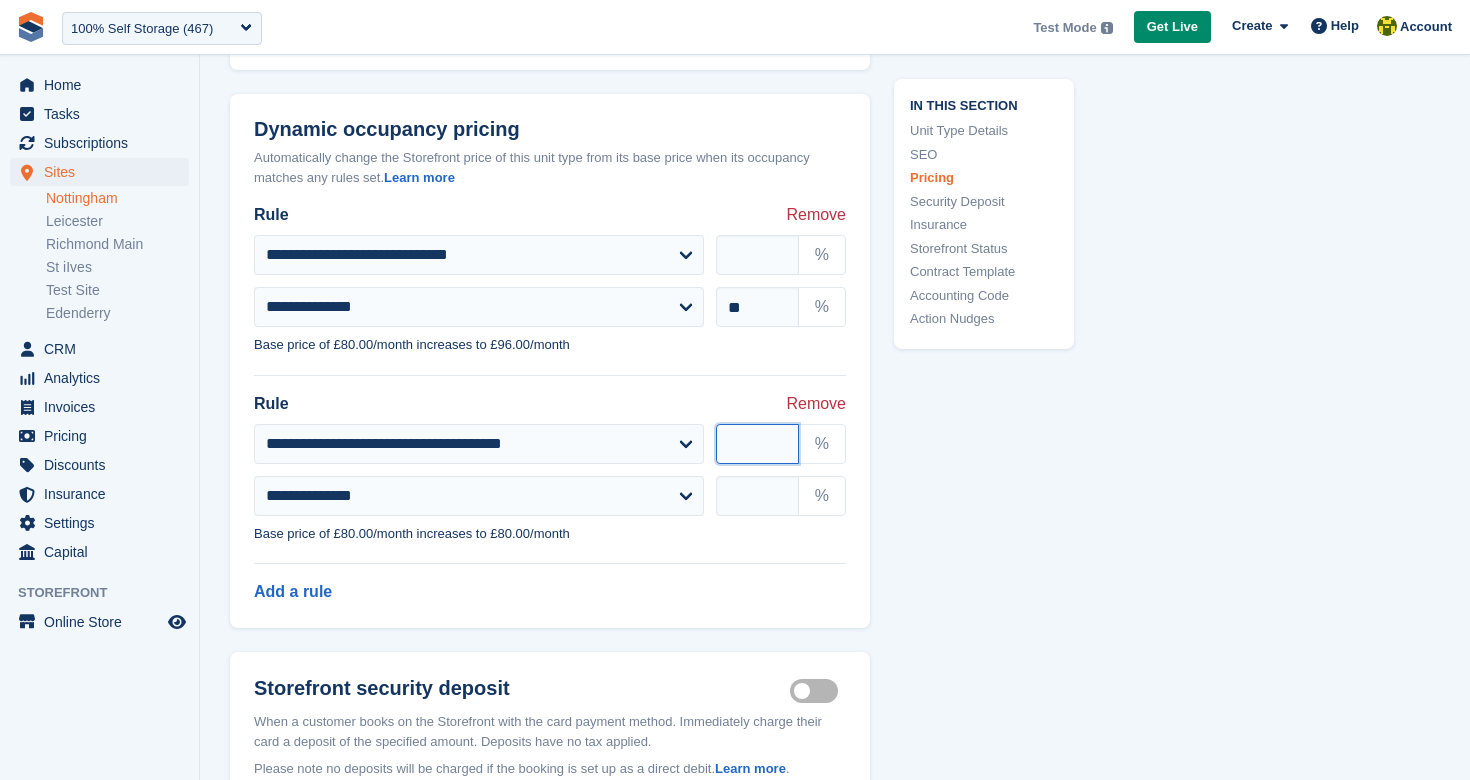 click at bounding box center (757, 444) 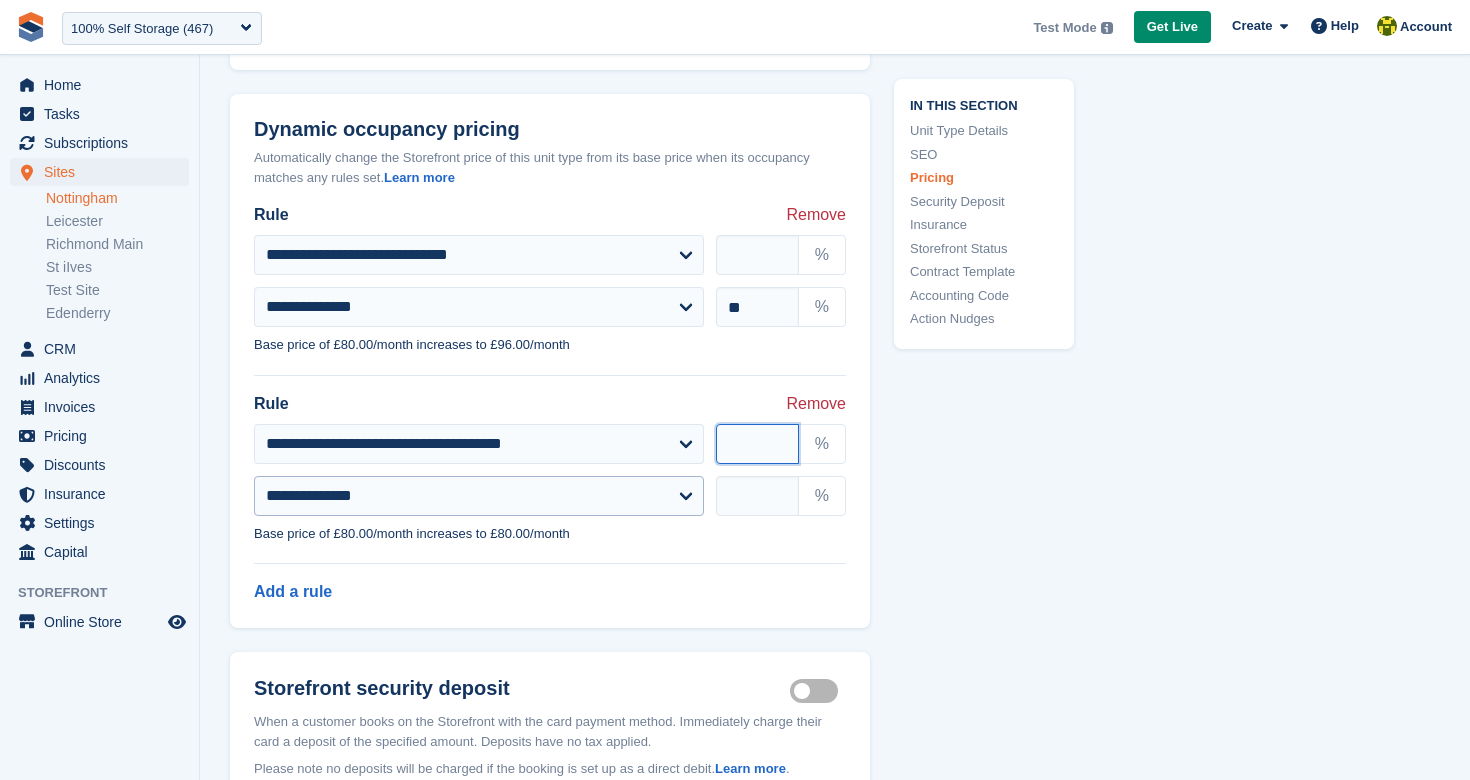 type on "**" 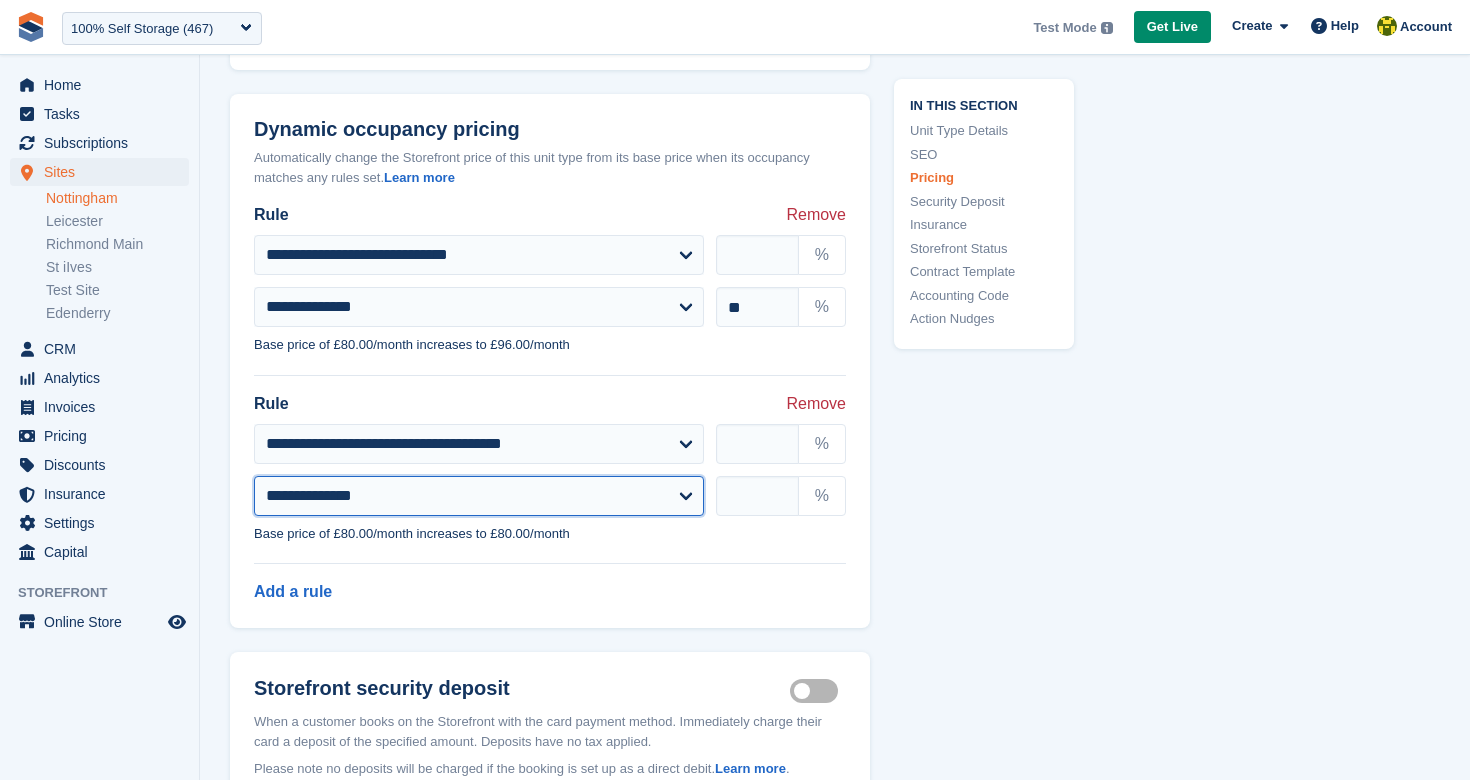 click on "**********" at bounding box center (479, 496) 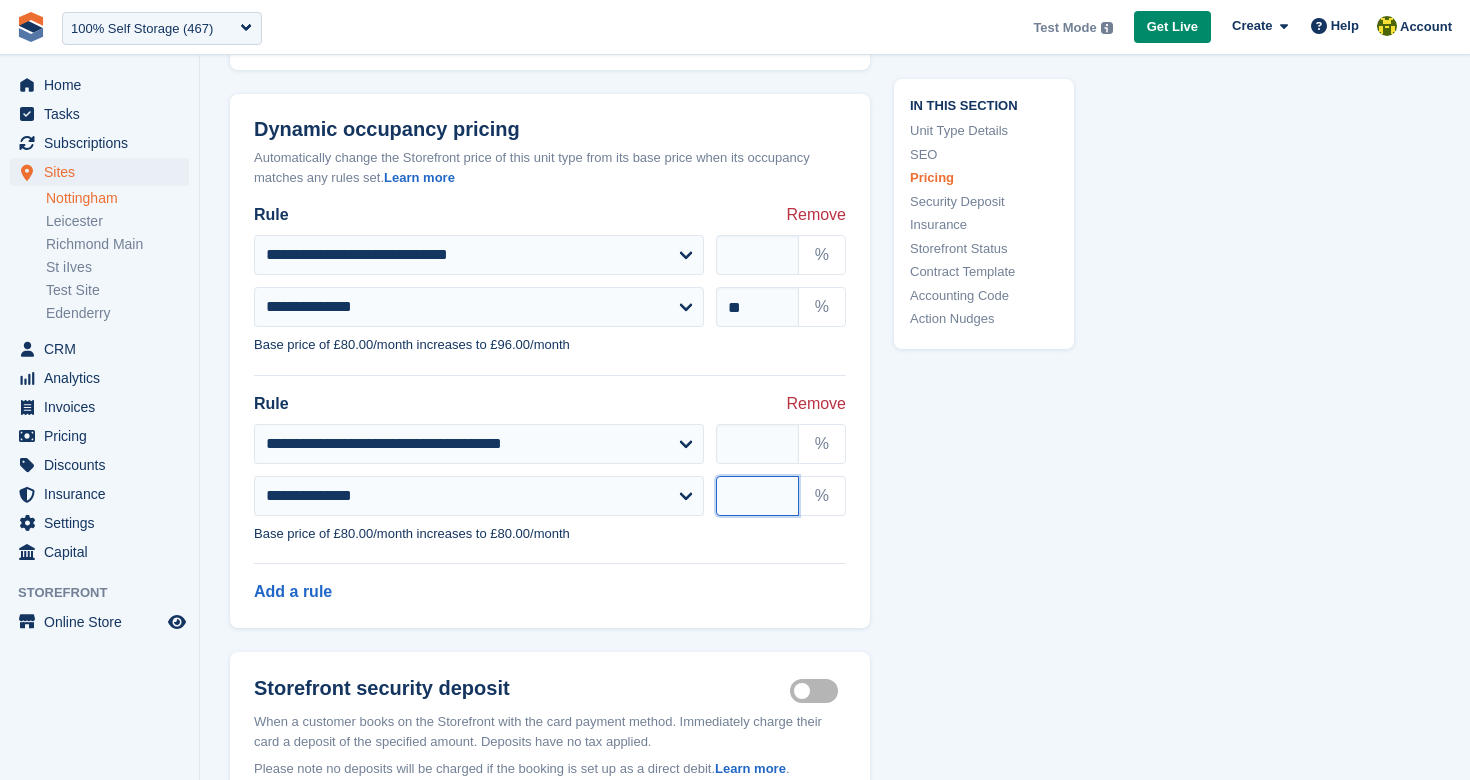 click at bounding box center [757, 496] 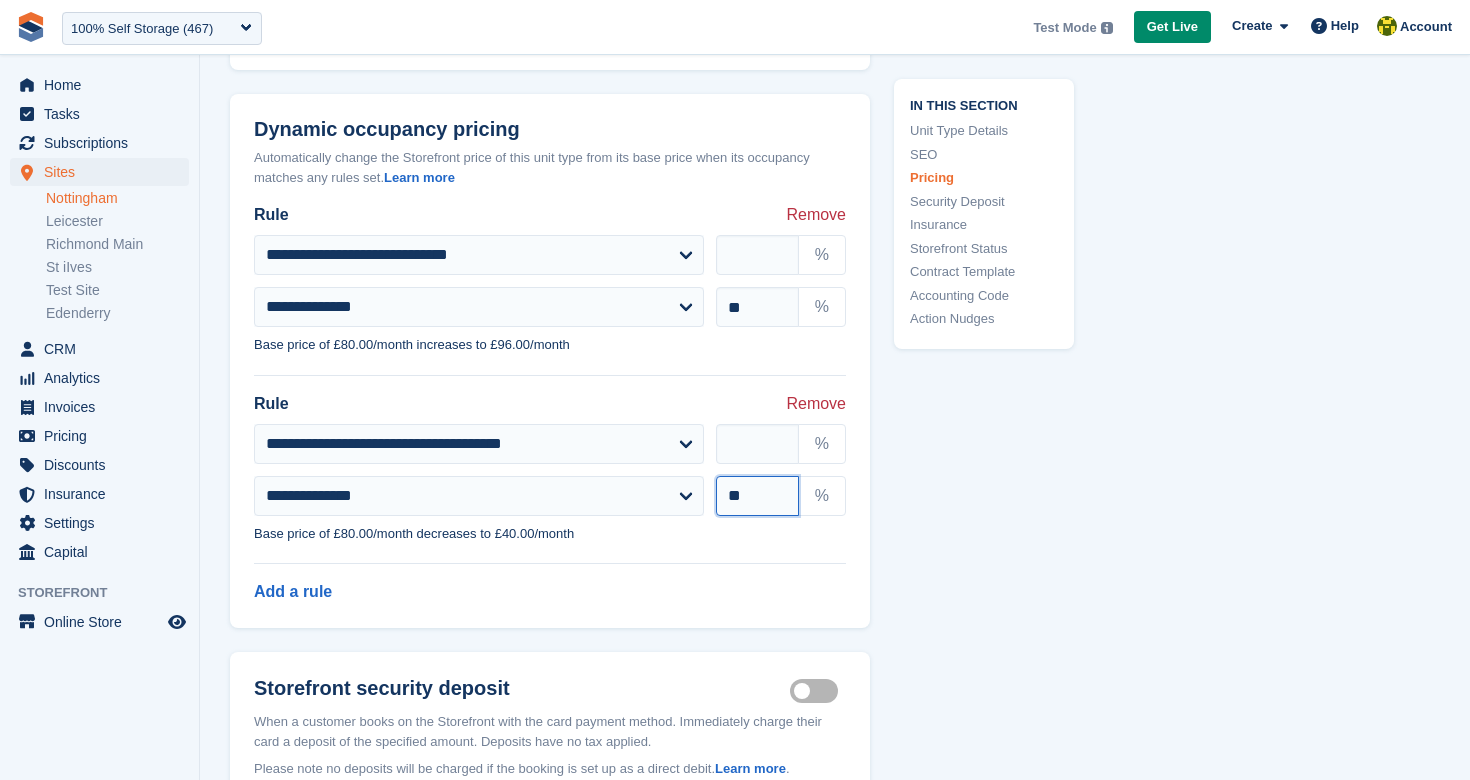 type on "**" 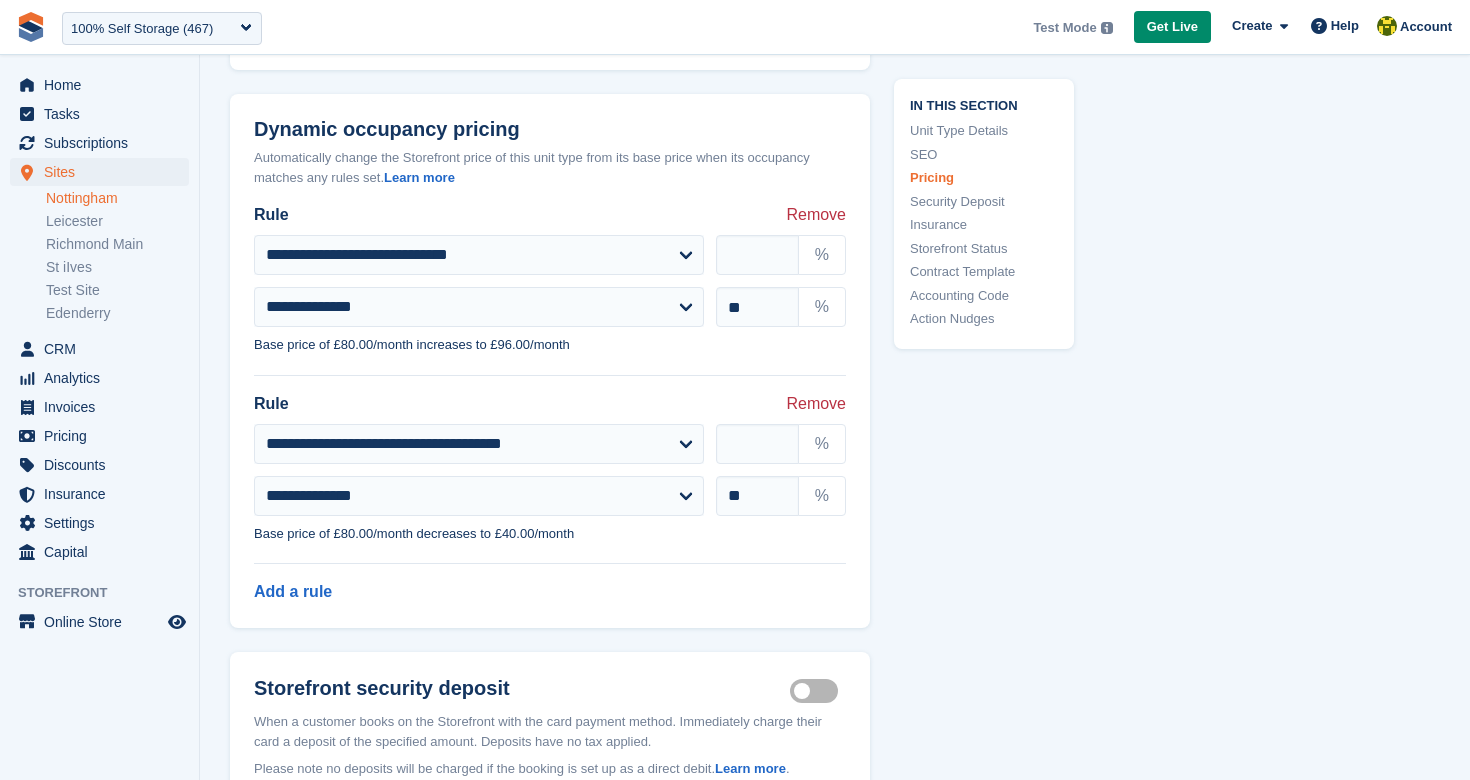 click on "In this section
Unit Type Details
SEO
Pricing
Security Deposit
Insurance
Storefront Status
Contract Template
Accounting Code
Action Nudges" at bounding box center (972, 436) 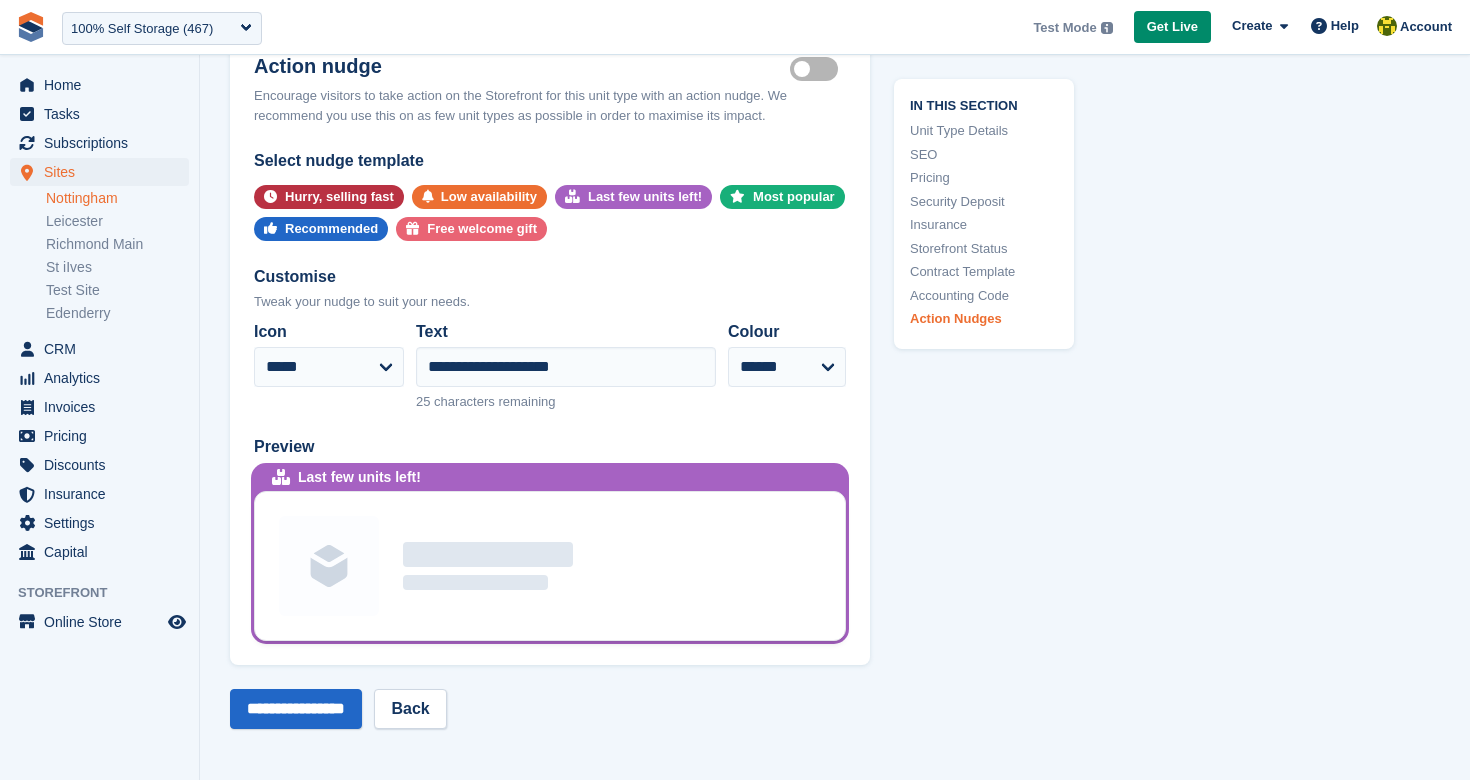 scroll, scrollTop: 4663, scrollLeft: 0, axis: vertical 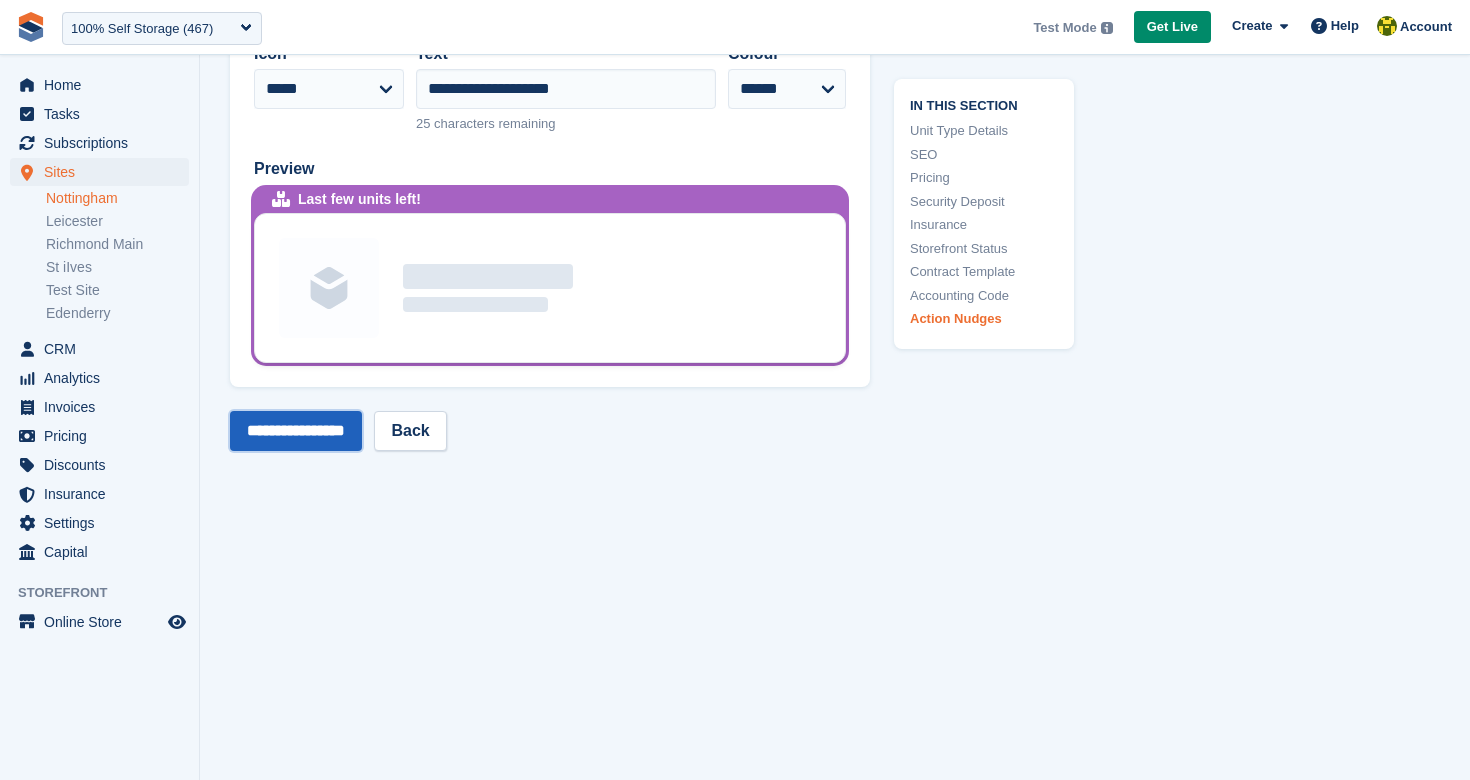 click on "**********" at bounding box center (296, 431) 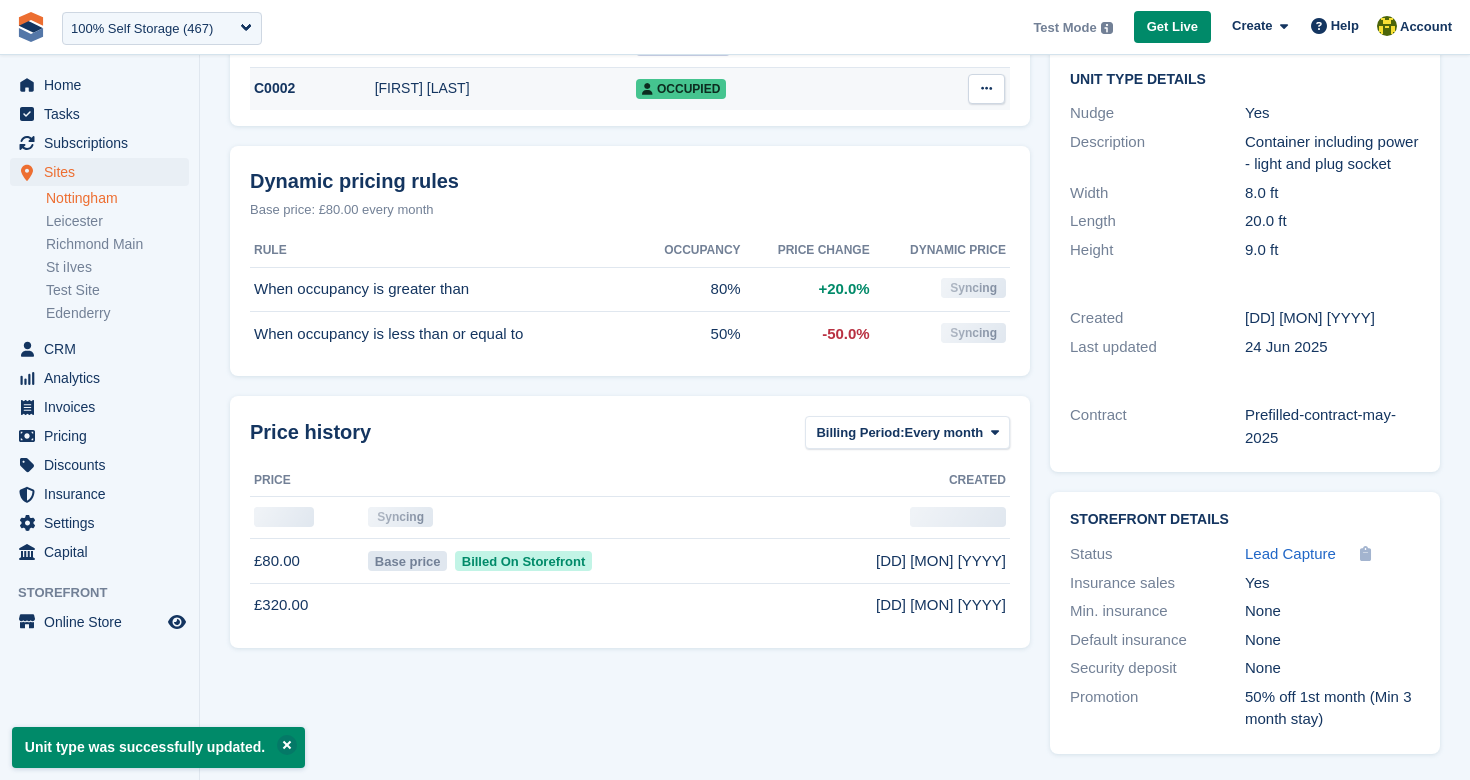 scroll, scrollTop: 0, scrollLeft: 0, axis: both 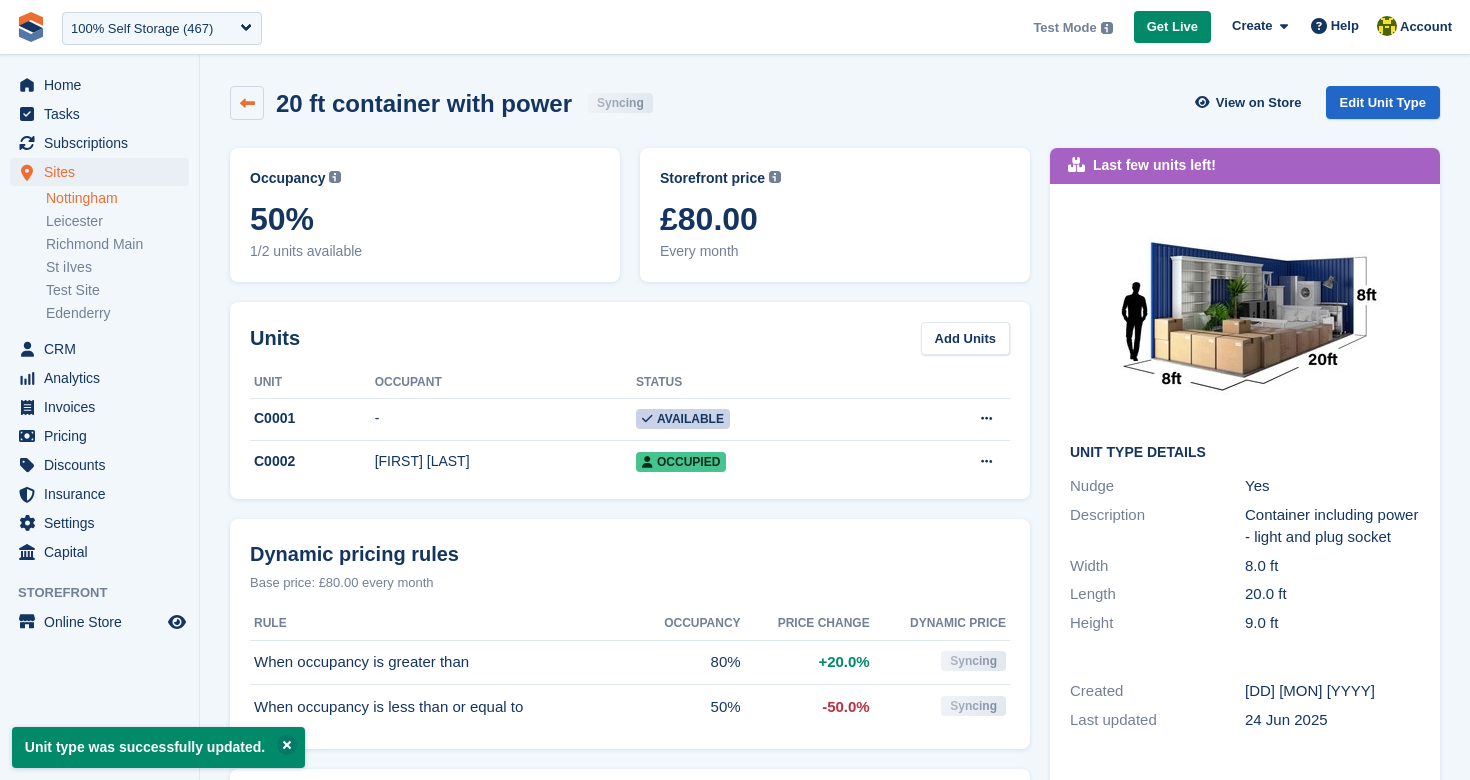 click at bounding box center [247, 103] 